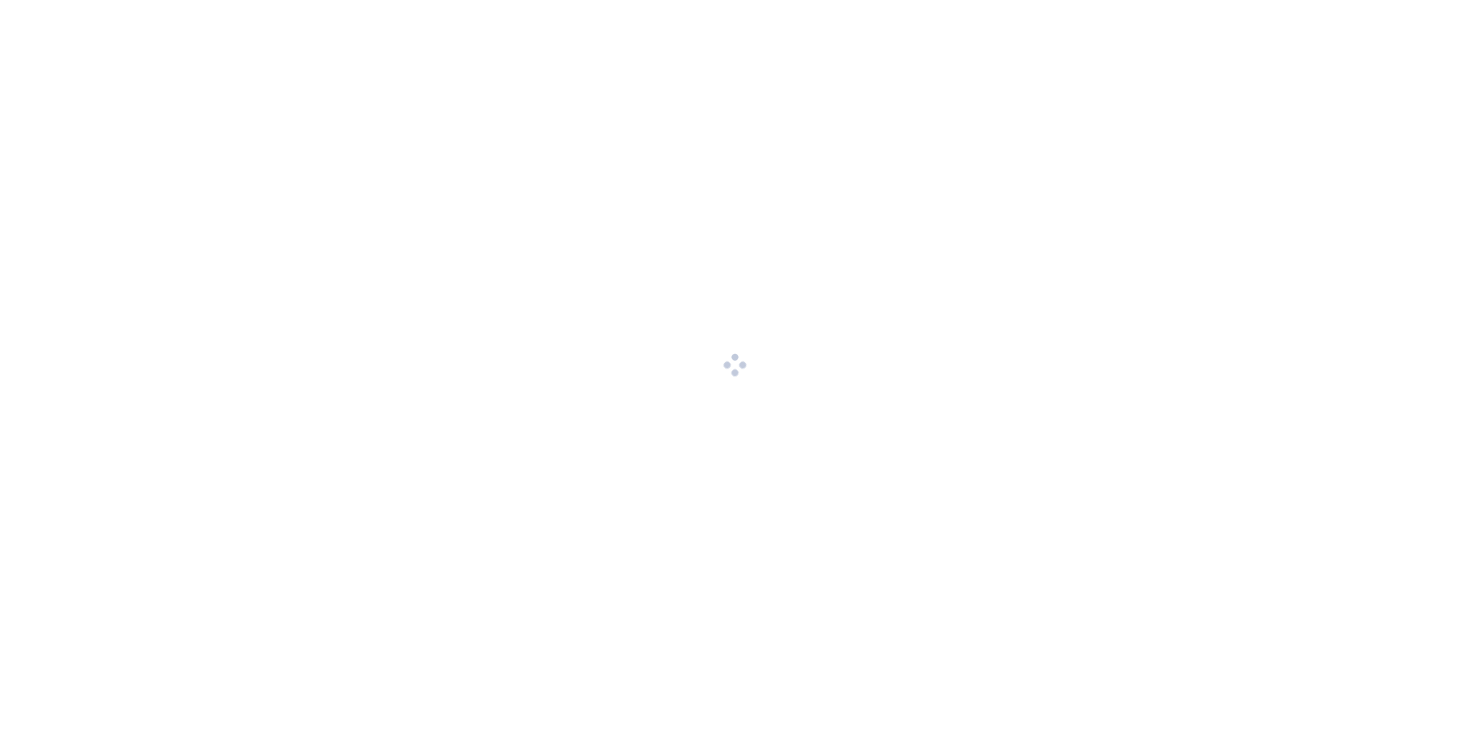 scroll, scrollTop: 0, scrollLeft: 0, axis: both 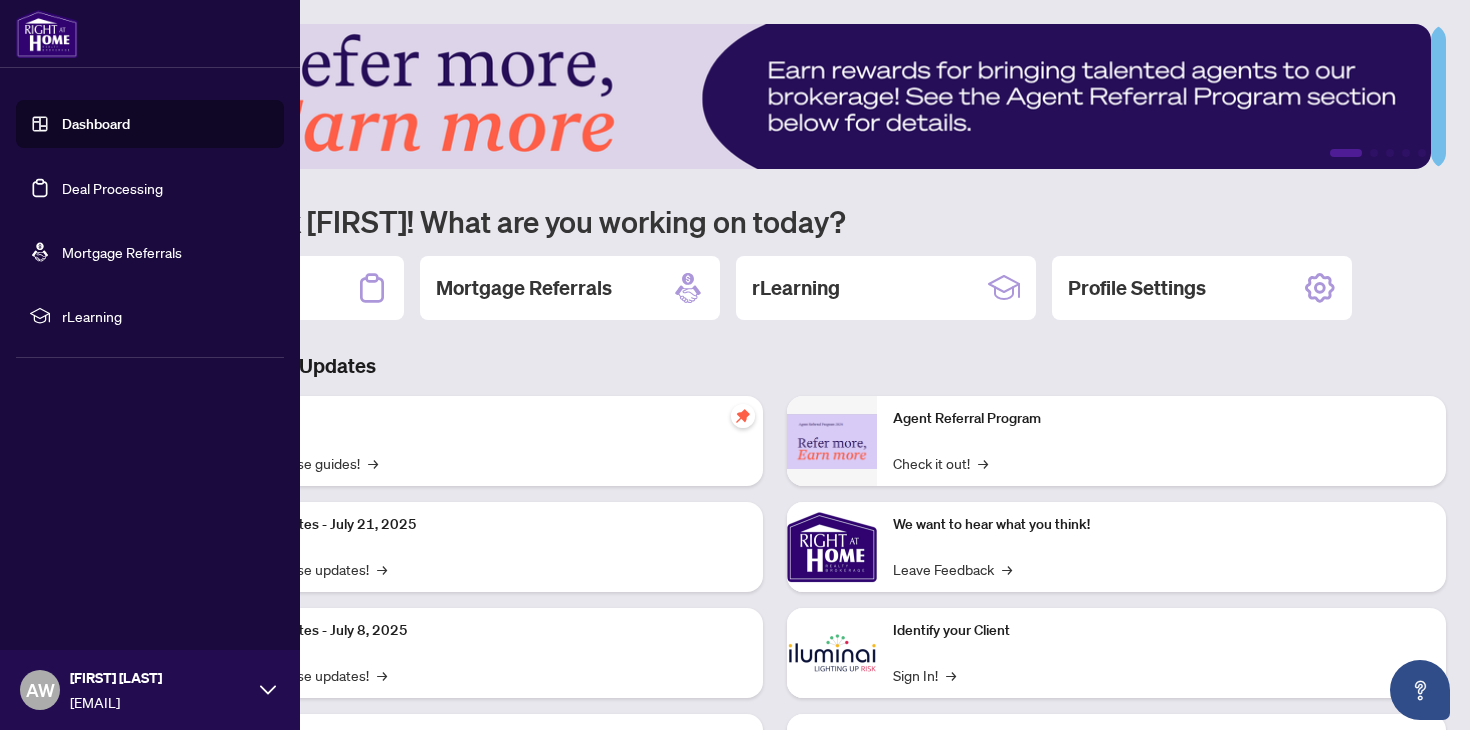 click on "Deal Processing" at bounding box center [112, 188] 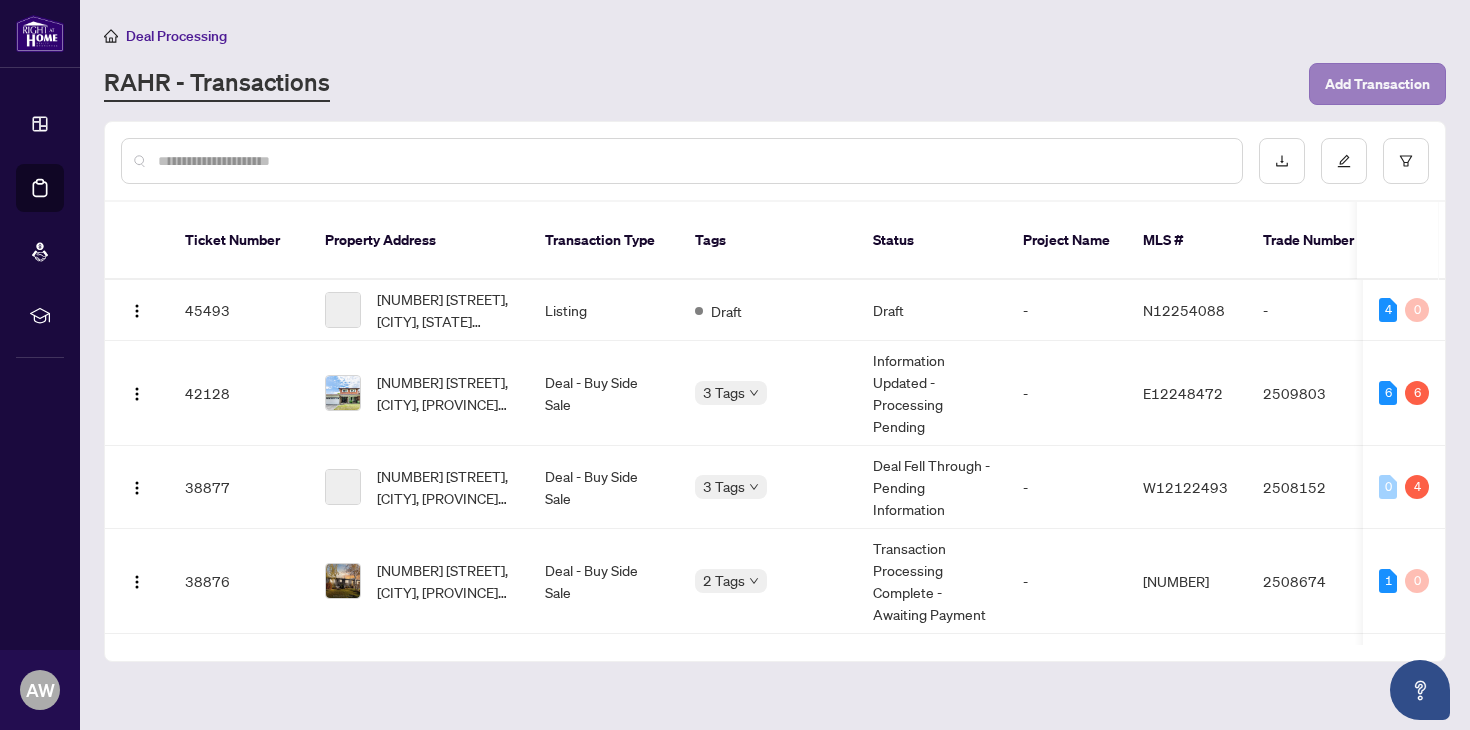 click on "Add Transaction" at bounding box center (1377, 84) 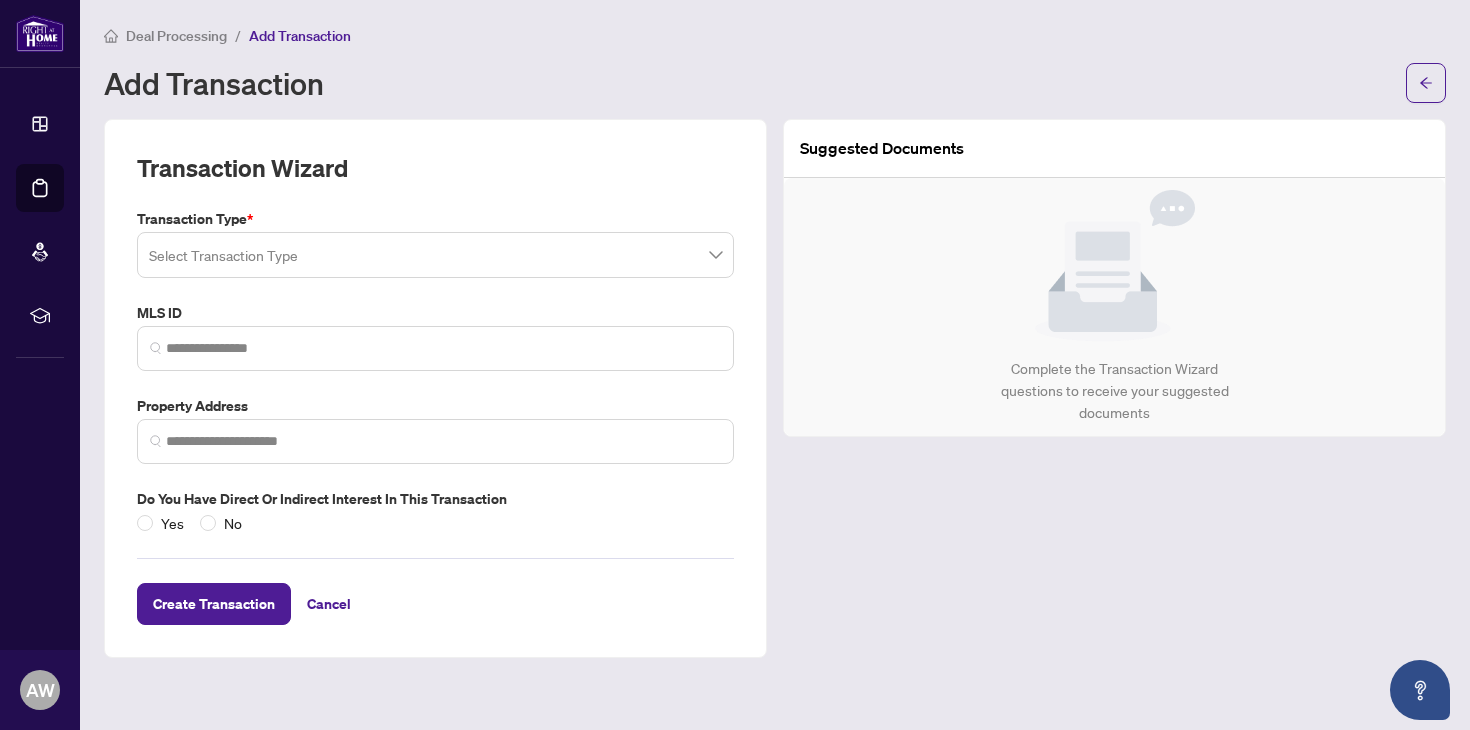 click at bounding box center (435, 255) 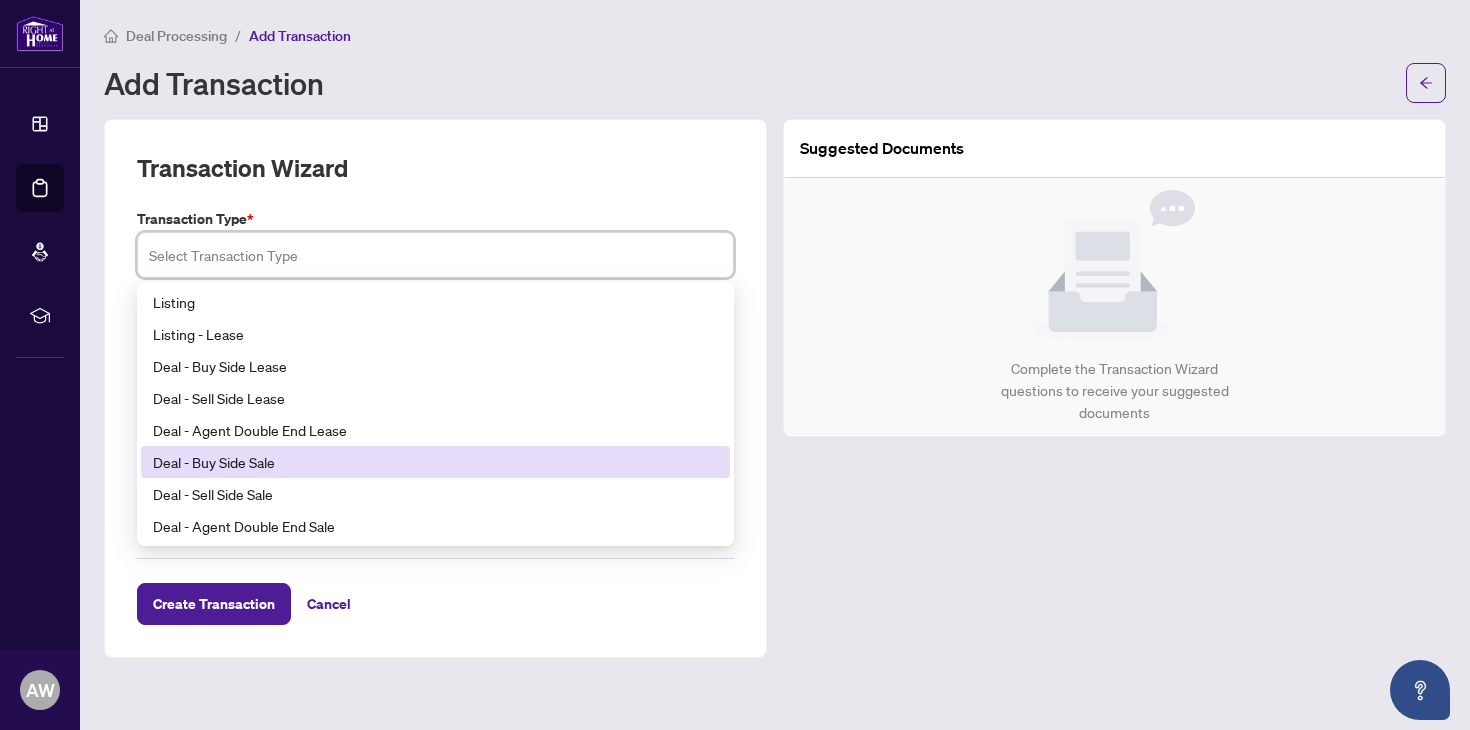click on "Deal - Buy Side Sale" at bounding box center [435, 462] 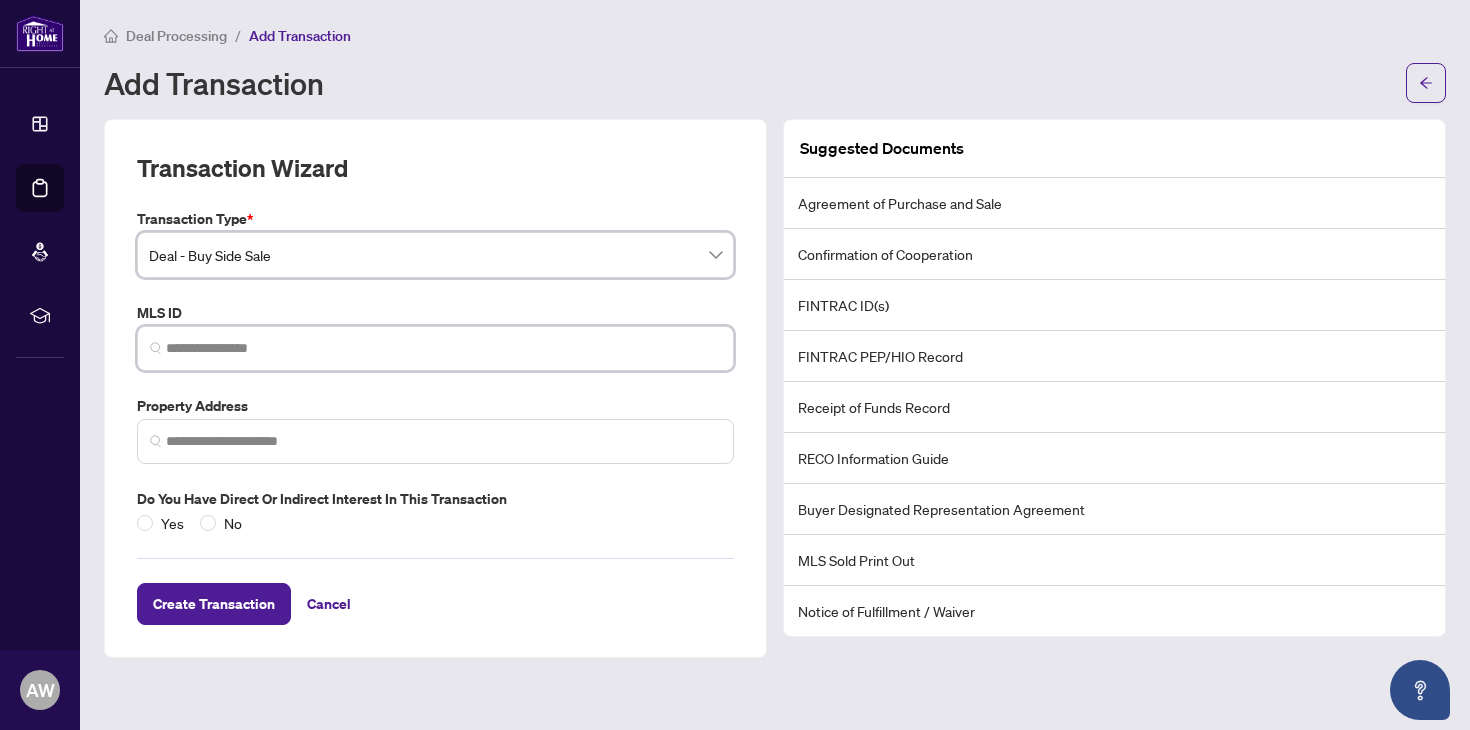 click at bounding box center [443, 348] 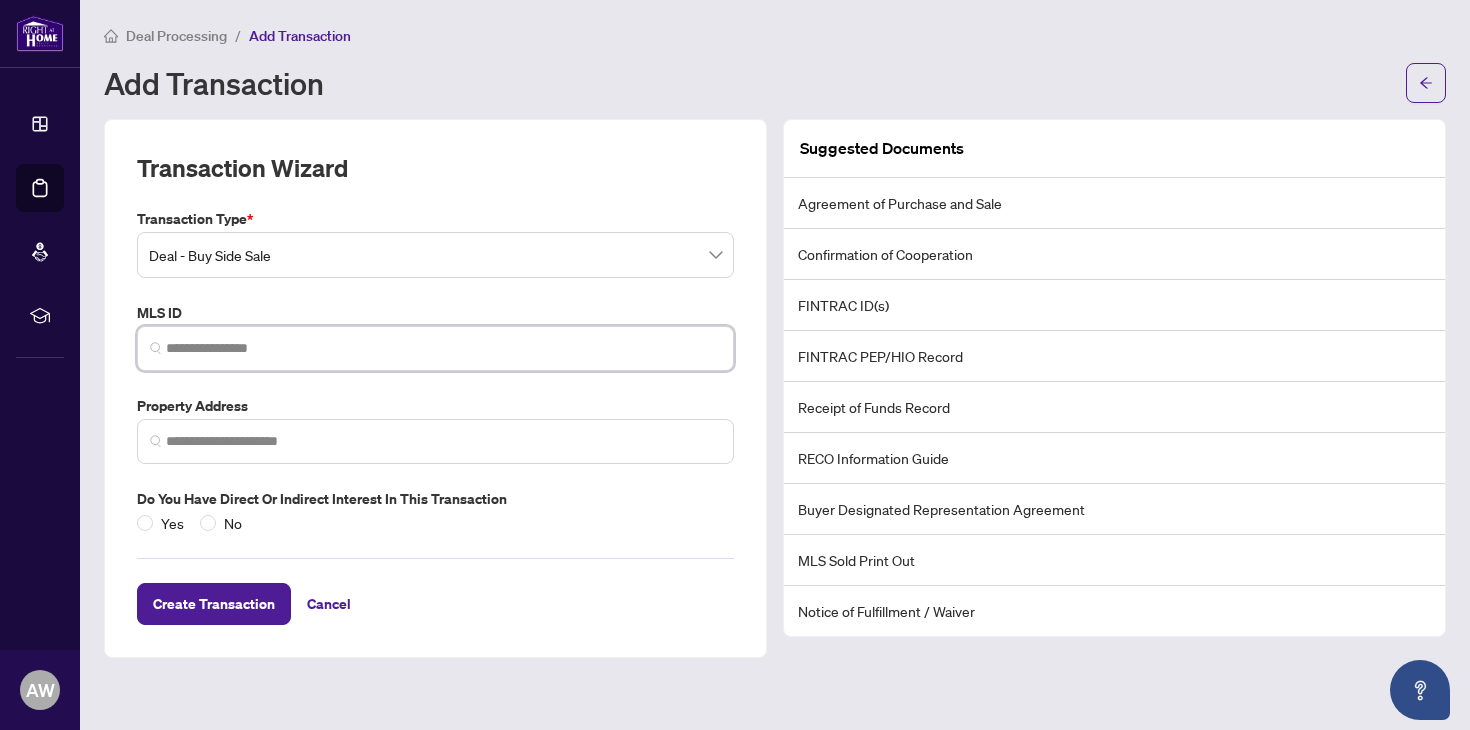 paste on "*********" 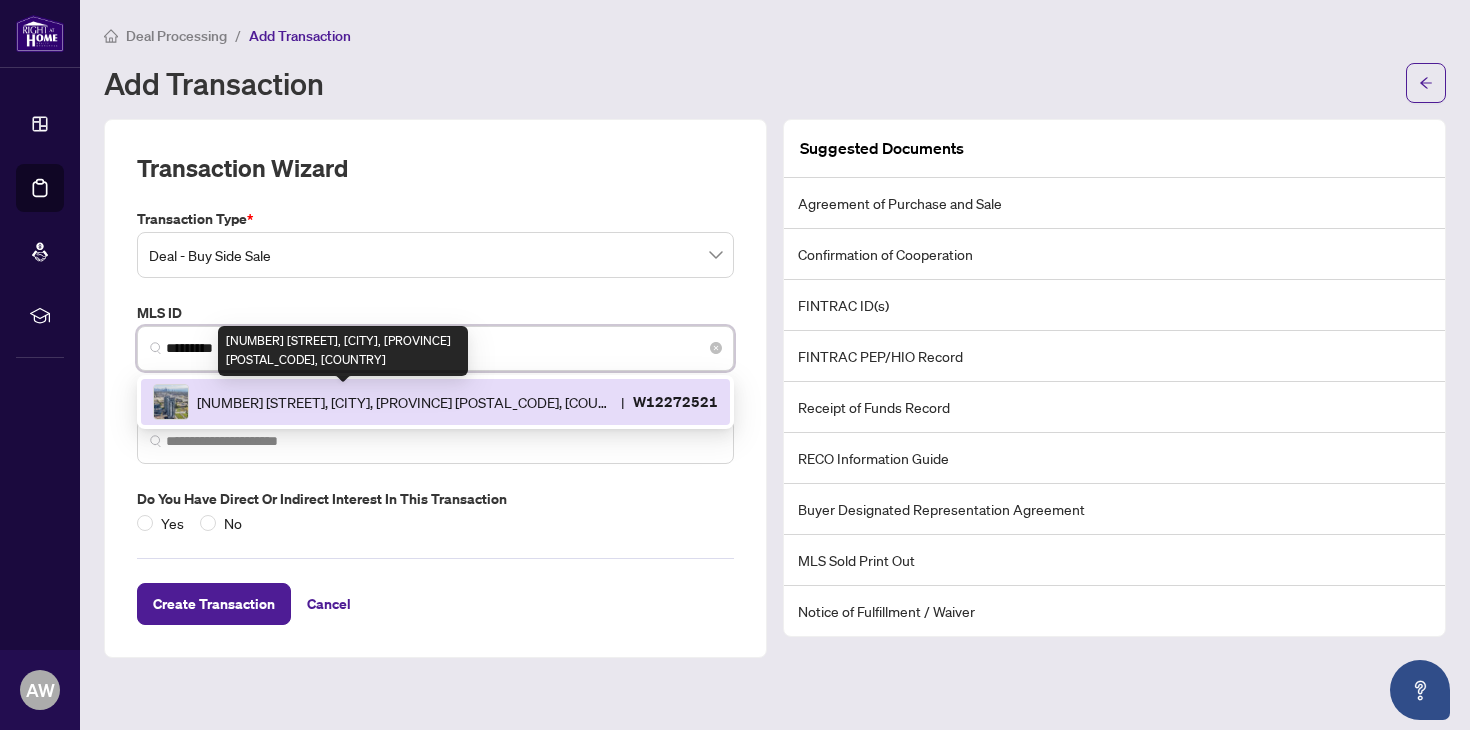 click on "[NUMBER] [STREET], [CITY], [PROVINCE] [POSTAL_CODE], [COUNTRY]" at bounding box center [405, 402] 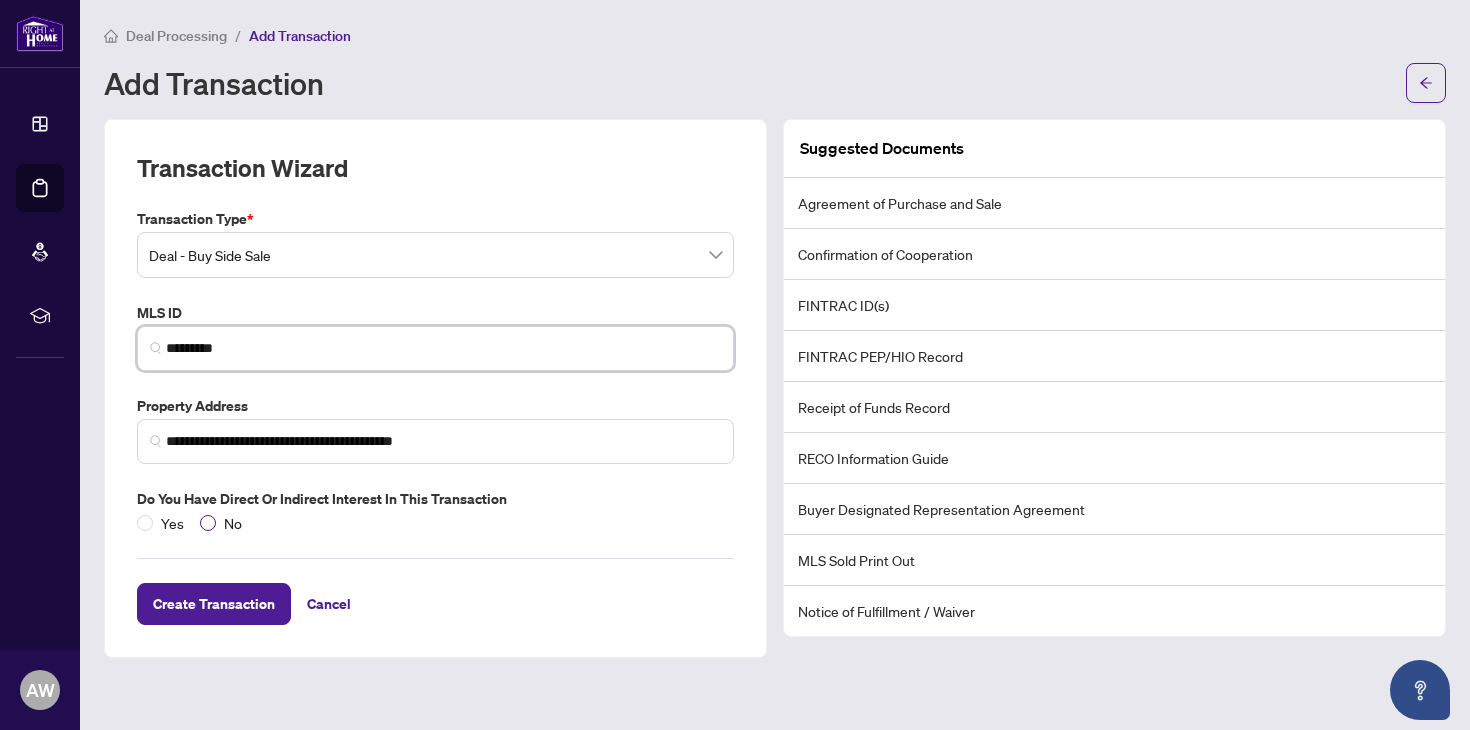 type on "*********" 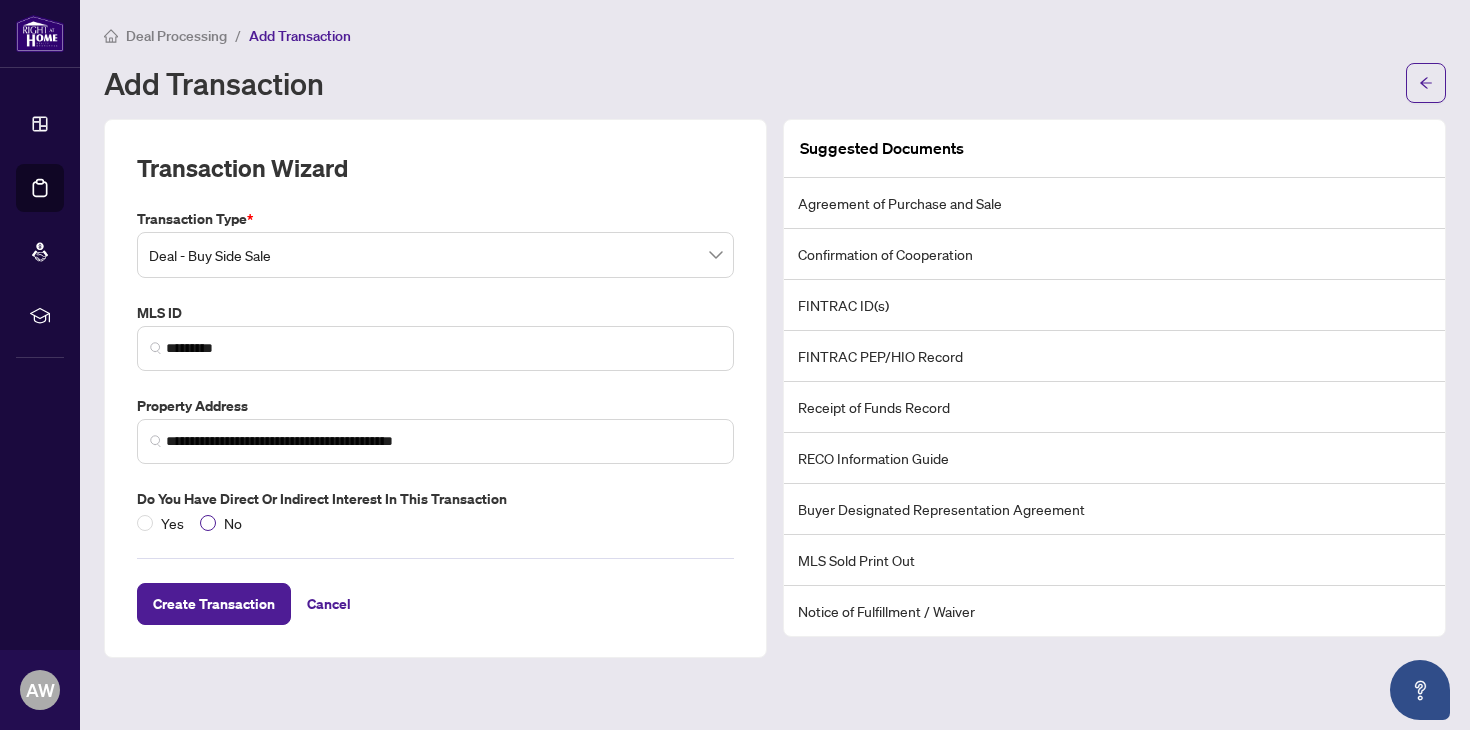 click on "No" at bounding box center [233, 523] 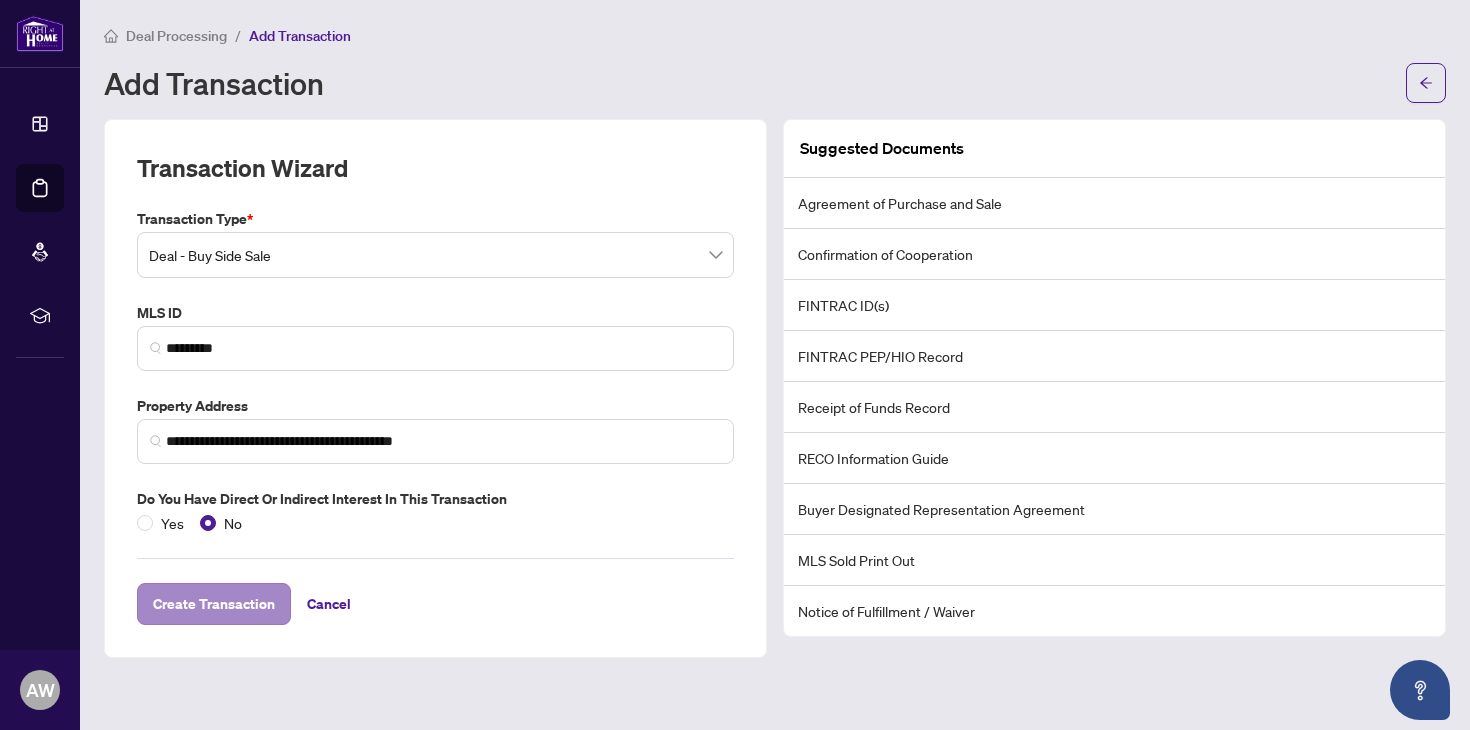 click on "Create Transaction" at bounding box center [214, 604] 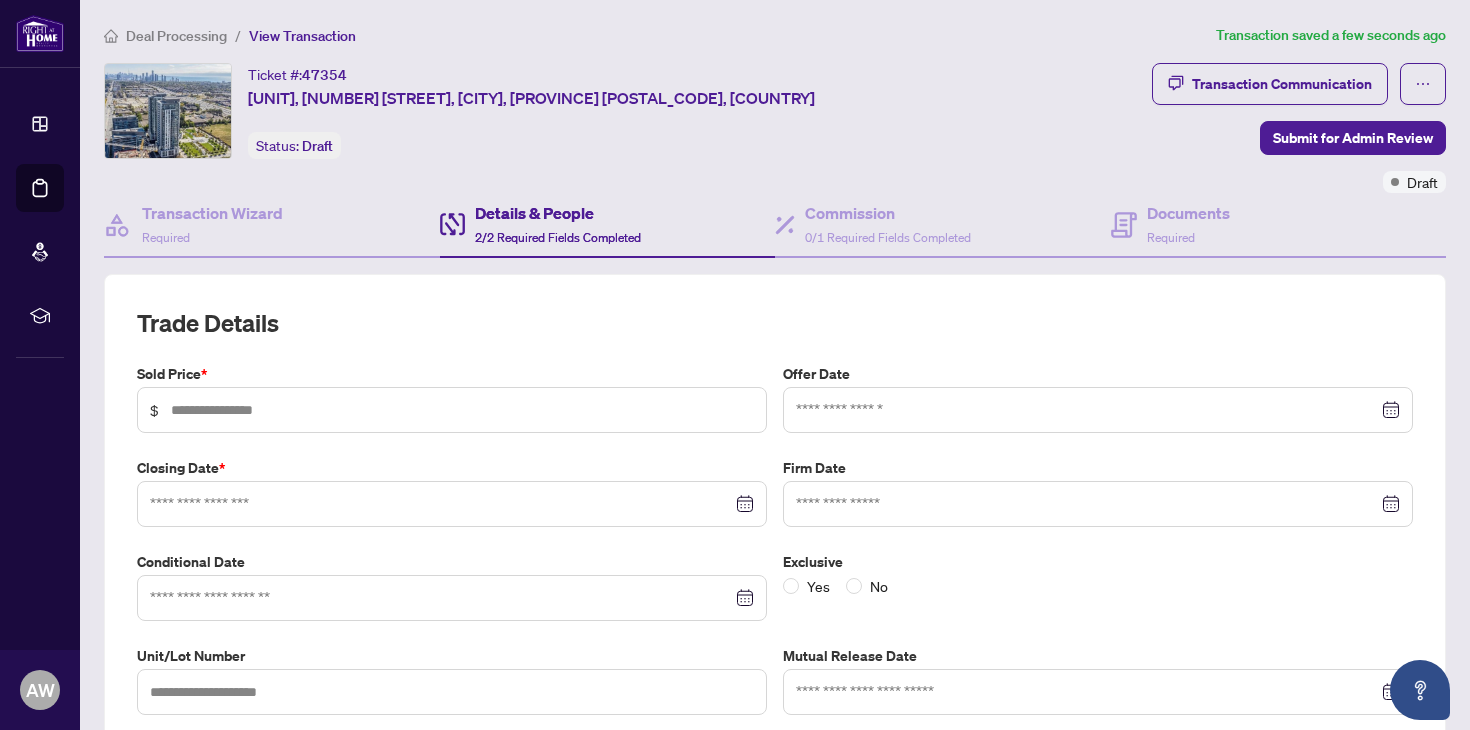 type on "*******" 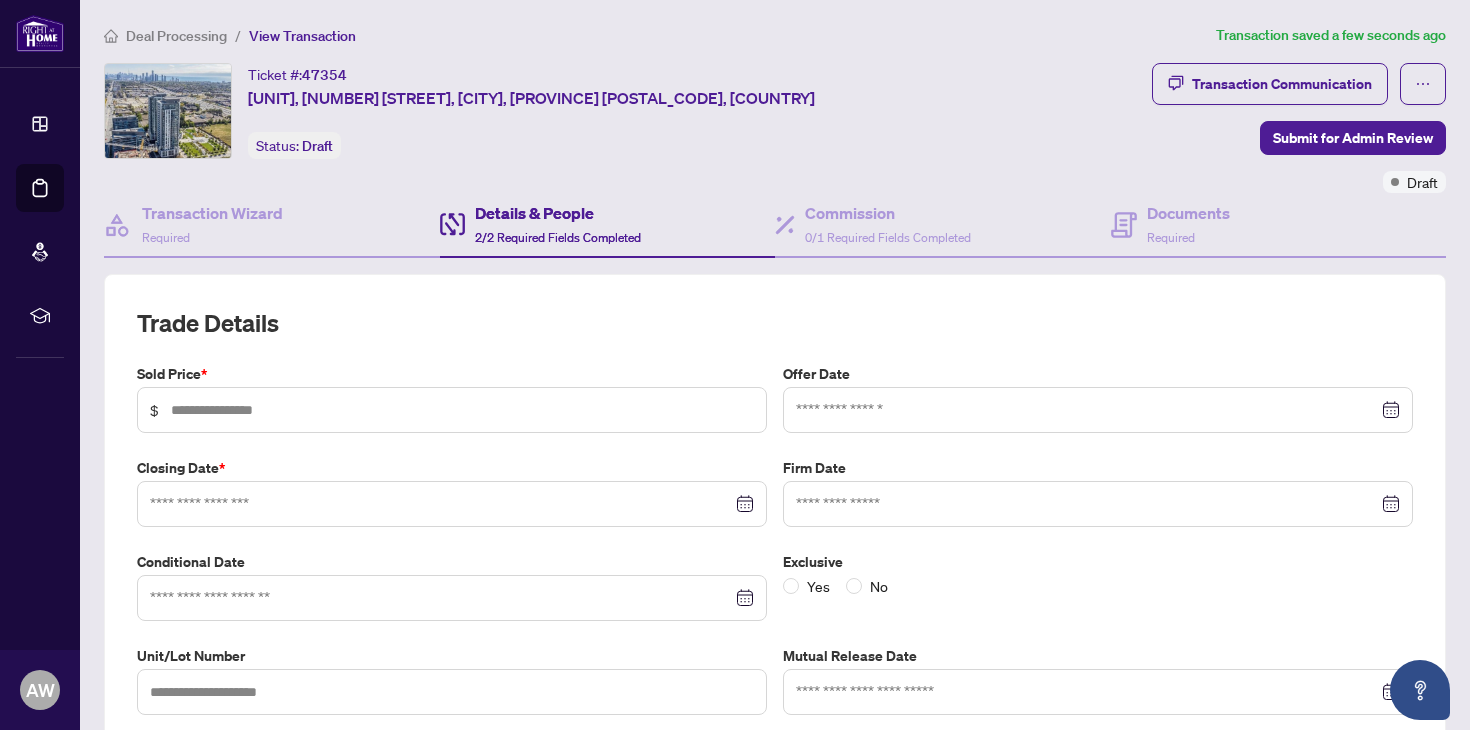 type on "***" 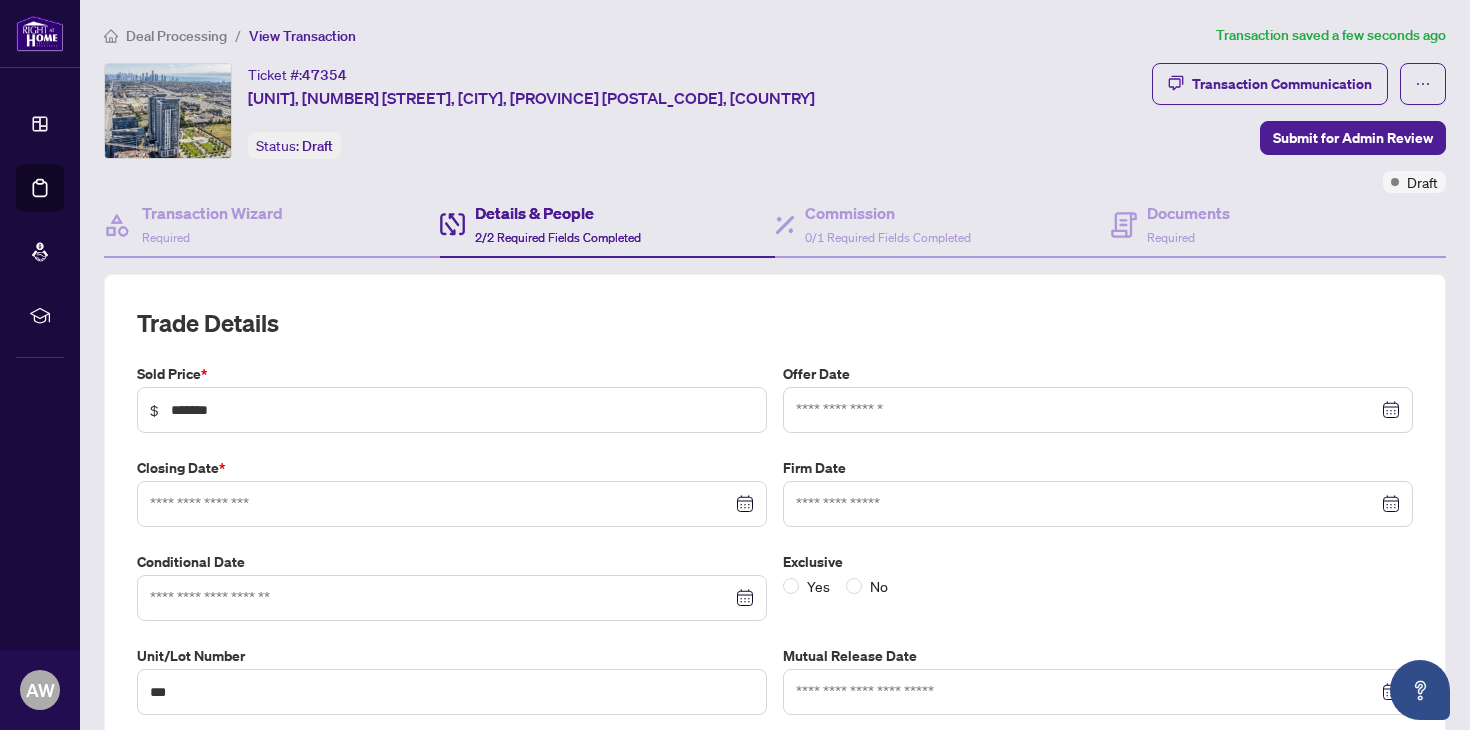 type on "**********" 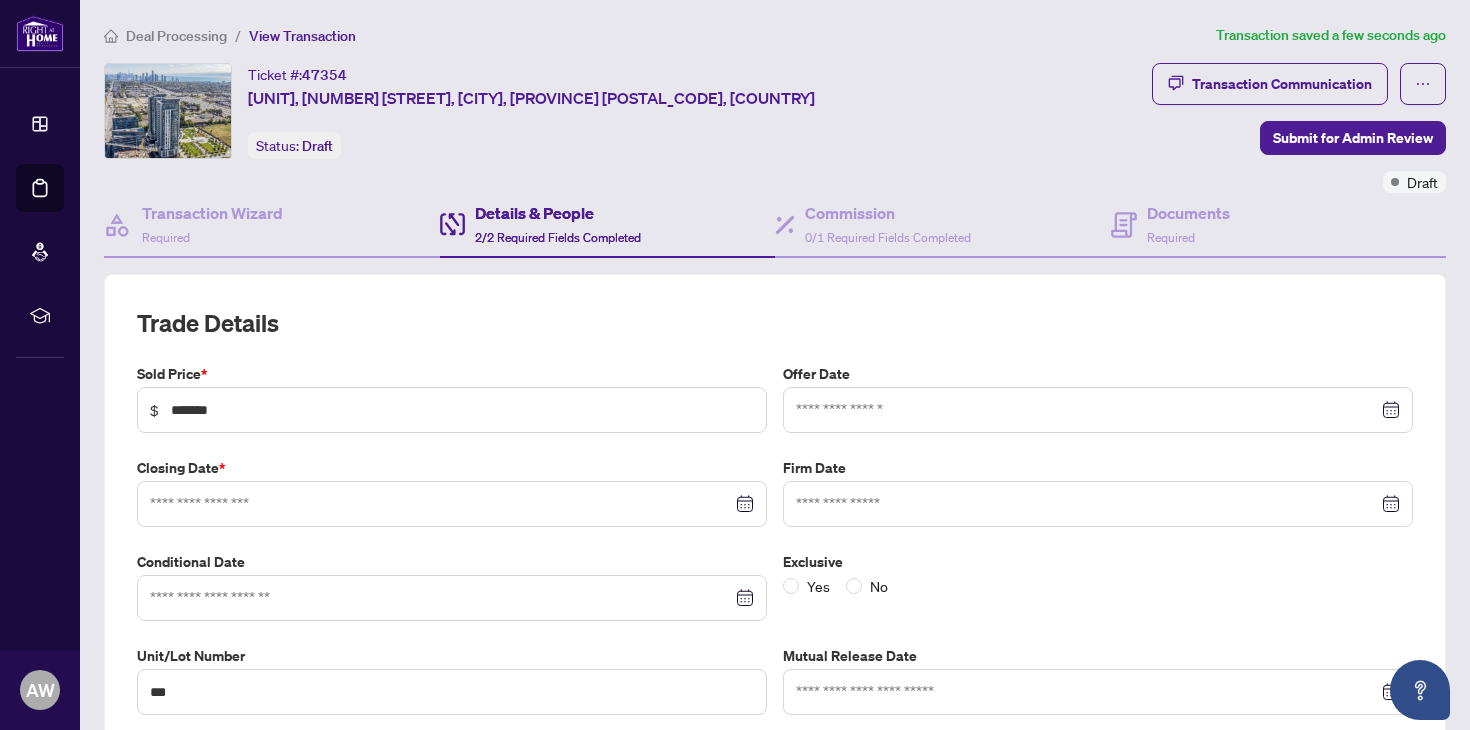 type on "**********" 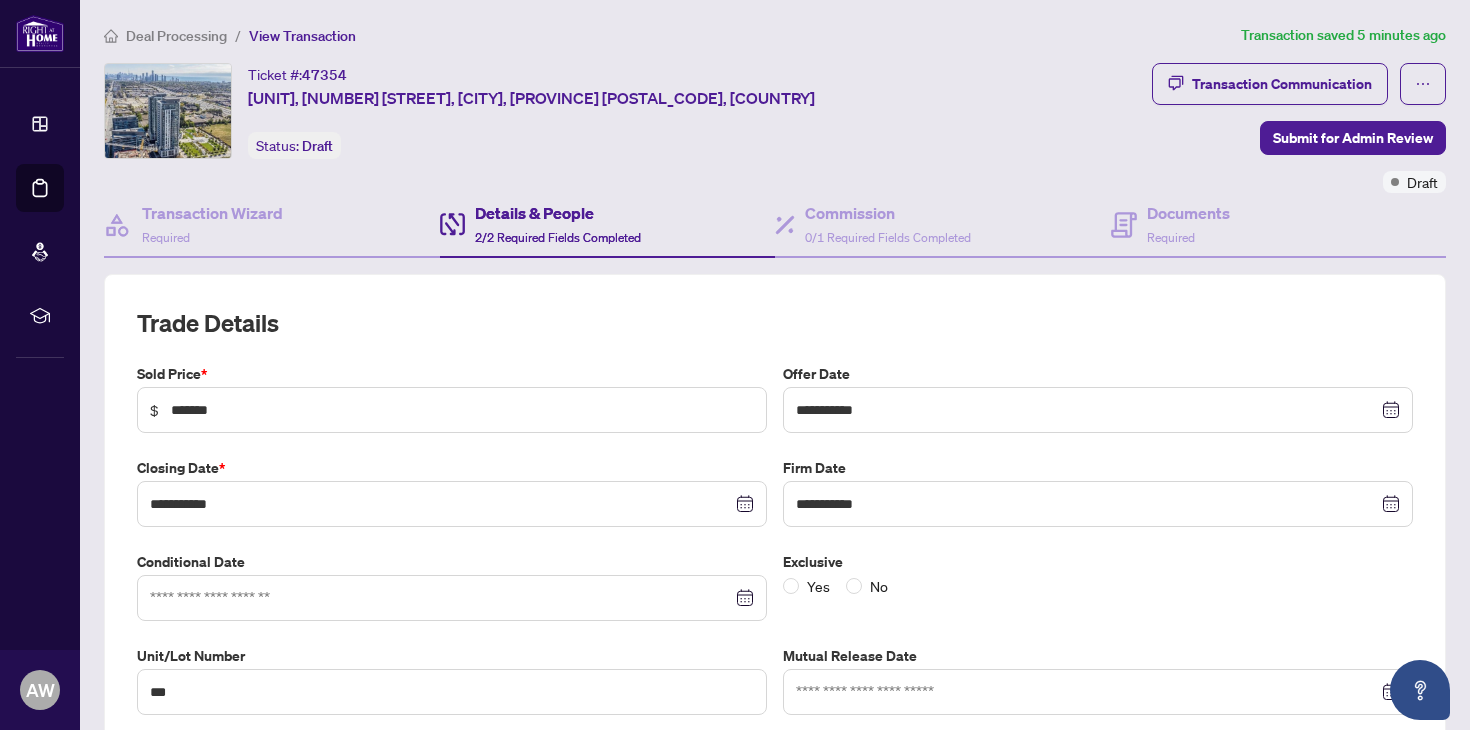 scroll, scrollTop: 4, scrollLeft: 0, axis: vertical 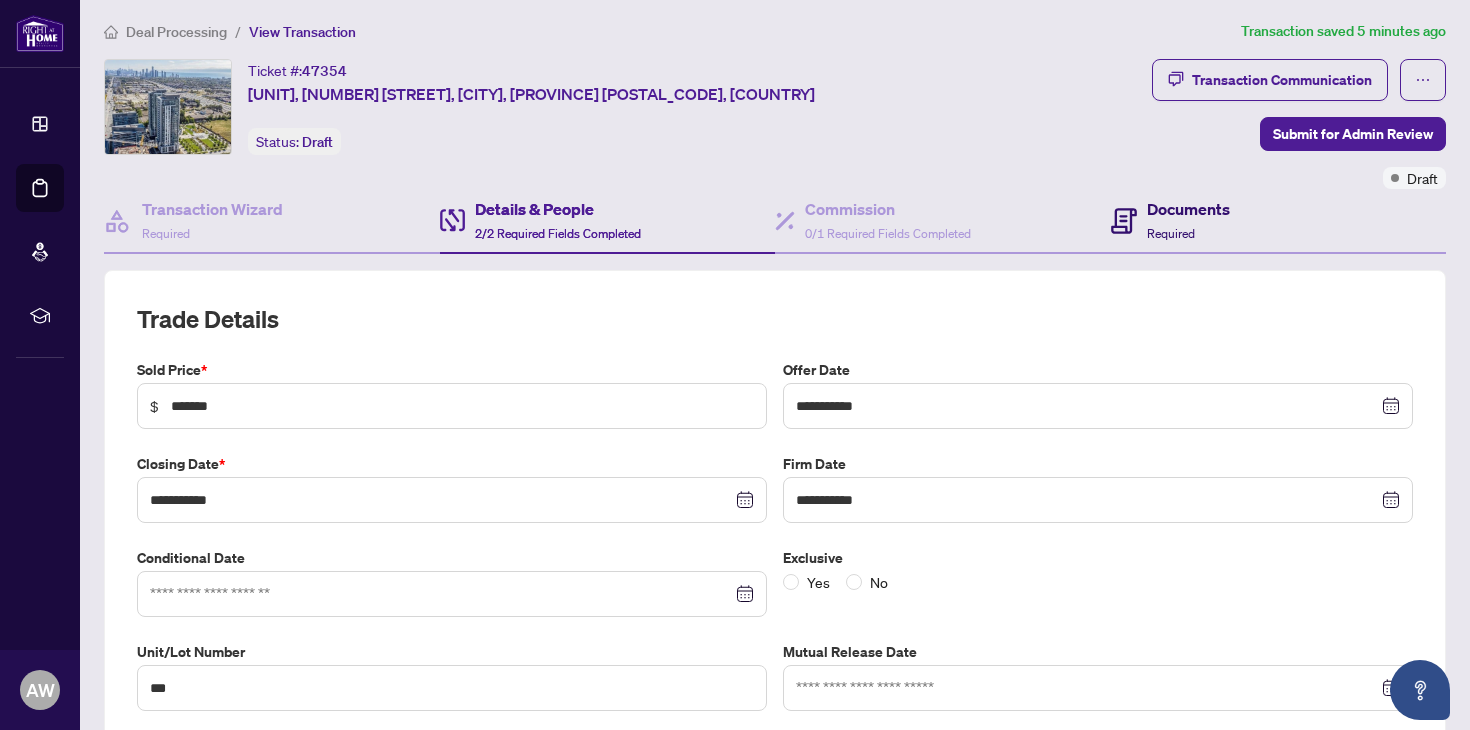 click on "Documents Required" at bounding box center (1188, 220) 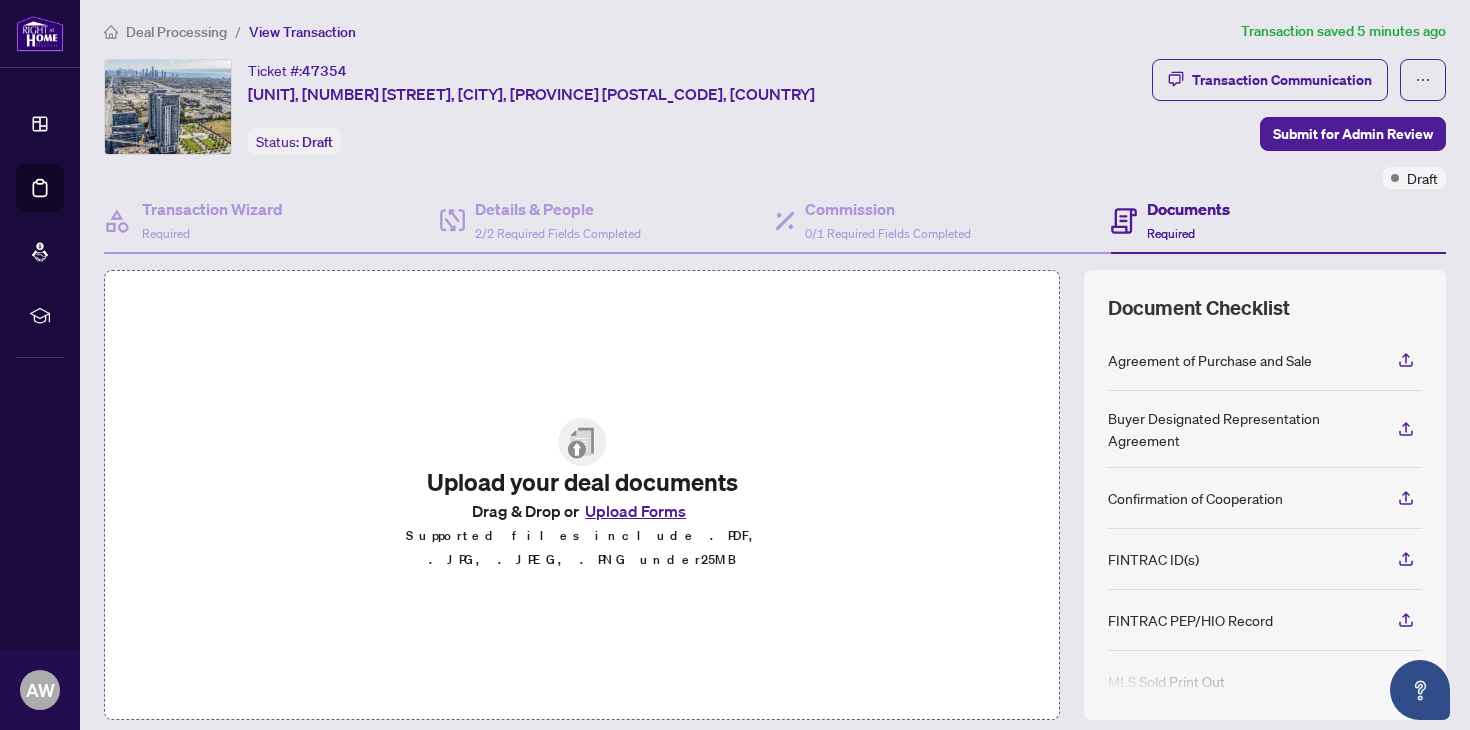 click on "Upload Forms" at bounding box center [635, 511] 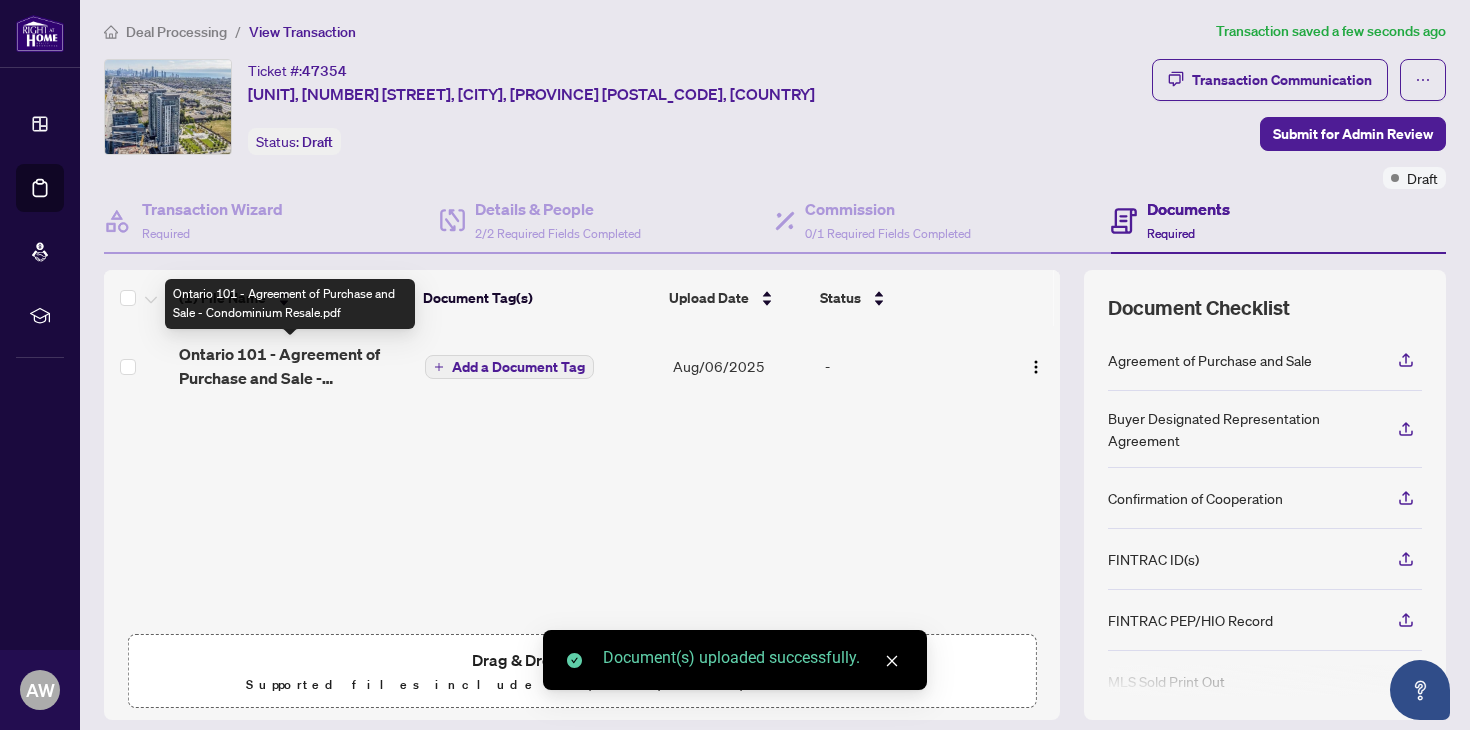 click on "Ontario 101 - Agreement of Purchase and Sale - Condominium Resale.pdf" at bounding box center [294, 366] 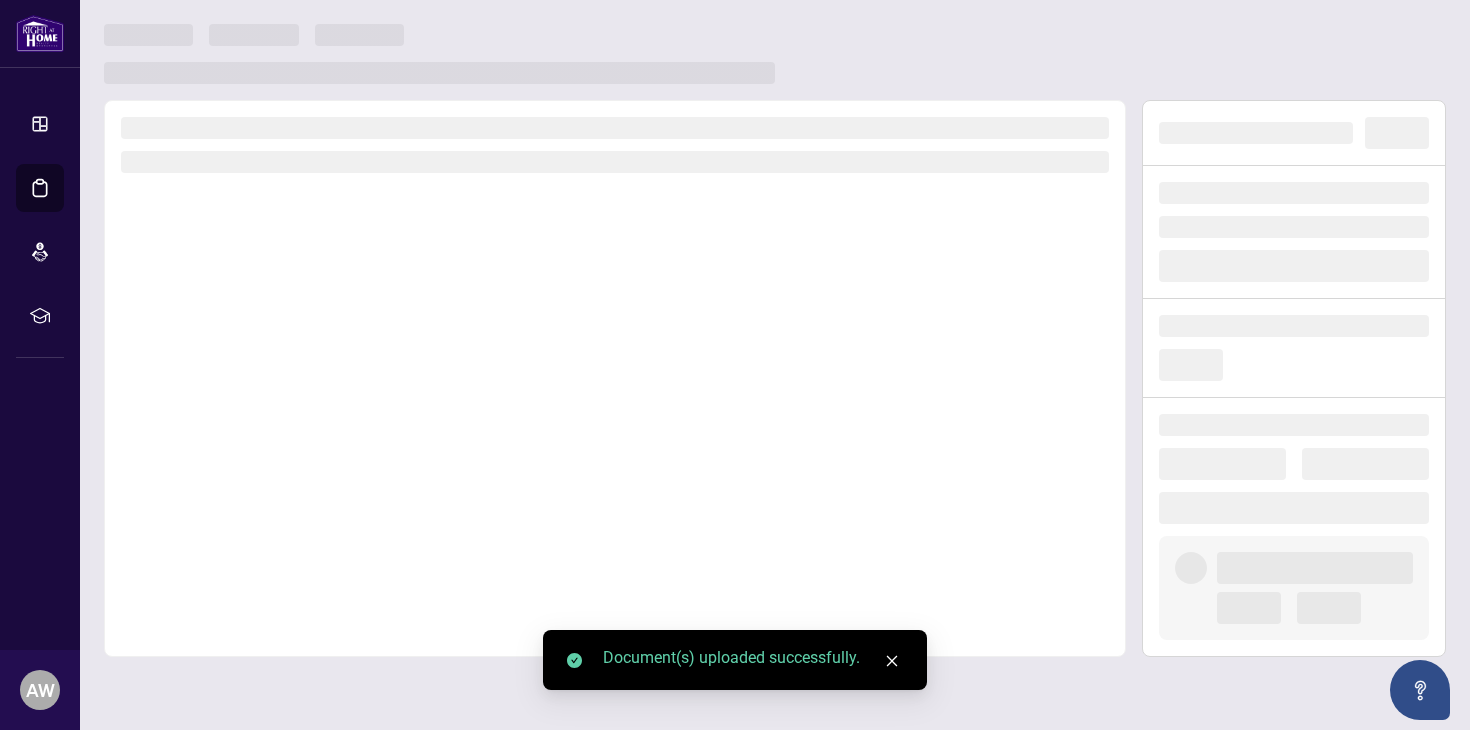 scroll, scrollTop: 0, scrollLeft: 0, axis: both 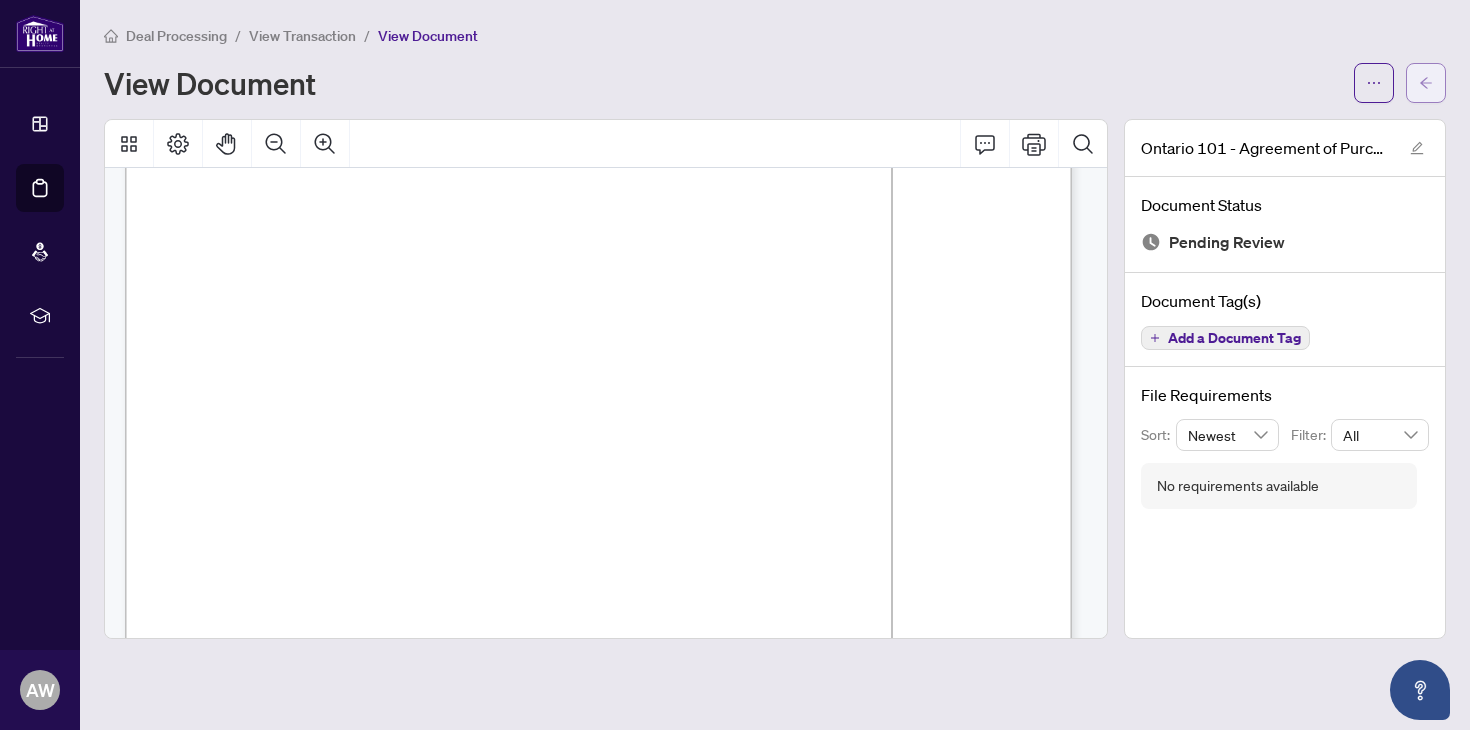 click at bounding box center (1426, 83) 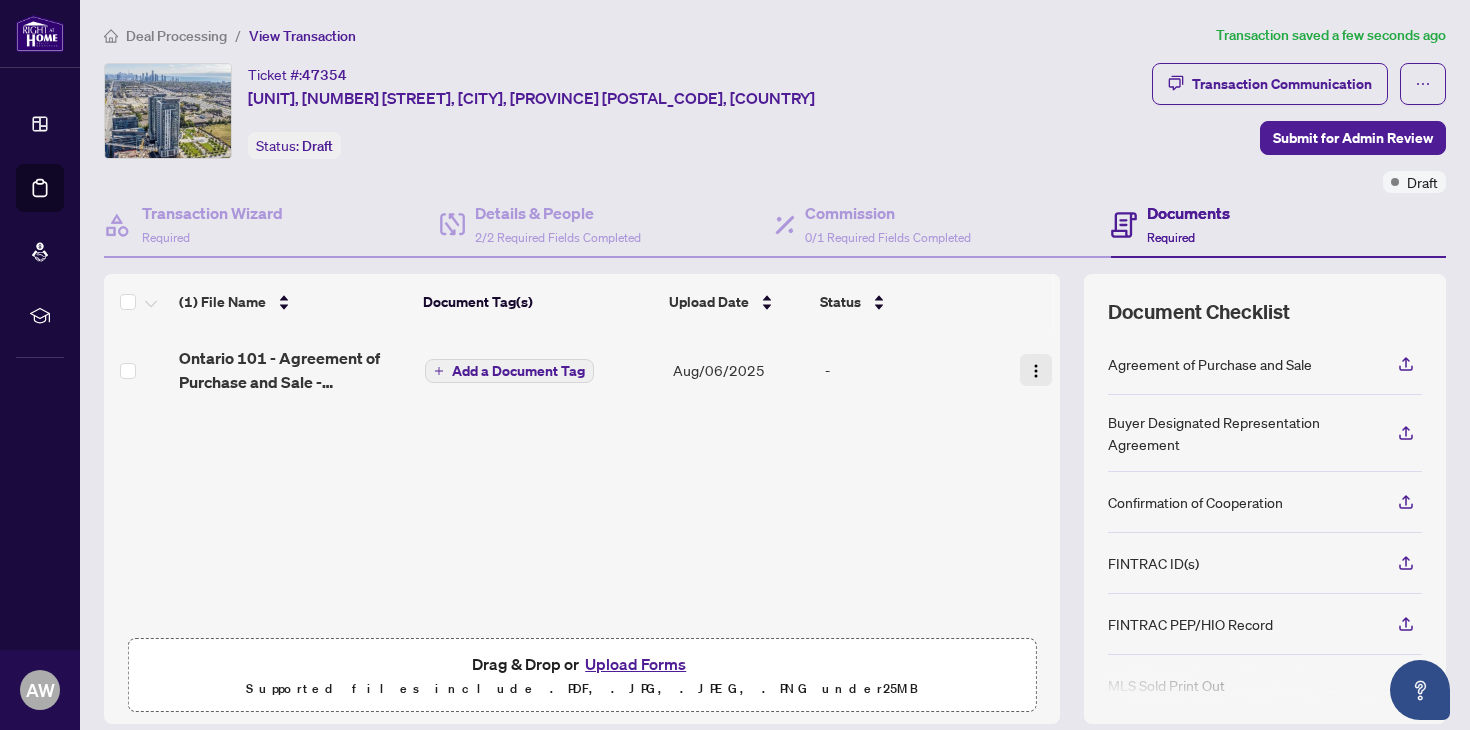 click at bounding box center [1036, 370] 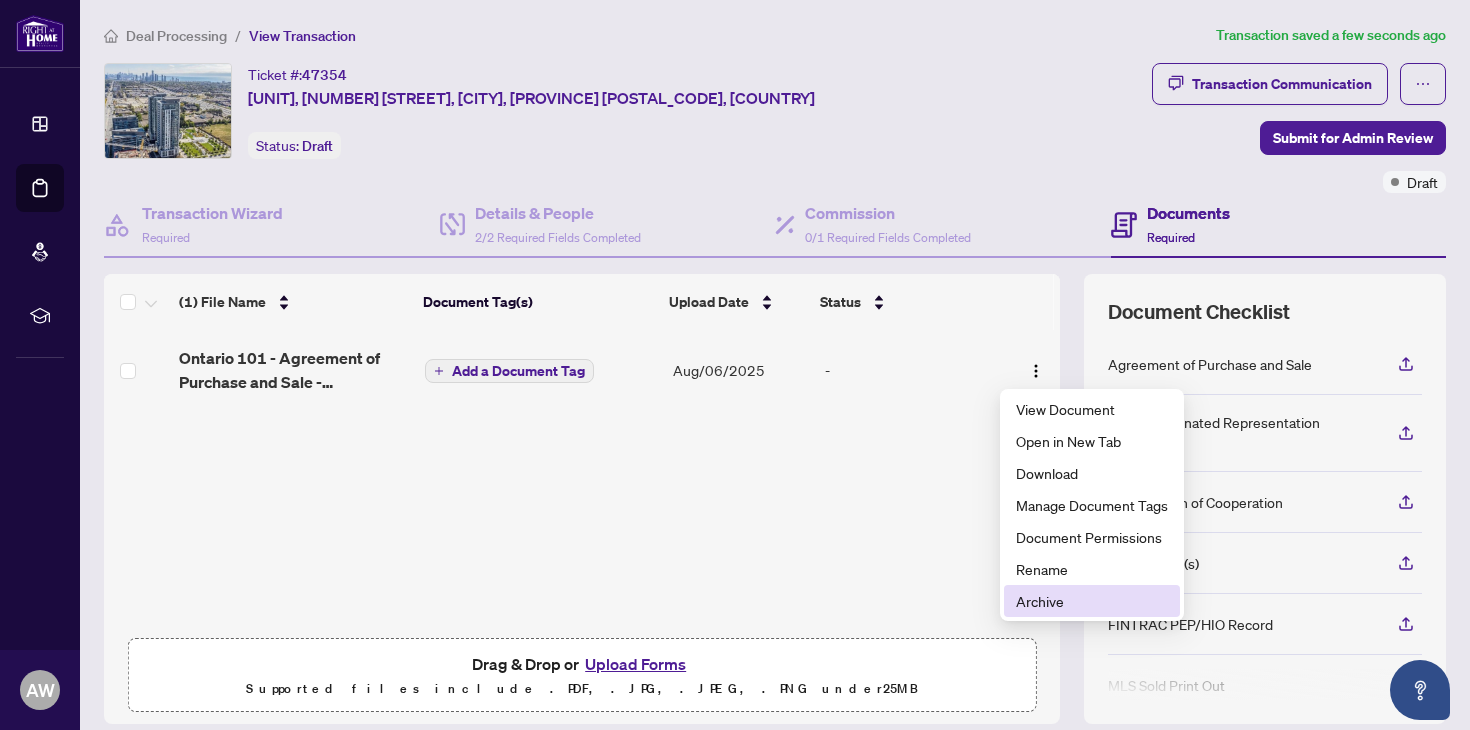 click on "Archive" at bounding box center (1092, 601) 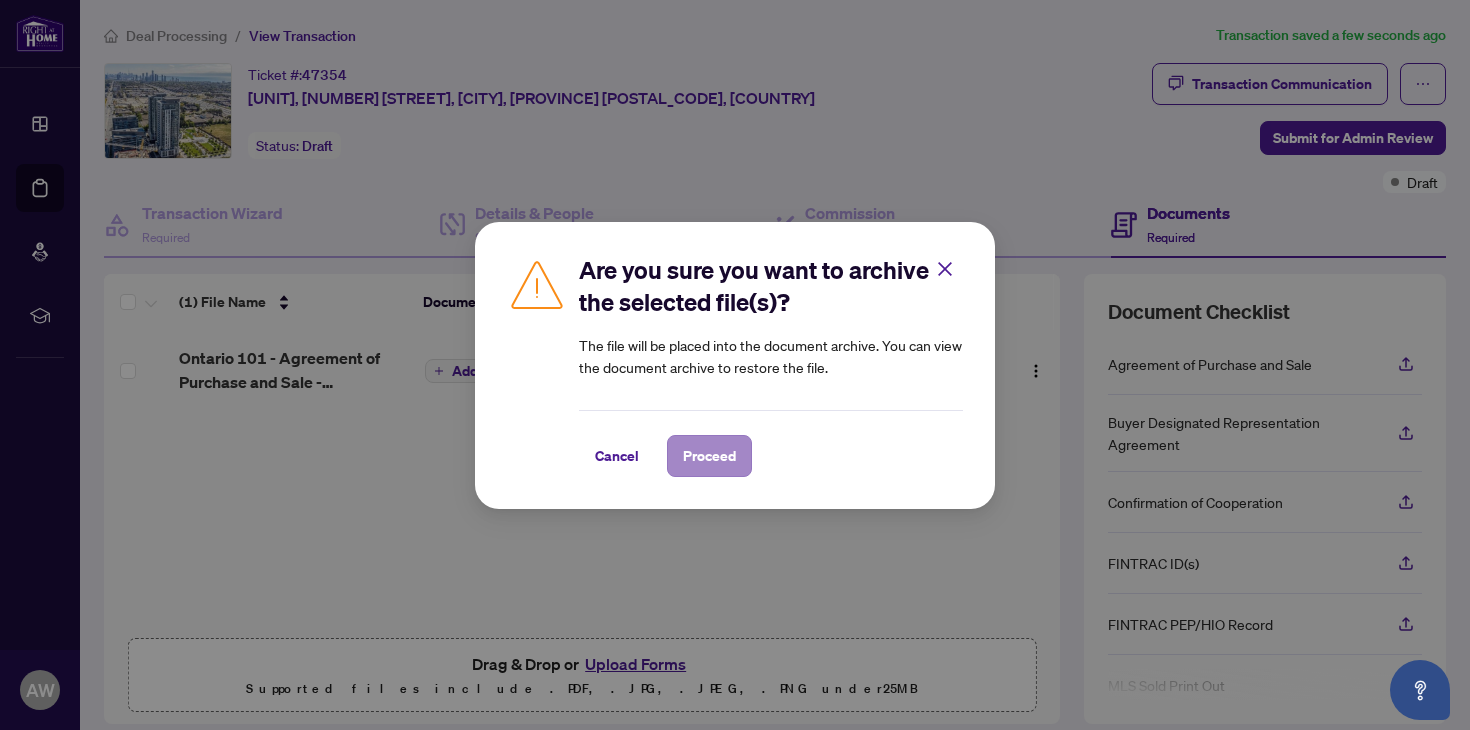 click on "Proceed" at bounding box center [709, 456] 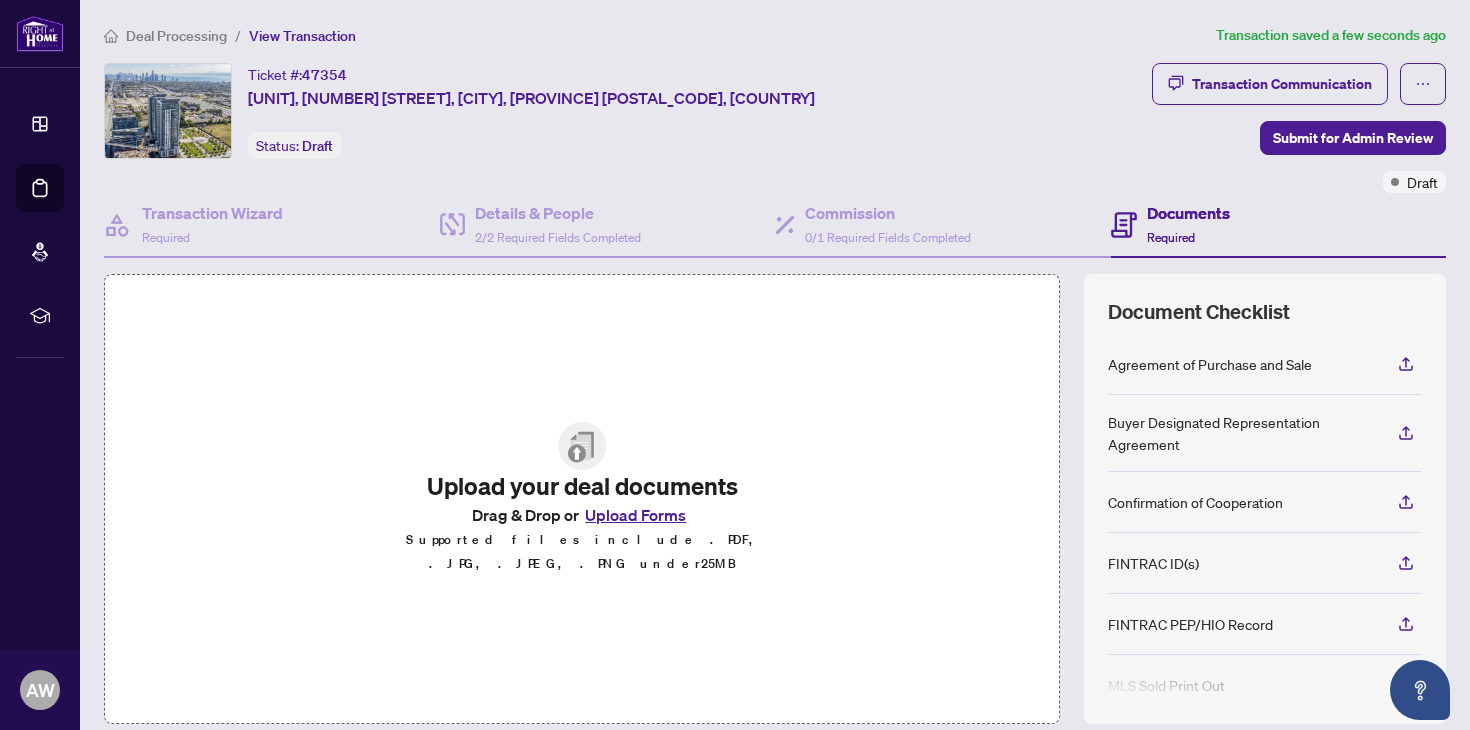 click on "Upload Forms" at bounding box center (635, 515) 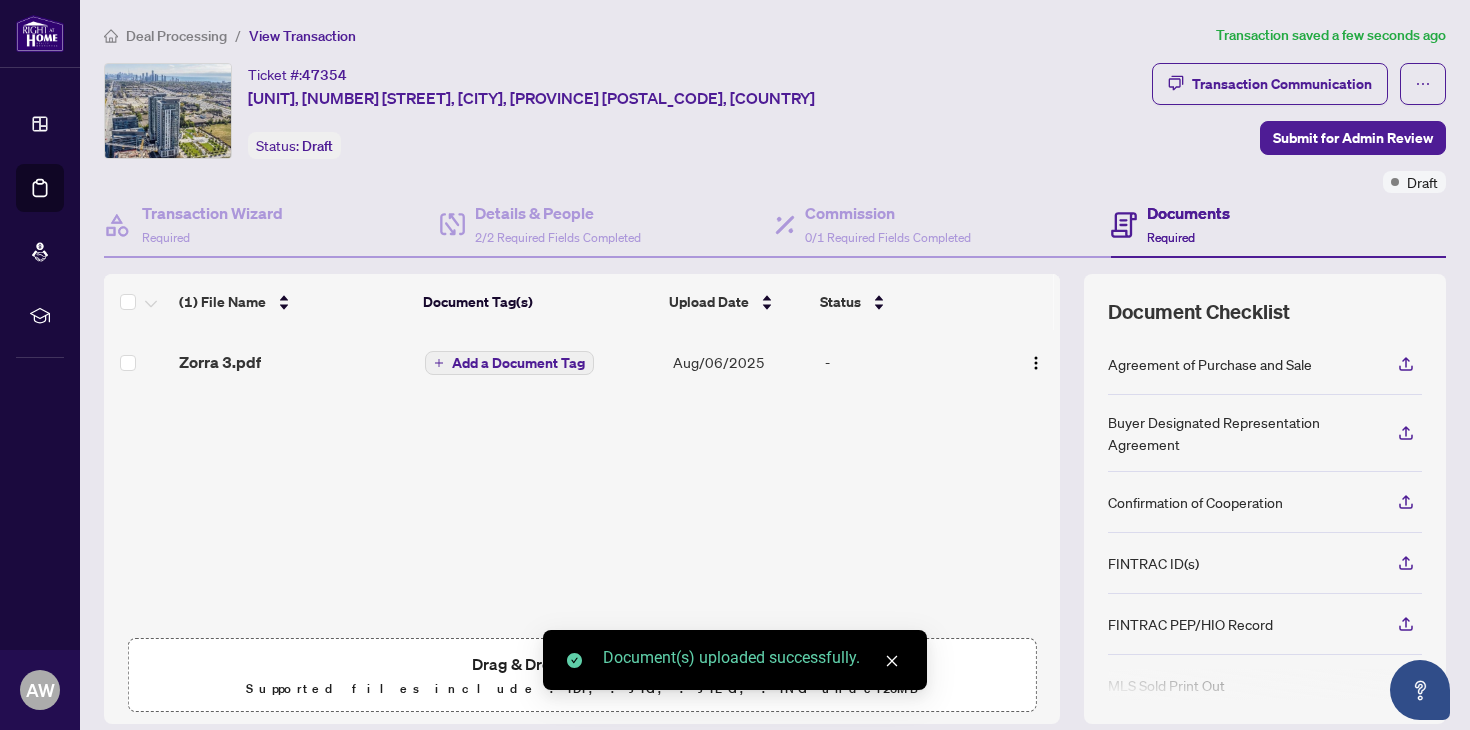 click on "Zorra 3.pdf" at bounding box center (294, 362) 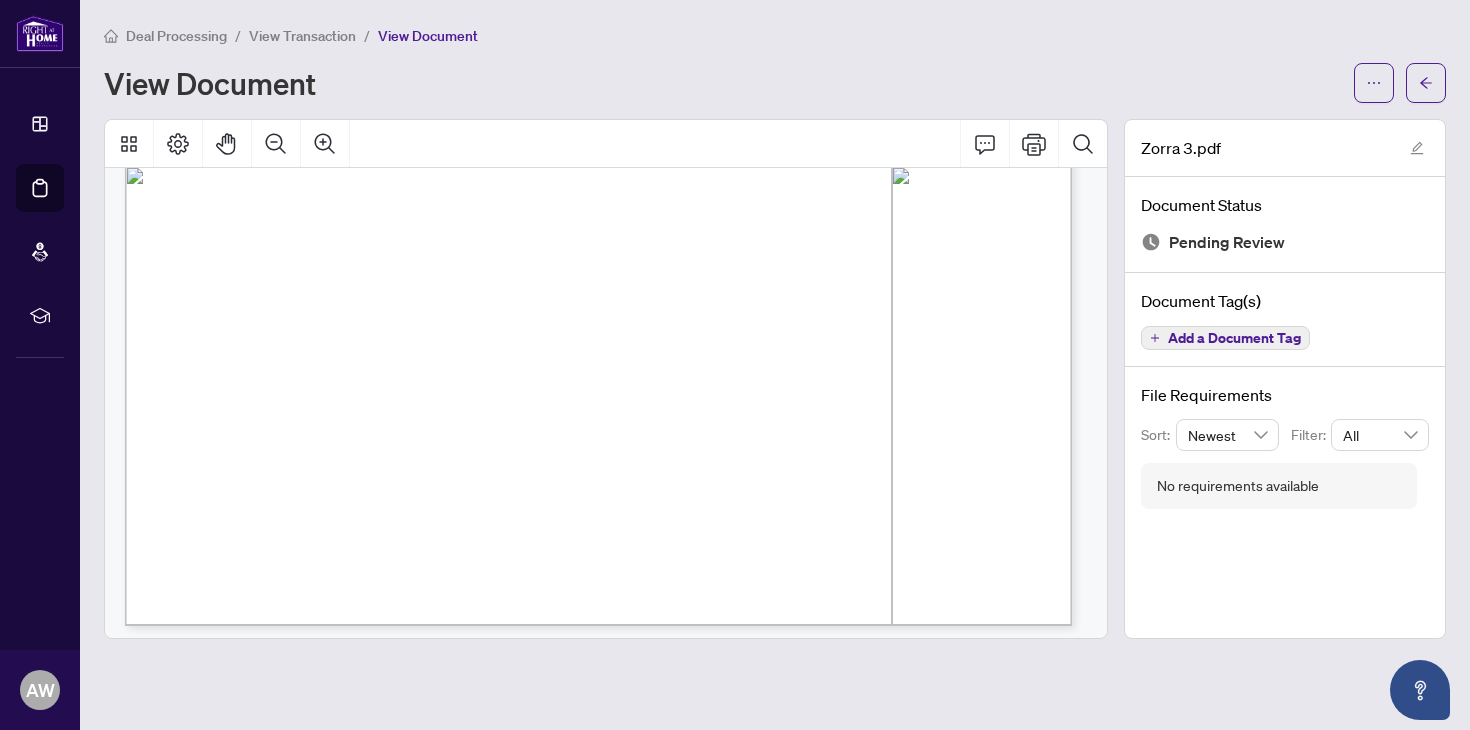 scroll, scrollTop: 12104, scrollLeft: 0, axis: vertical 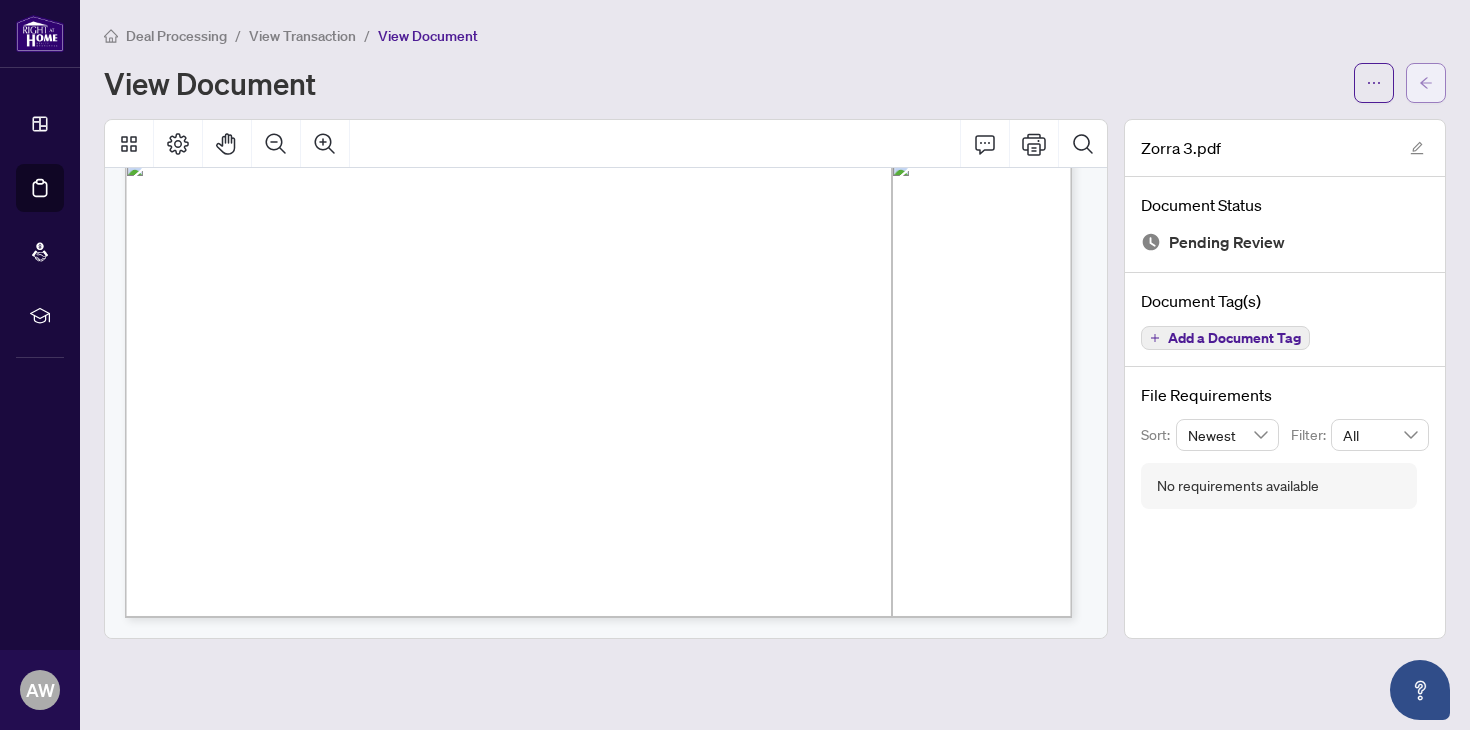 click at bounding box center (1426, 83) 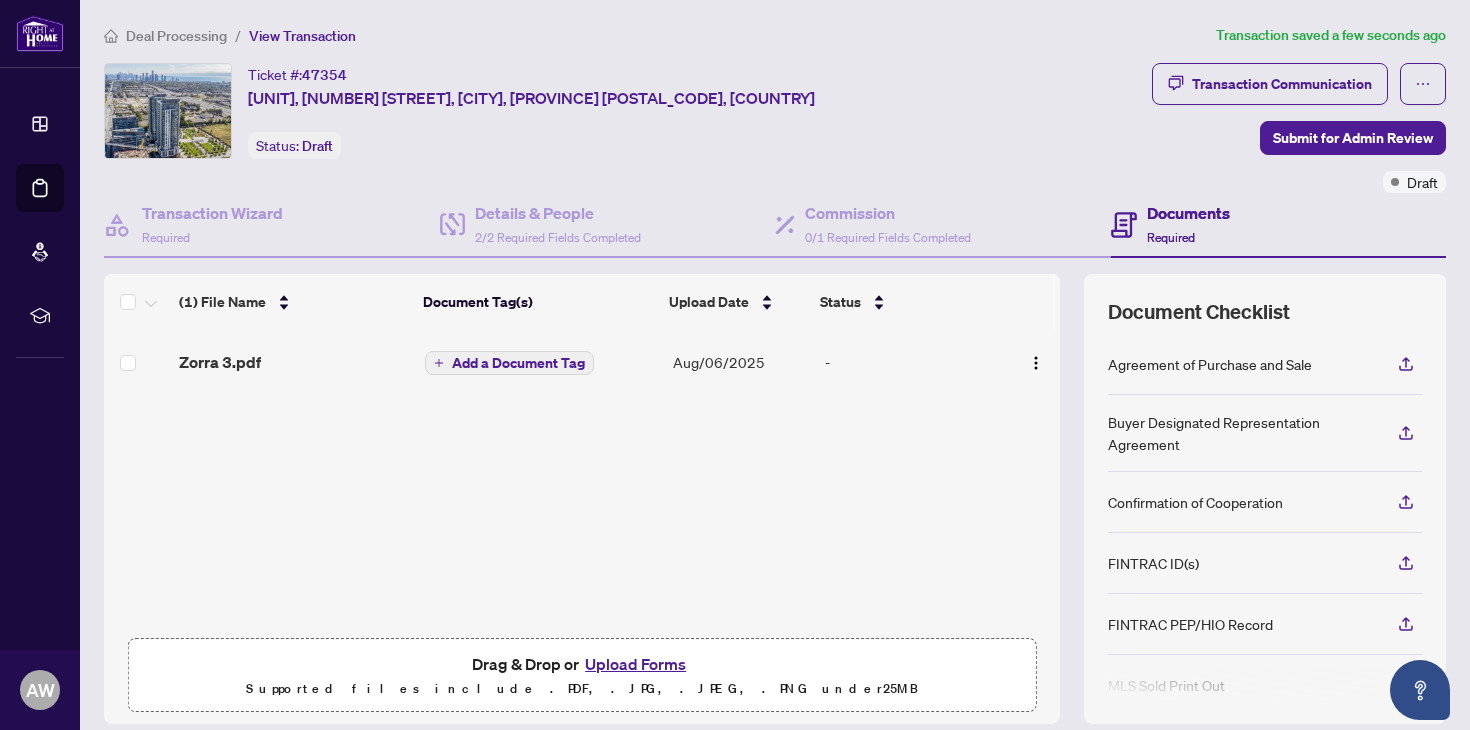 click on "Add a Document Tag" at bounding box center (518, 363) 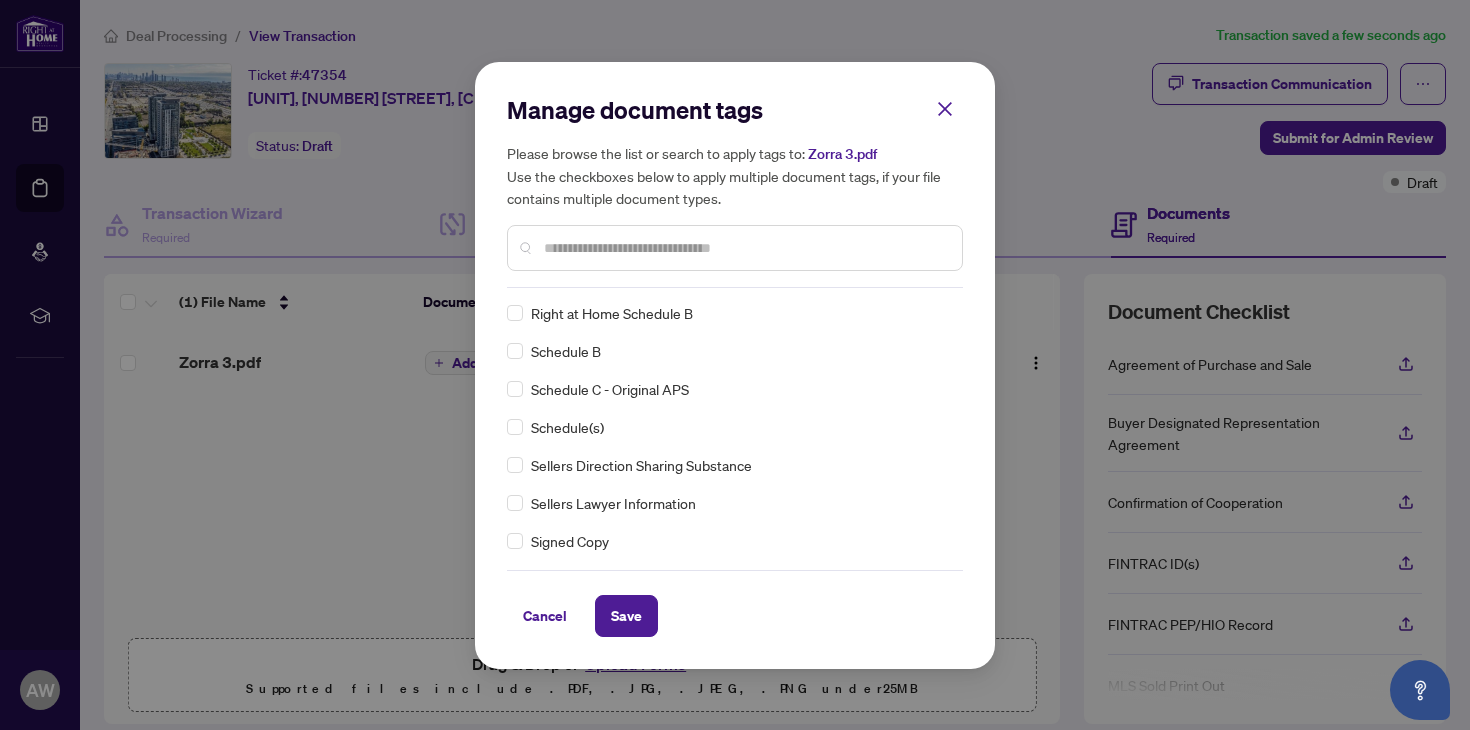 scroll, scrollTop: 3847, scrollLeft: 0, axis: vertical 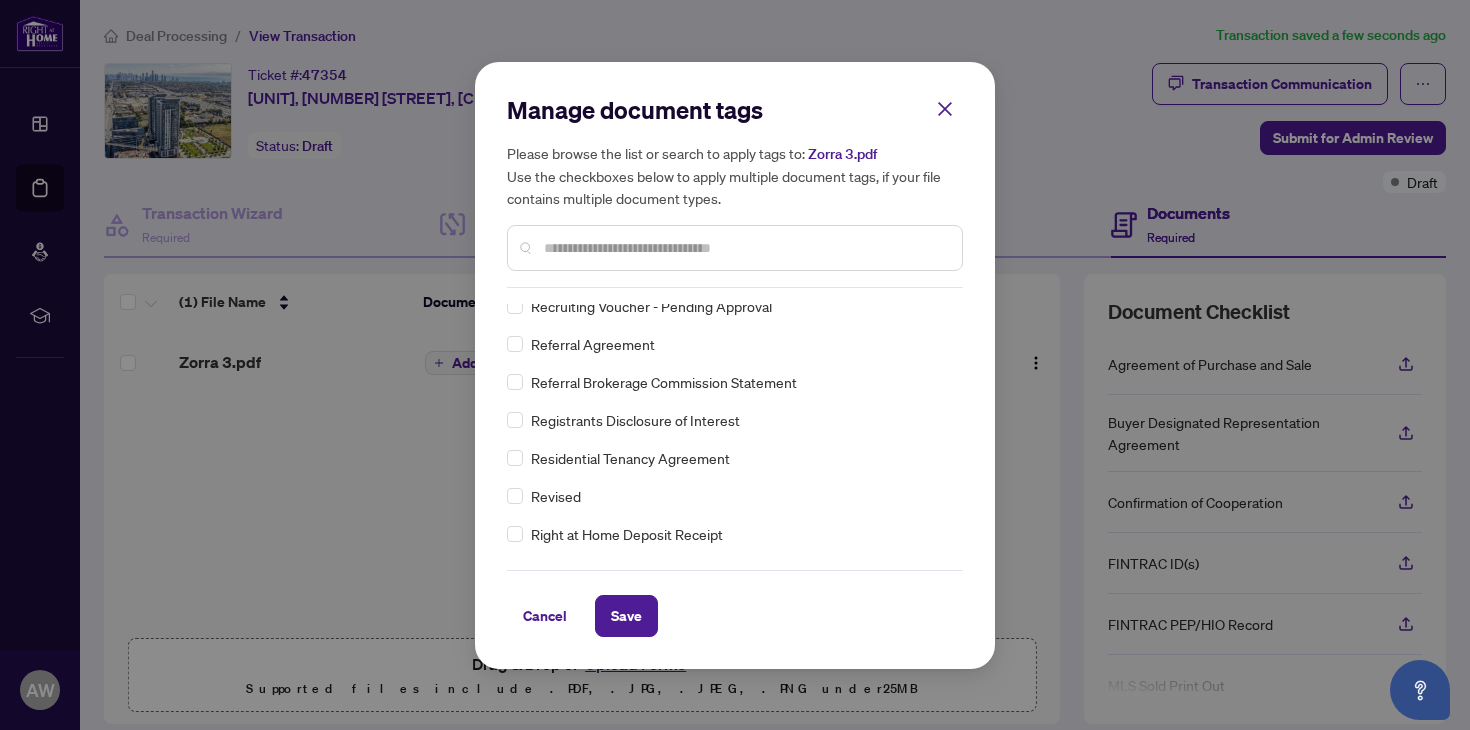 click at bounding box center [745, 248] 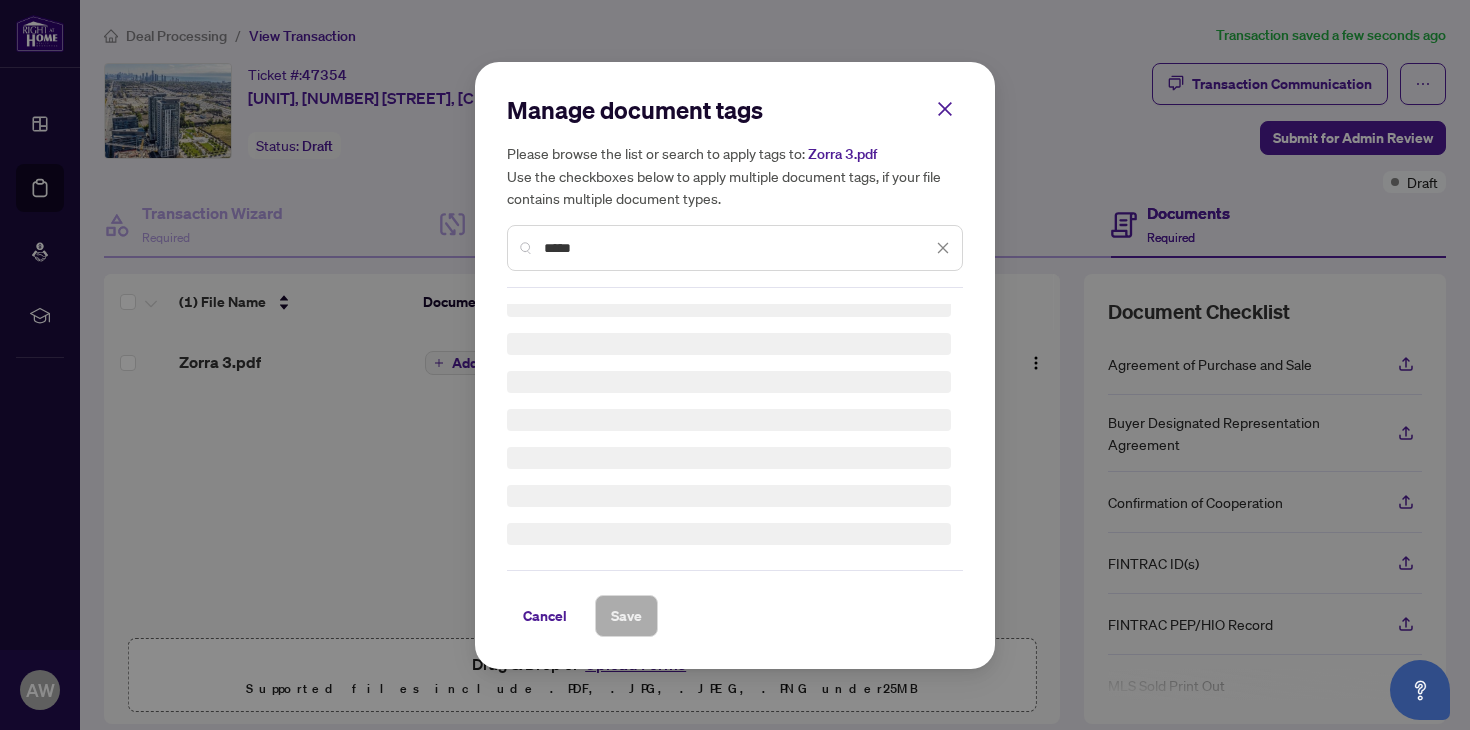 scroll, scrollTop: 2012, scrollLeft: 0, axis: vertical 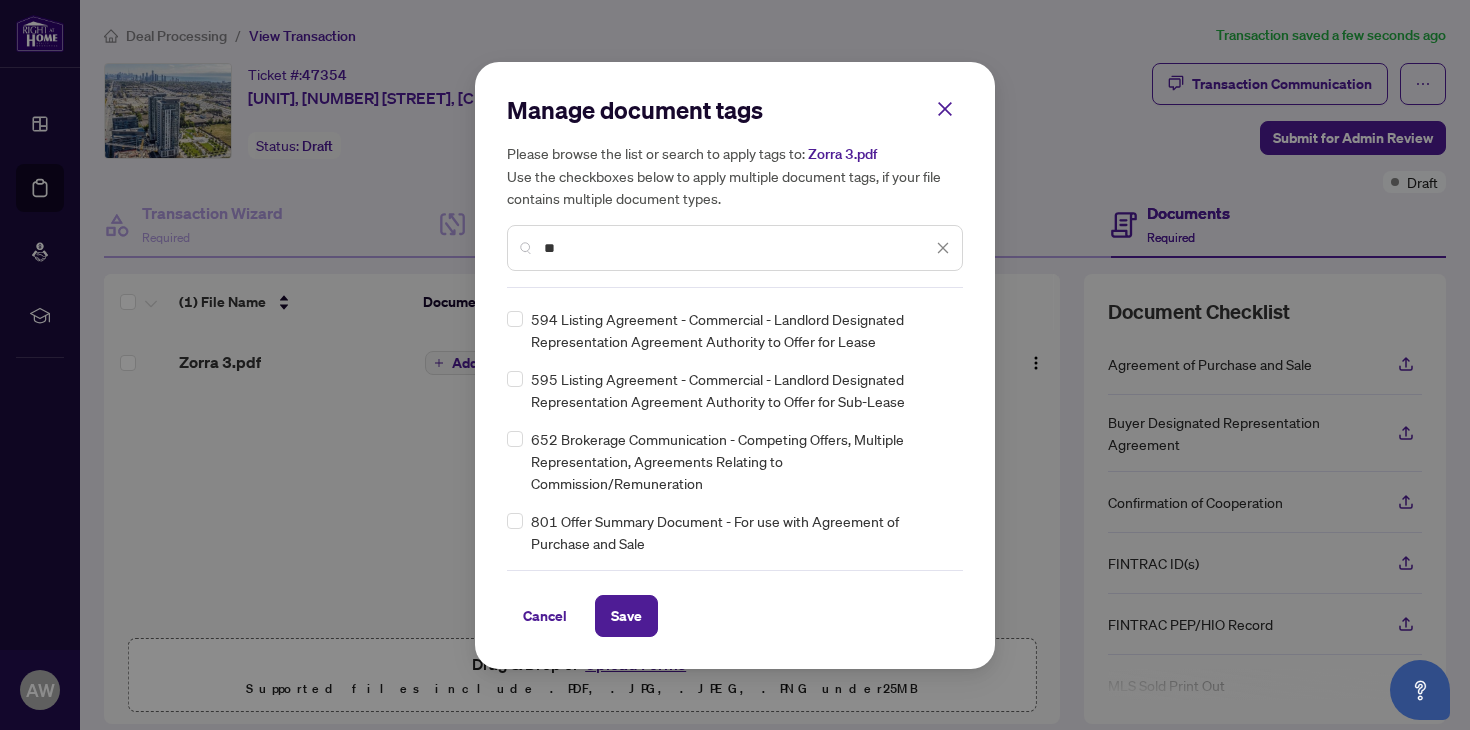type on "*" 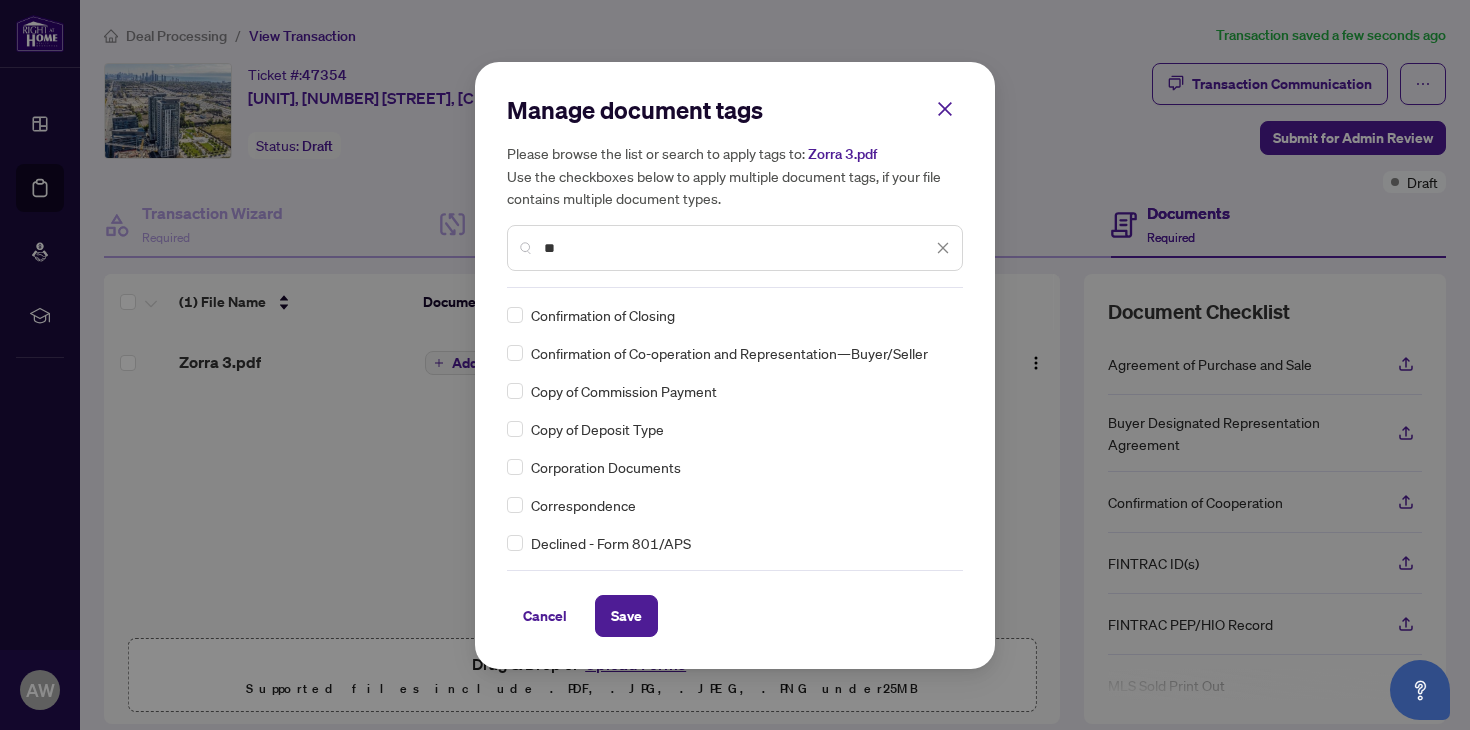 scroll, scrollTop: 0, scrollLeft: 0, axis: both 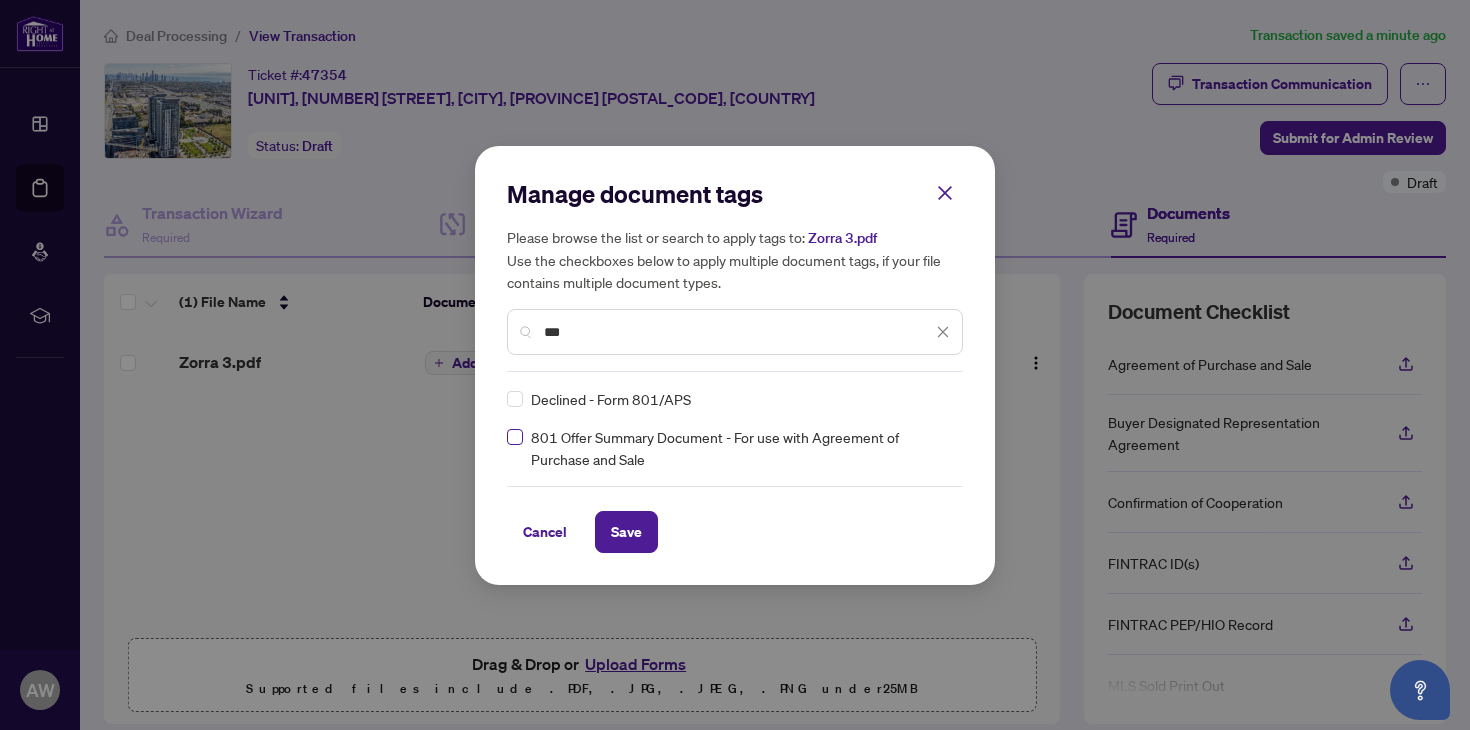 type on "***" 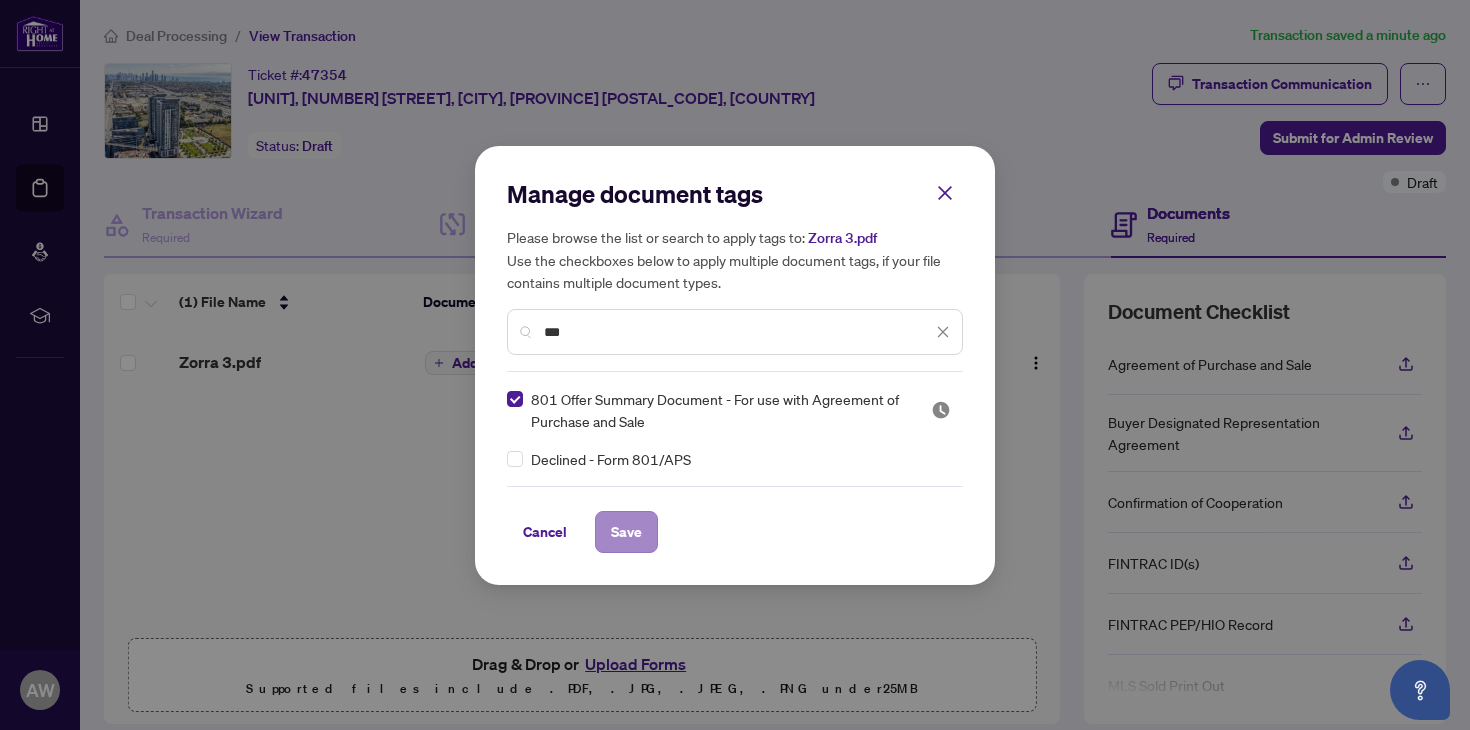 click on "Save" at bounding box center [626, 532] 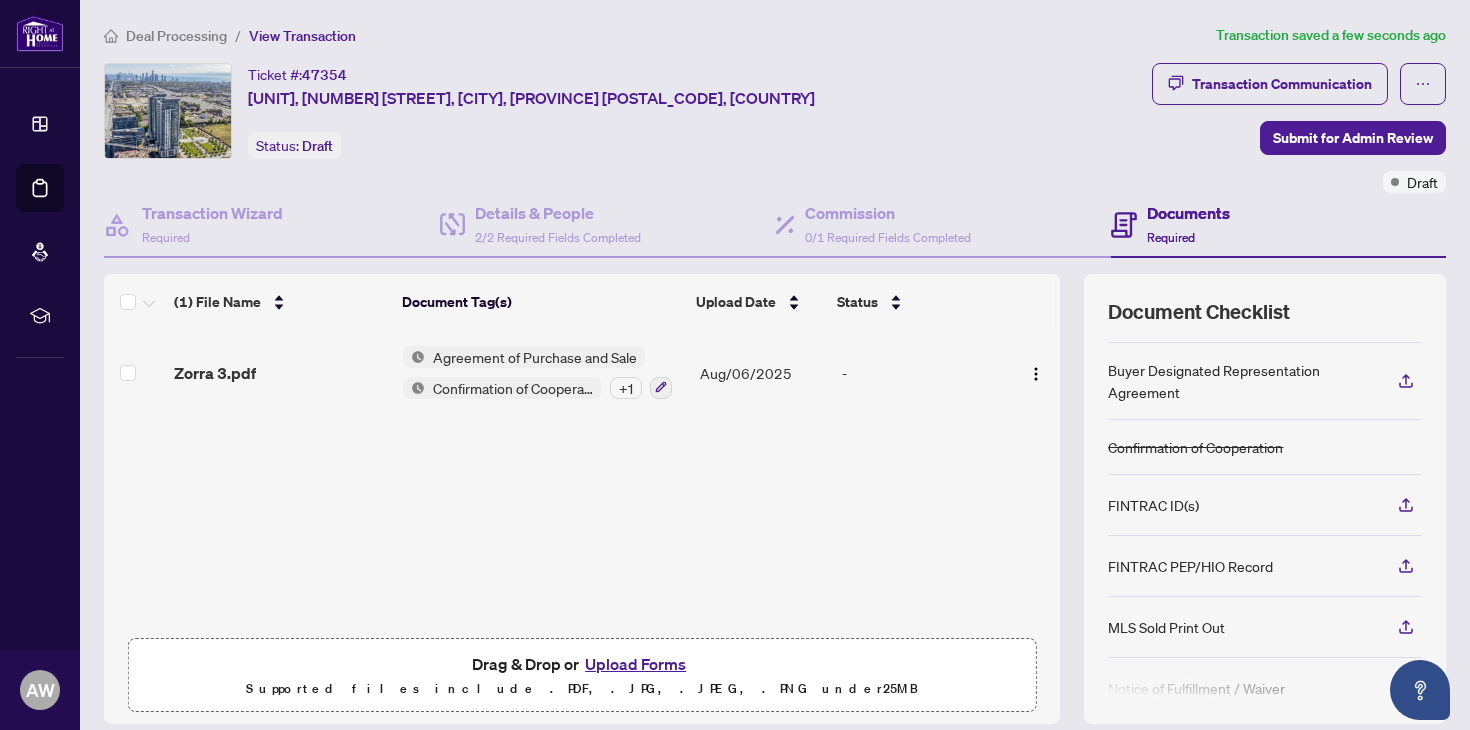 scroll, scrollTop: 194, scrollLeft: 0, axis: vertical 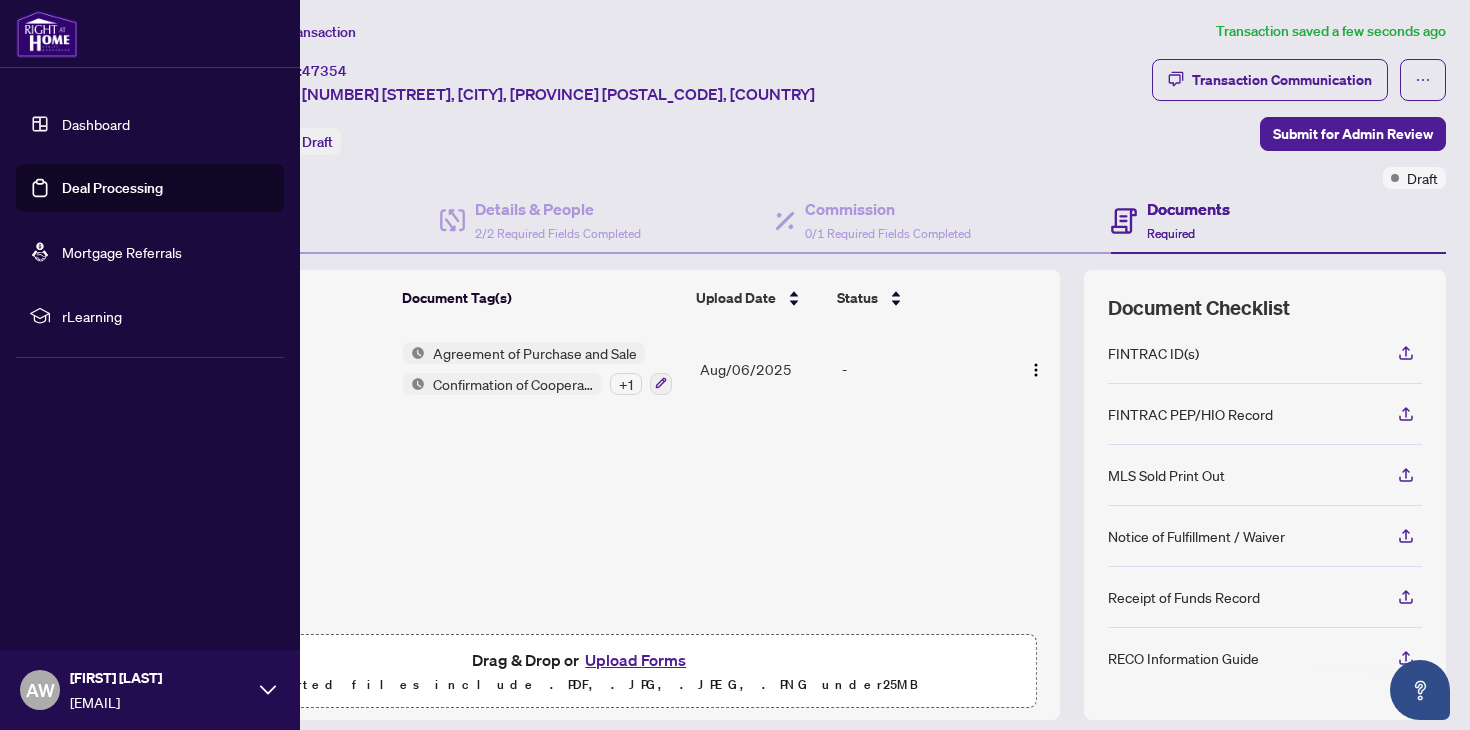 click on "Deal Processing" at bounding box center [112, 188] 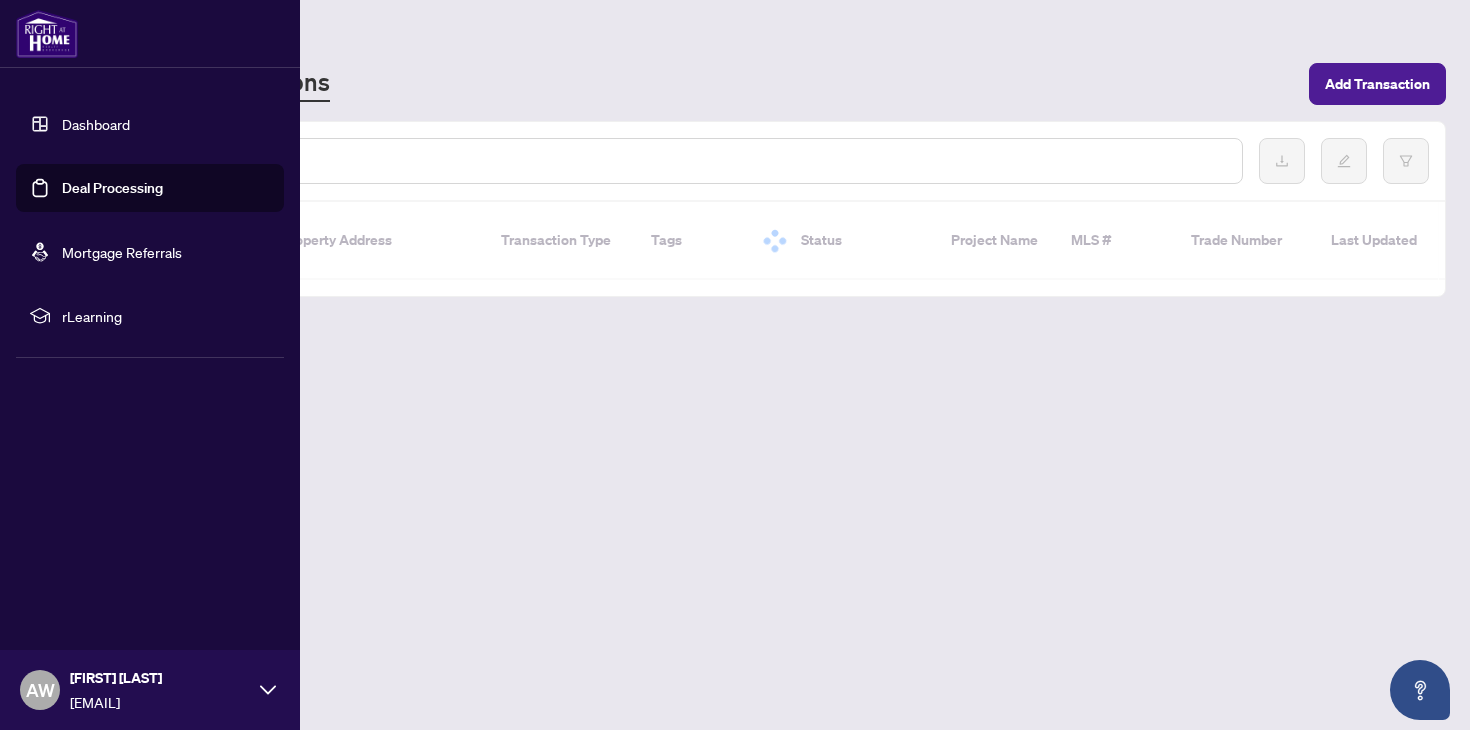 scroll, scrollTop: 0, scrollLeft: 0, axis: both 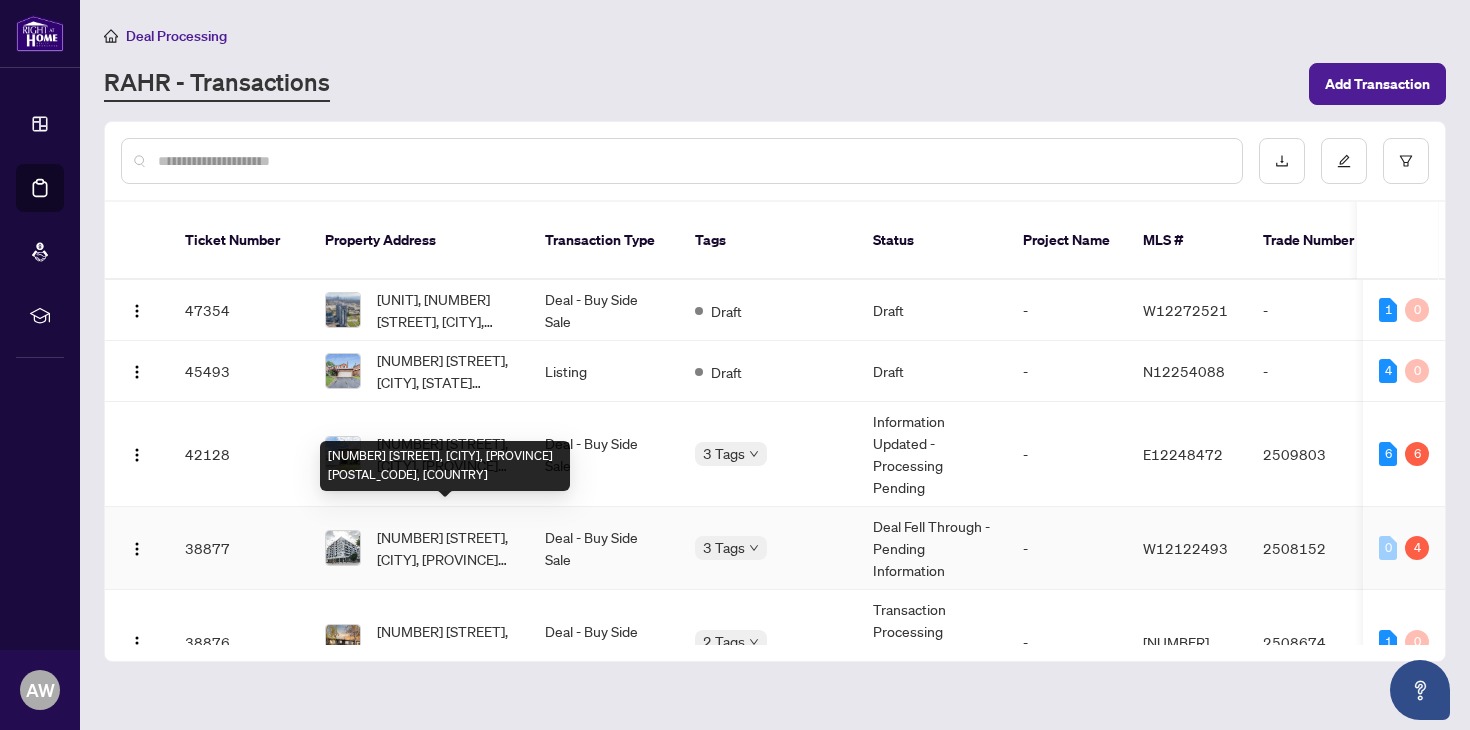 click on "[NUMBER] [STREET], [CITY], [PROVINCE] [POSTAL_CODE], [COUNTRY]" at bounding box center [445, 548] 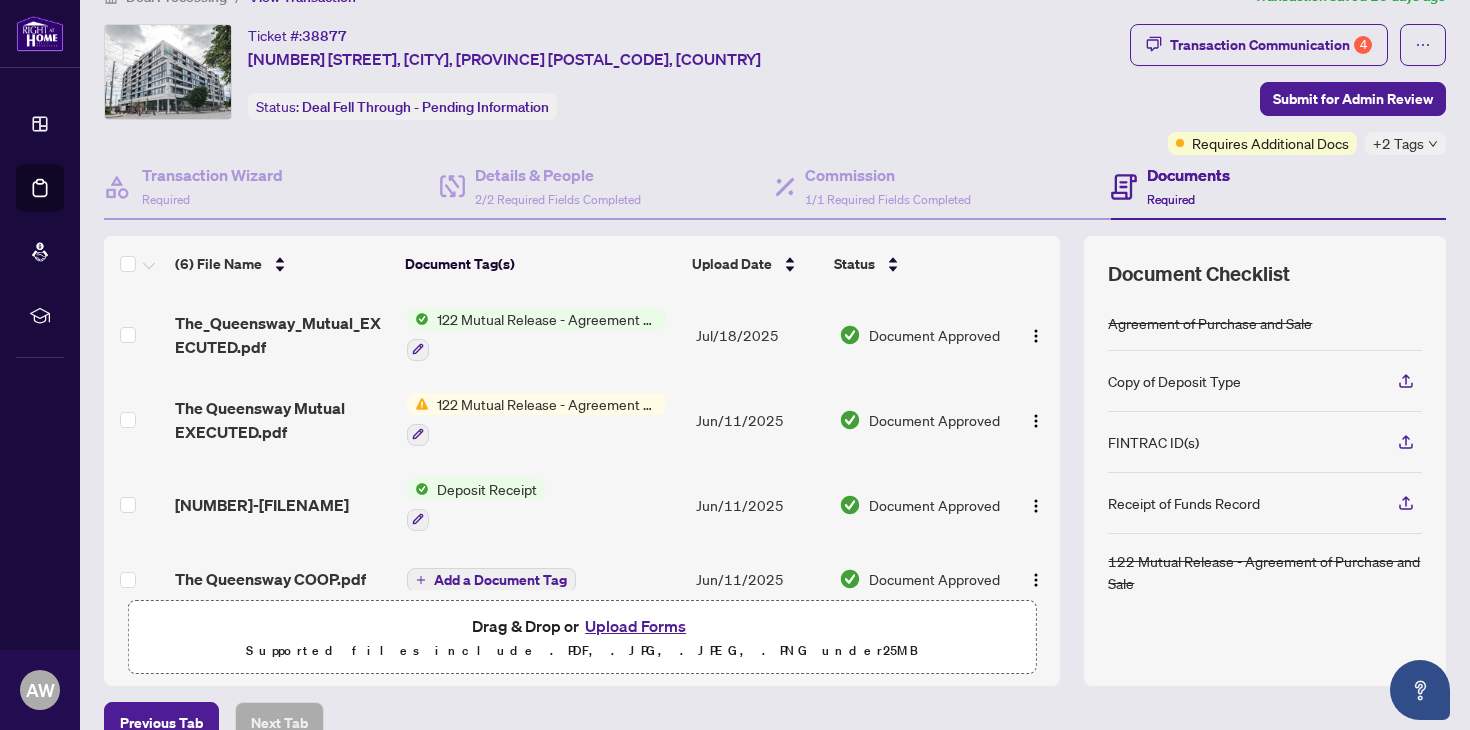 scroll, scrollTop: 0, scrollLeft: 0, axis: both 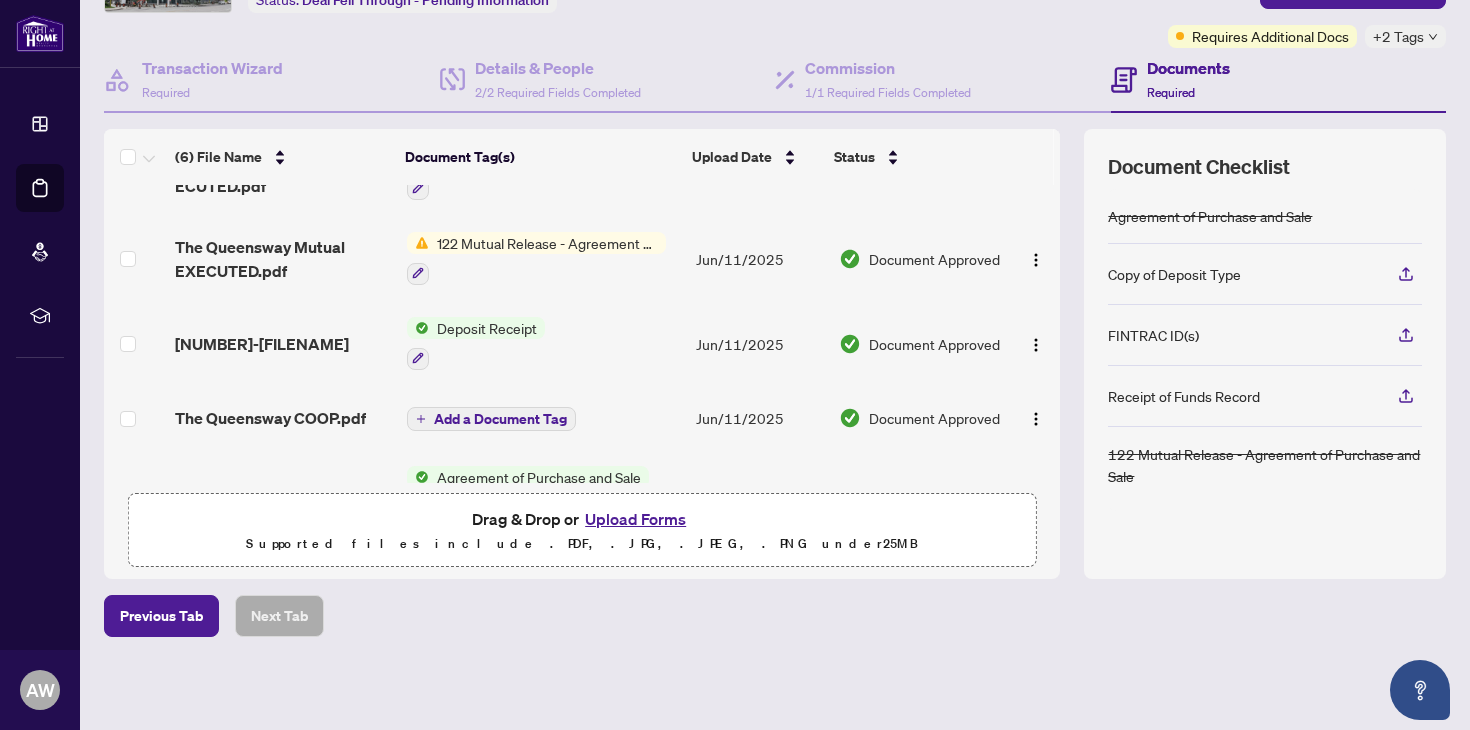 click on "122 Mutual Release - Agreement of Purchase and Sale" at bounding box center (547, 243) 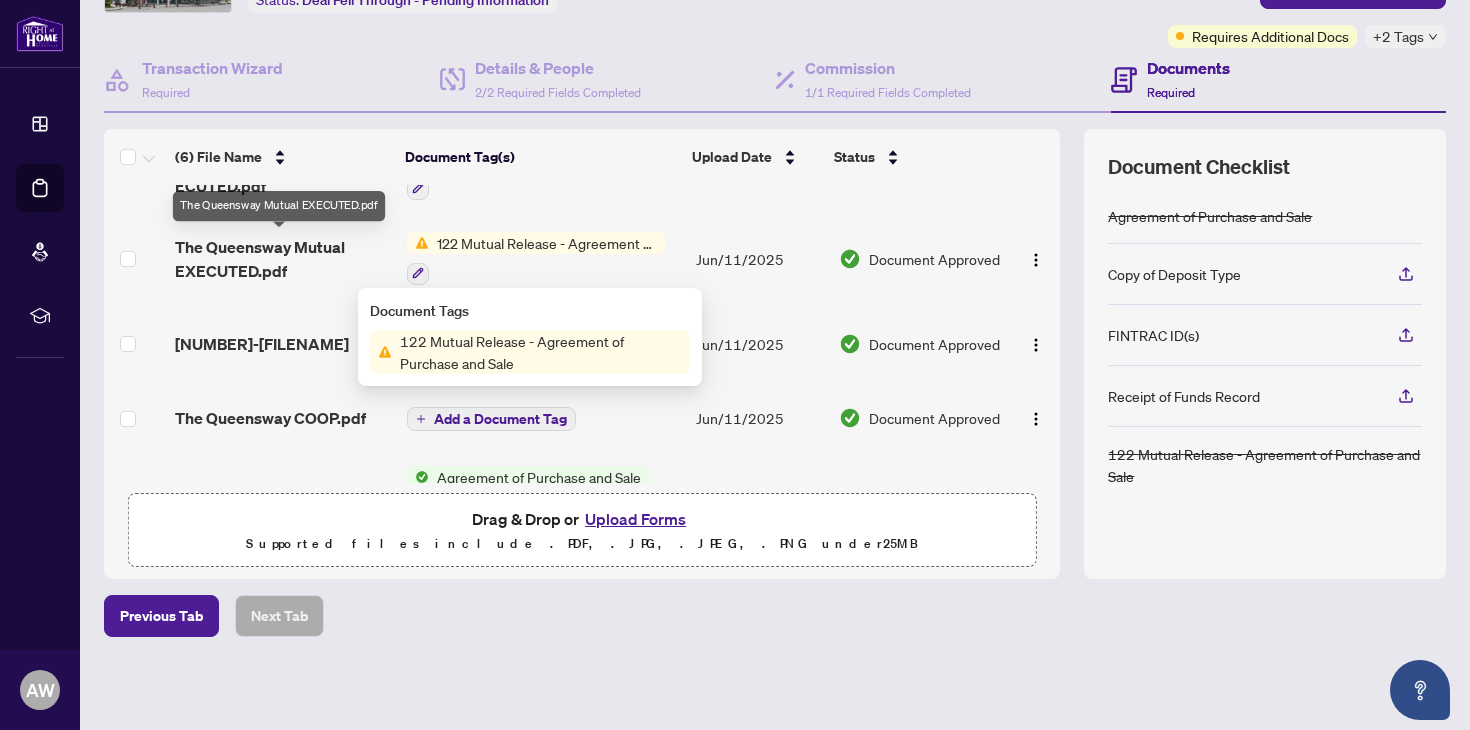 click on "The Queensway Mutual EXECUTED.pdf" at bounding box center (282, 259) 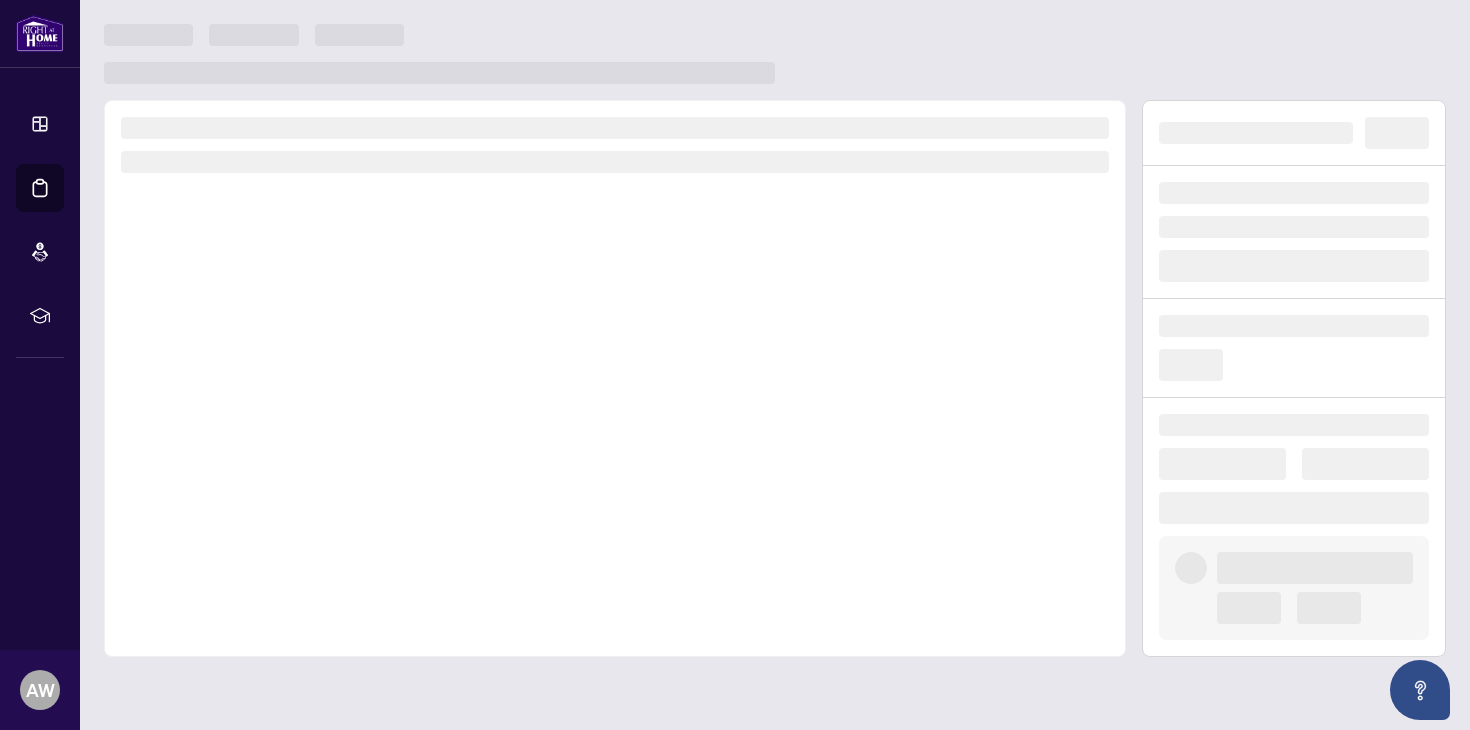 scroll, scrollTop: 0, scrollLeft: 0, axis: both 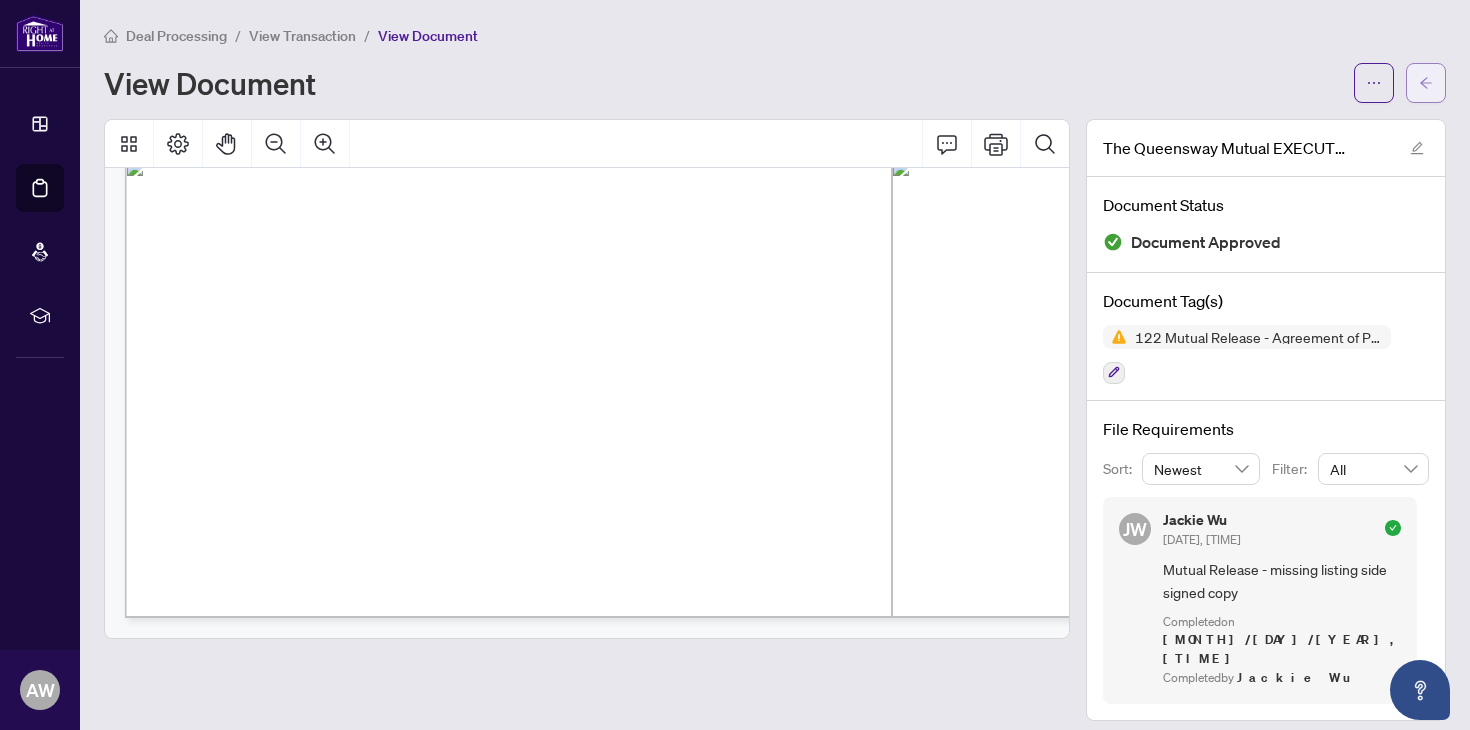 click at bounding box center (1426, 83) 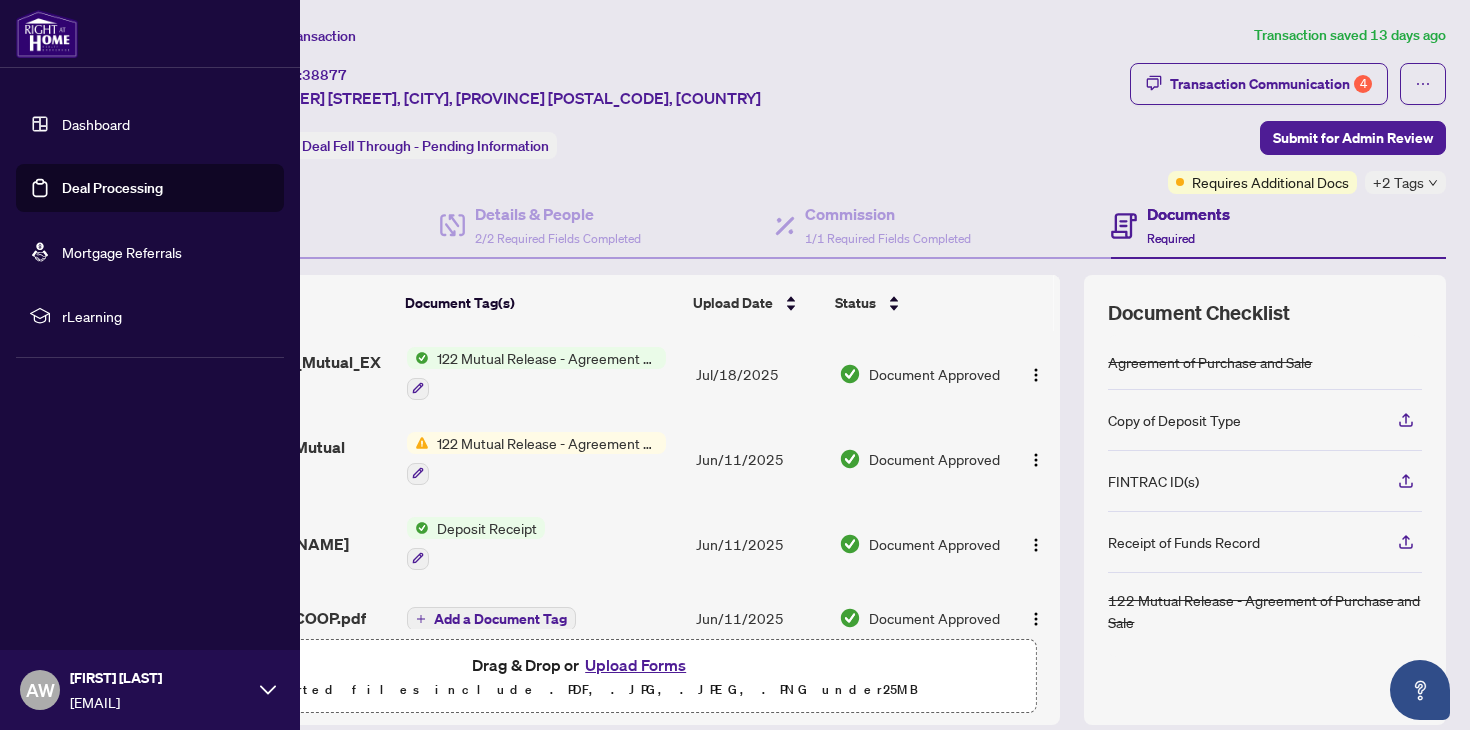 click on "Deal Processing" at bounding box center (112, 188) 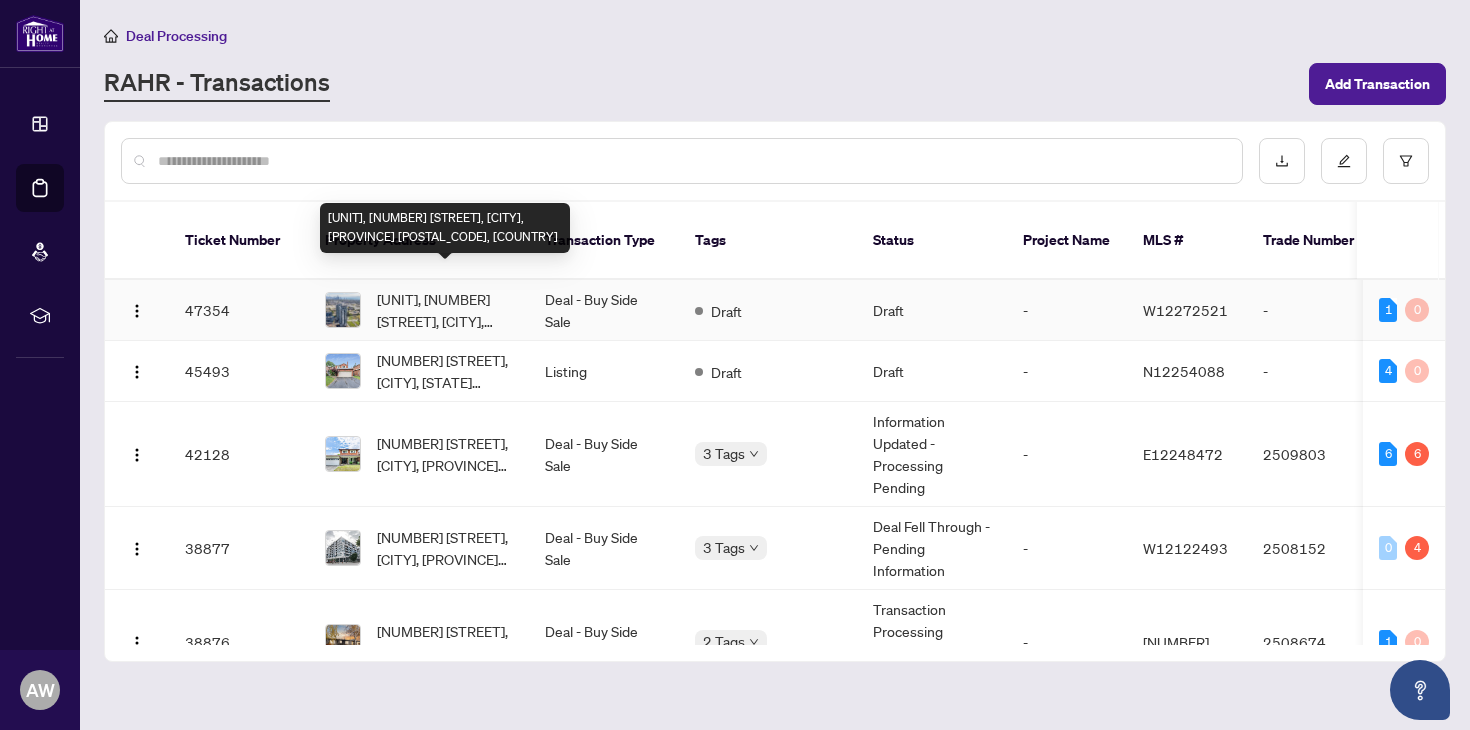 click on "[UNIT], [NUMBER] [STREET], [CITY], [PROVINCE] [POSTAL_CODE], [COUNTRY]" at bounding box center [445, 310] 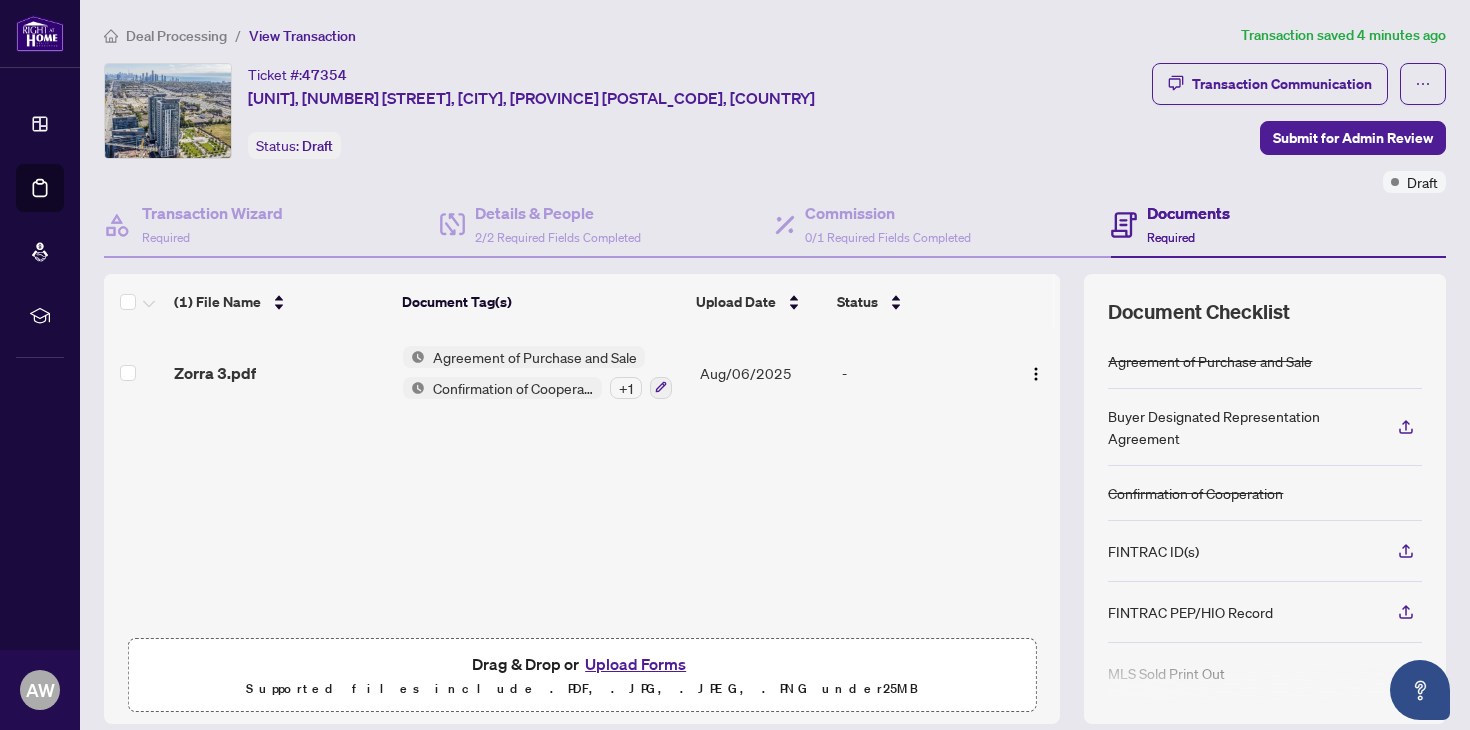 click on "Upload Forms" at bounding box center (635, 664) 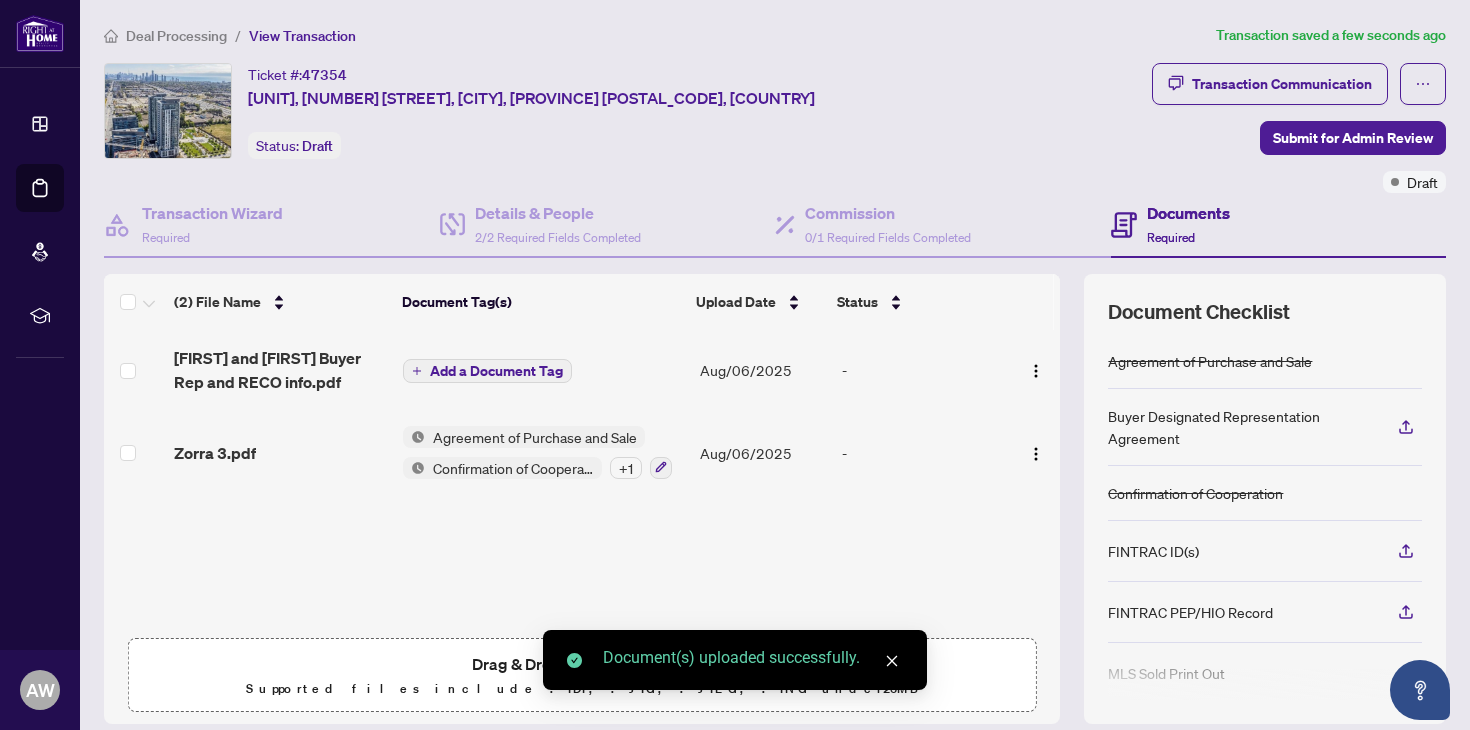 click on "Add a Document Tag" at bounding box center [496, 371] 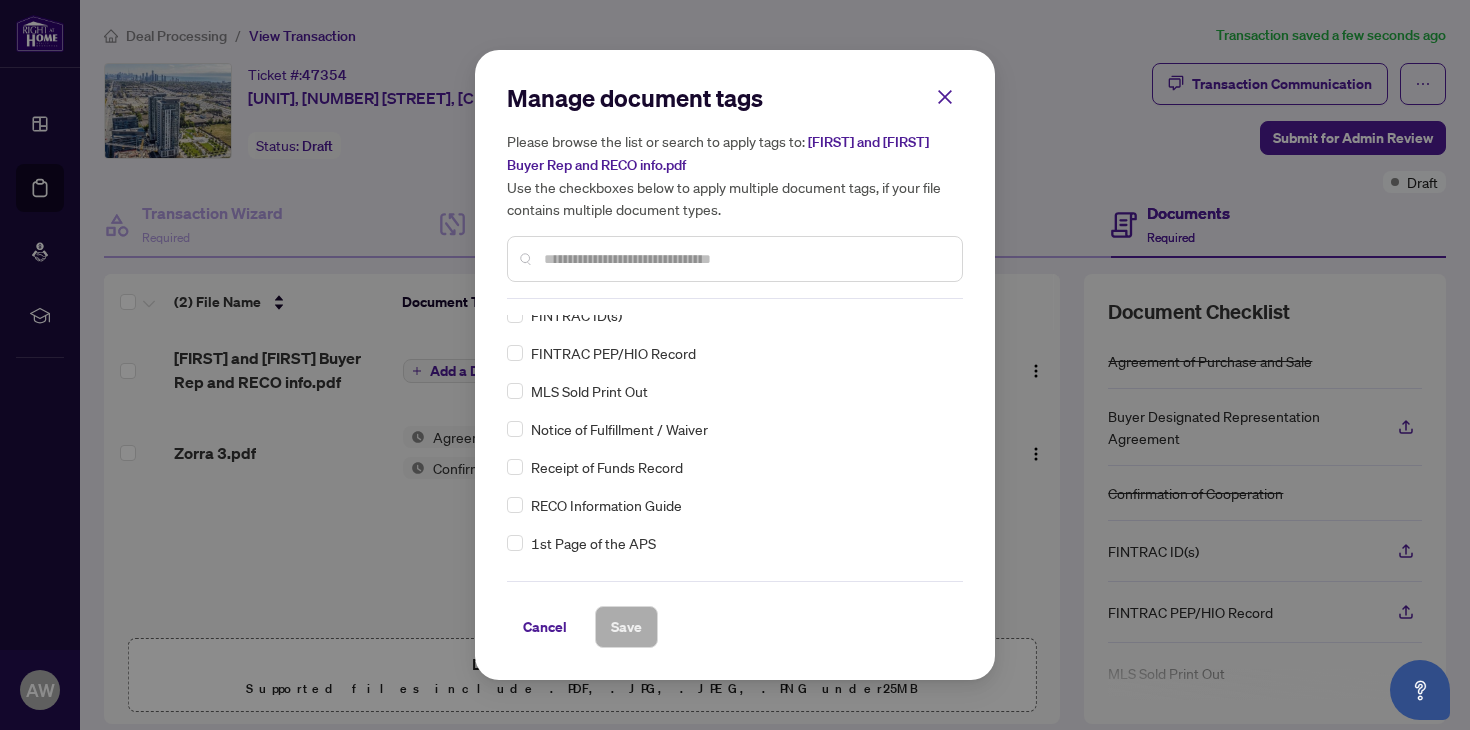 scroll, scrollTop: 0, scrollLeft: 0, axis: both 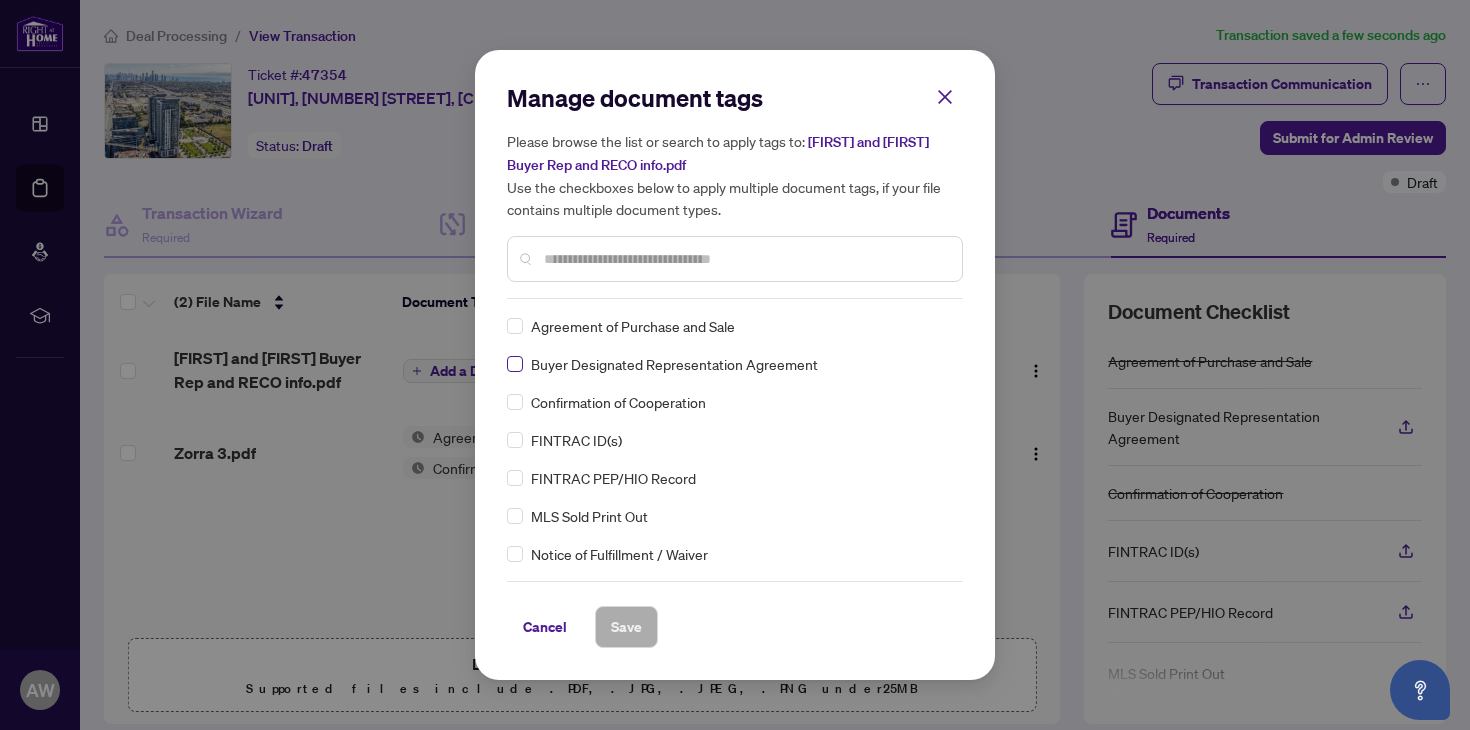click at bounding box center (515, 364) 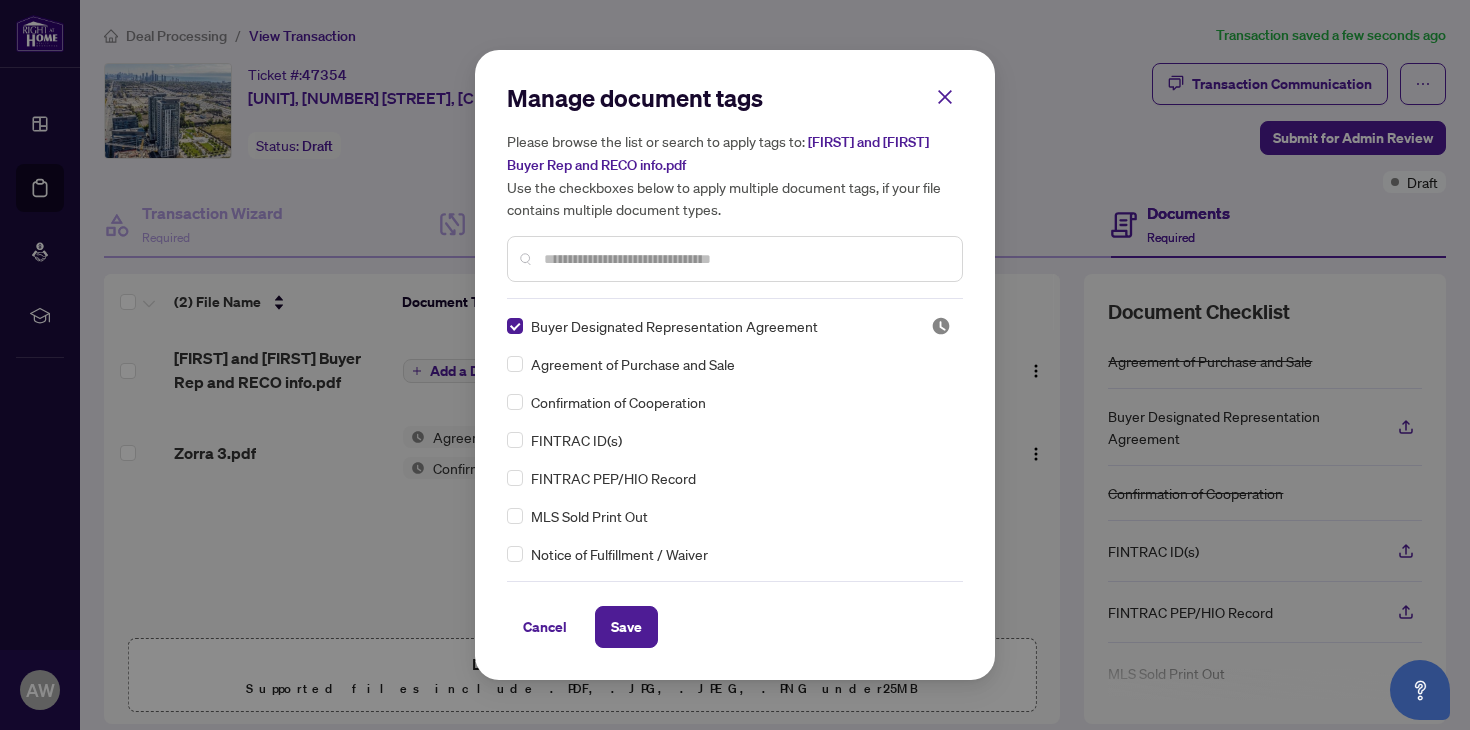 click at bounding box center (745, 259) 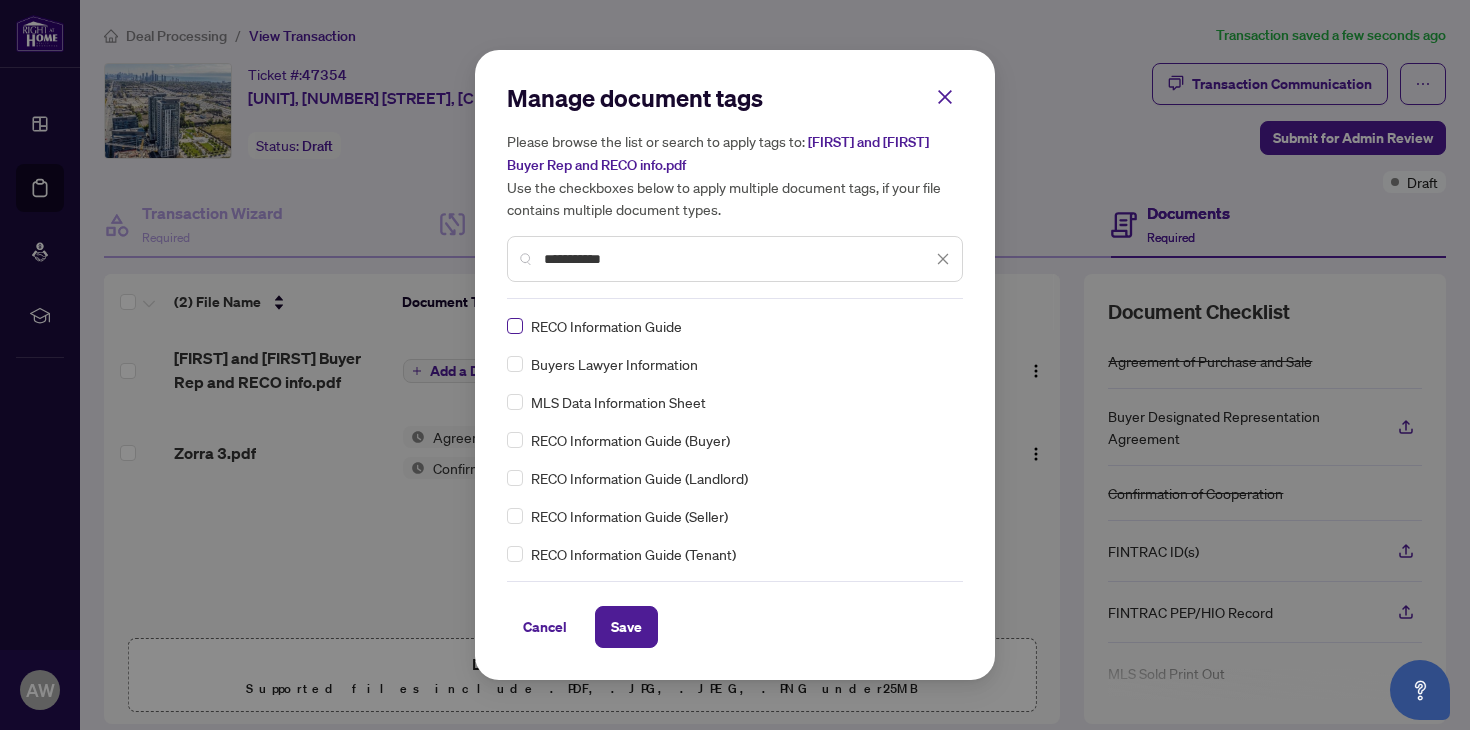 type on "**********" 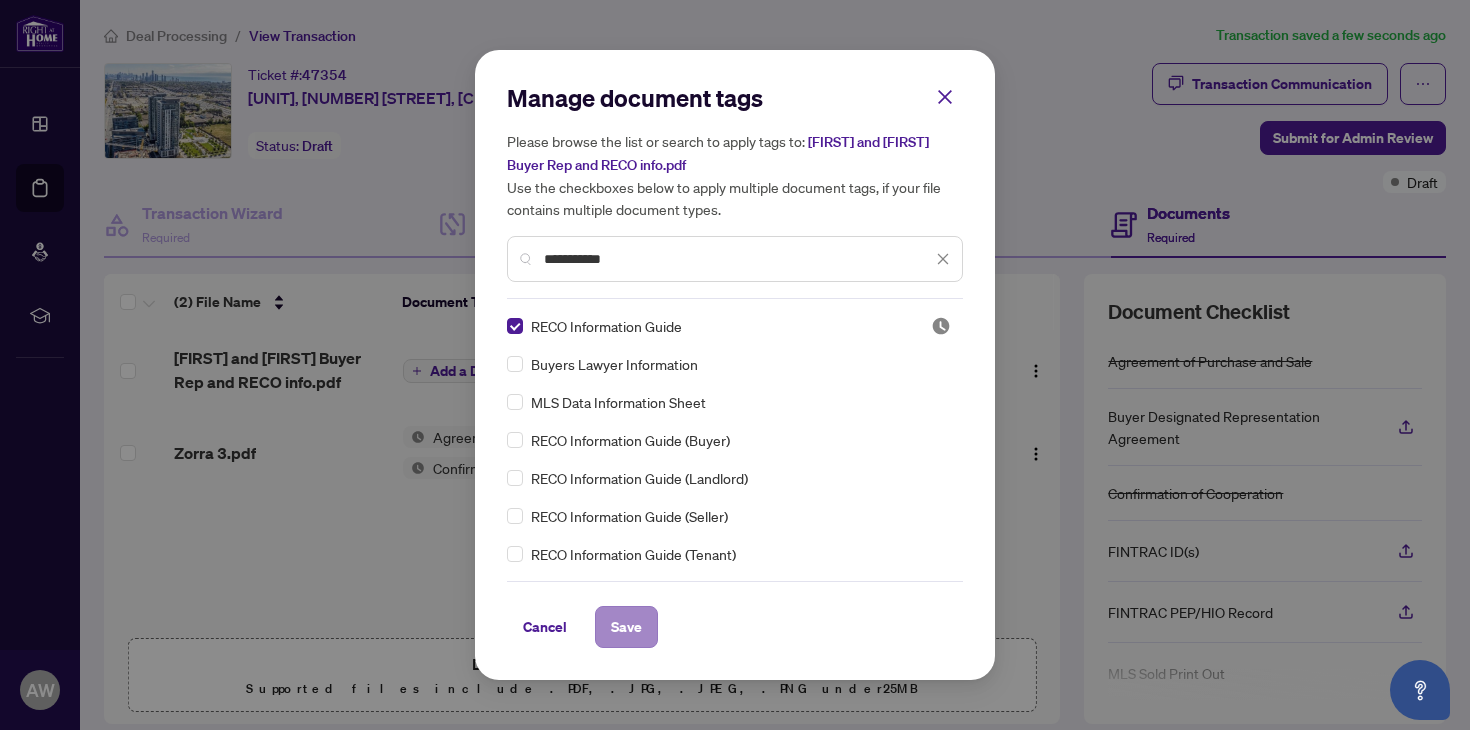 click on "Save" at bounding box center [626, 627] 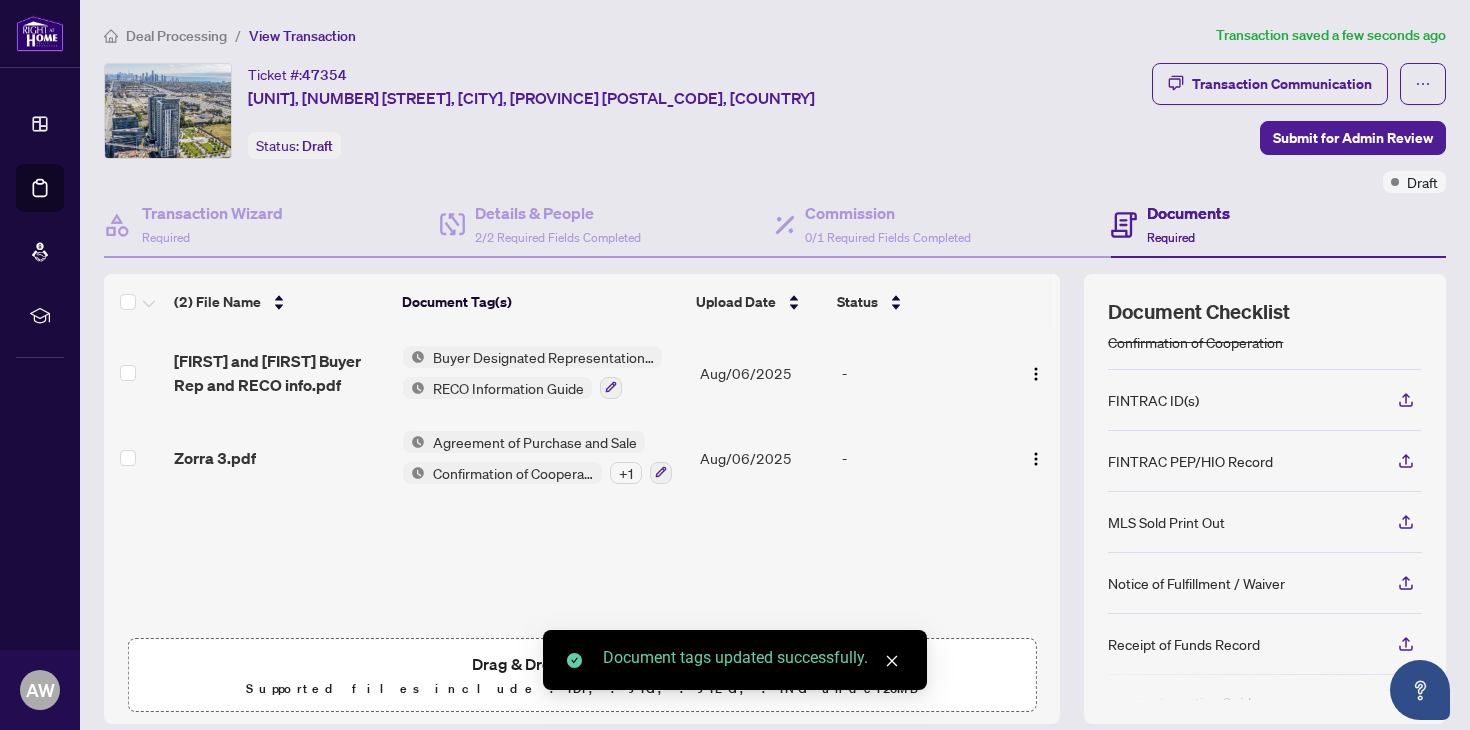scroll, scrollTop: 166, scrollLeft: 0, axis: vertical 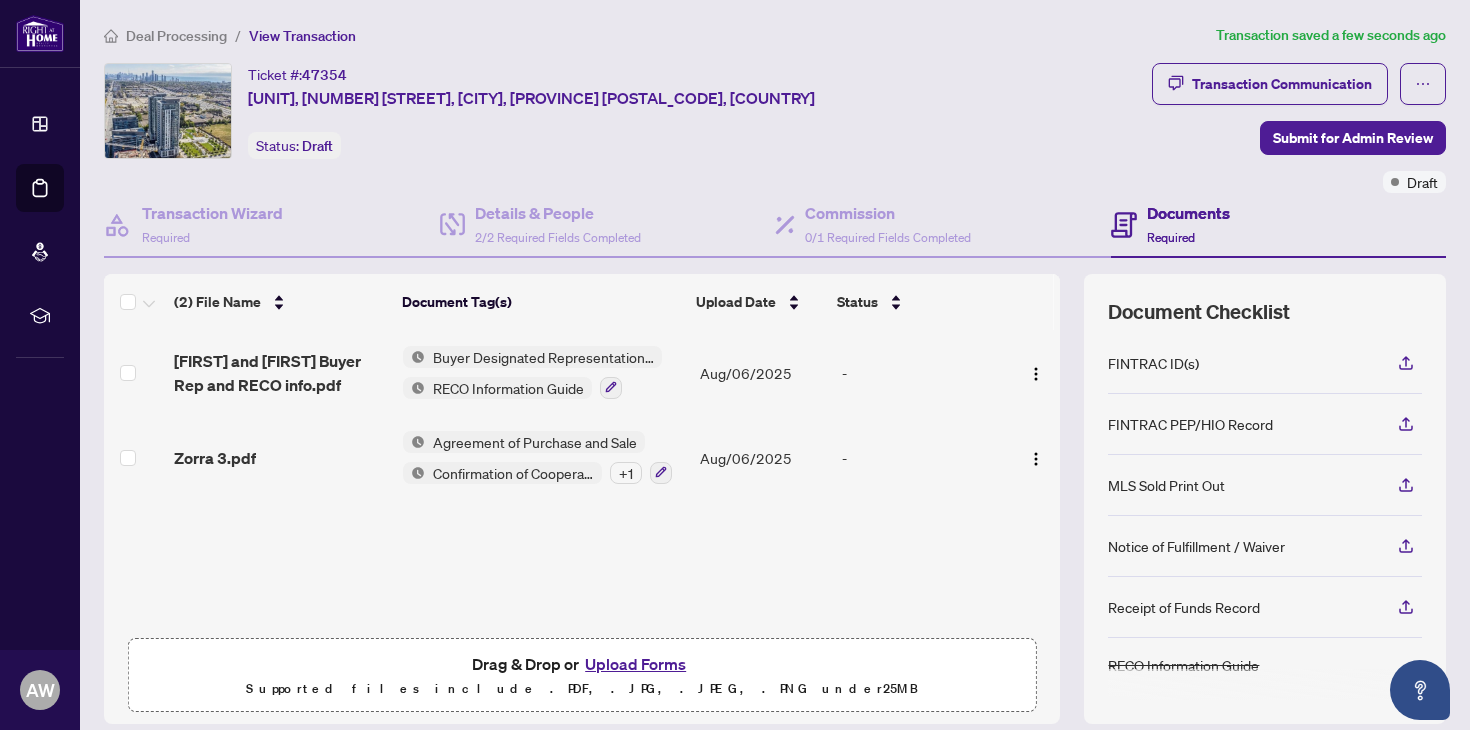 click on "Upload Forms" at bounding box center (635, 664) 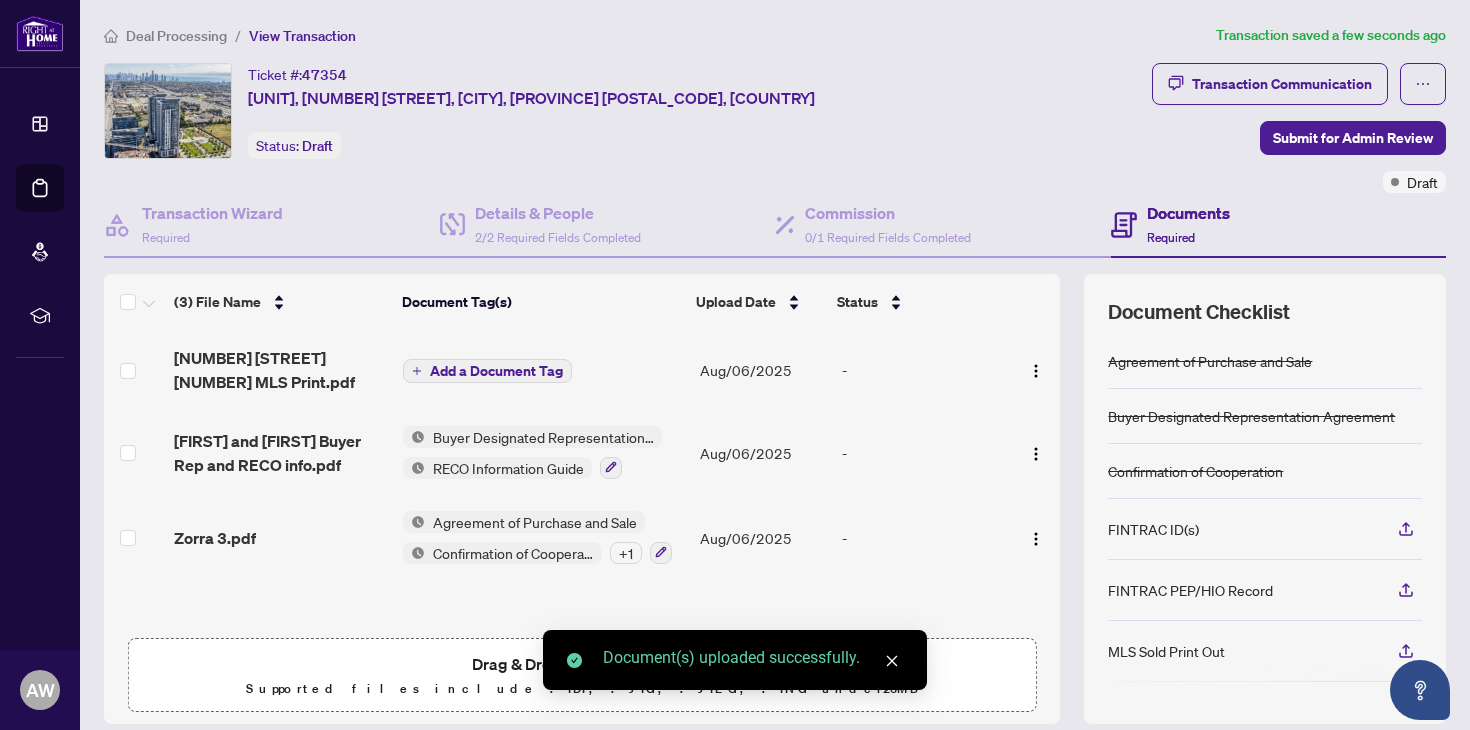 click on "Add a Document Tag" at bounding box center (496, 371) 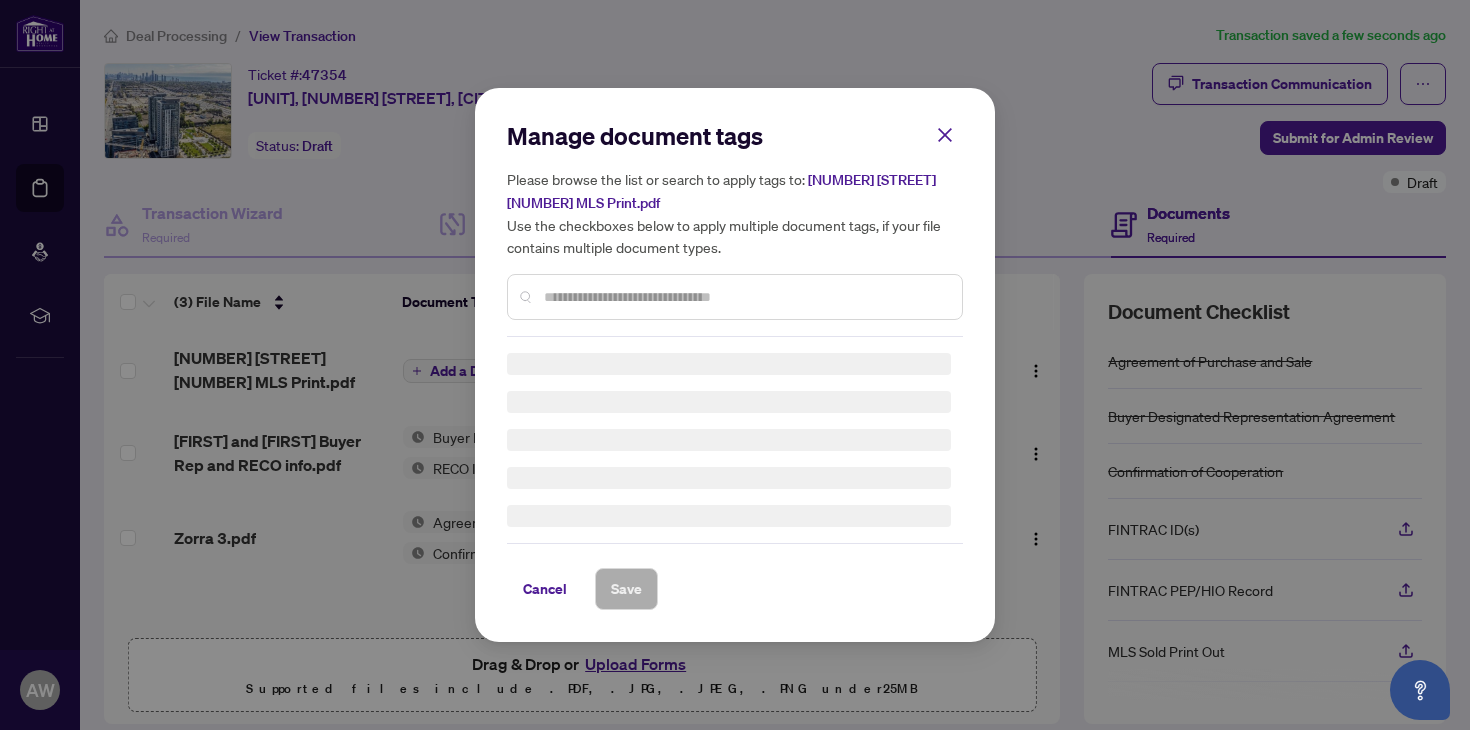 click on "Manage document tags Please browse the list or search to apply tags to:   [NUMBER] [STREET] [NUMBER] MLS Print.pdf   Use the checkboxes below to apply multiple document tags, if your file contains multiple document types." at bounding box center (735, 228) 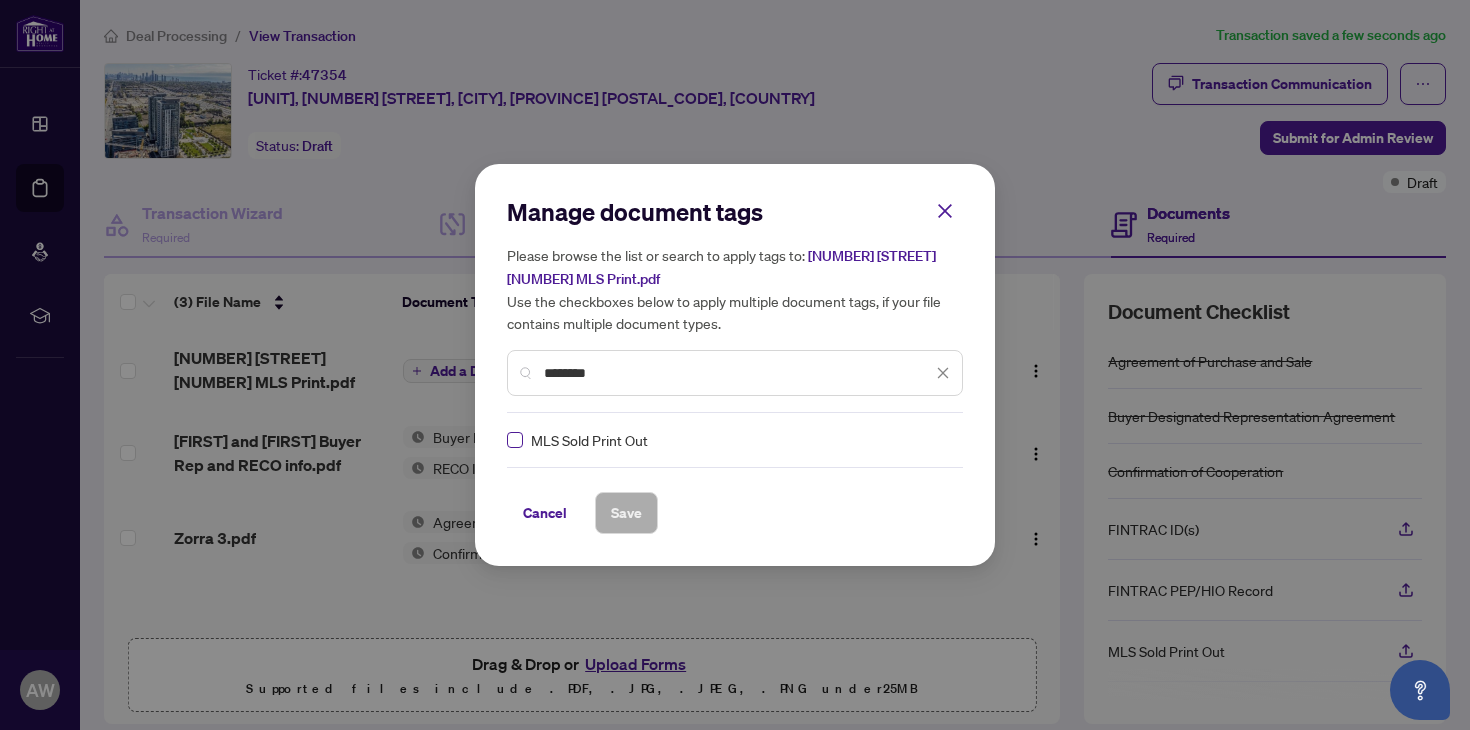 type on "********" 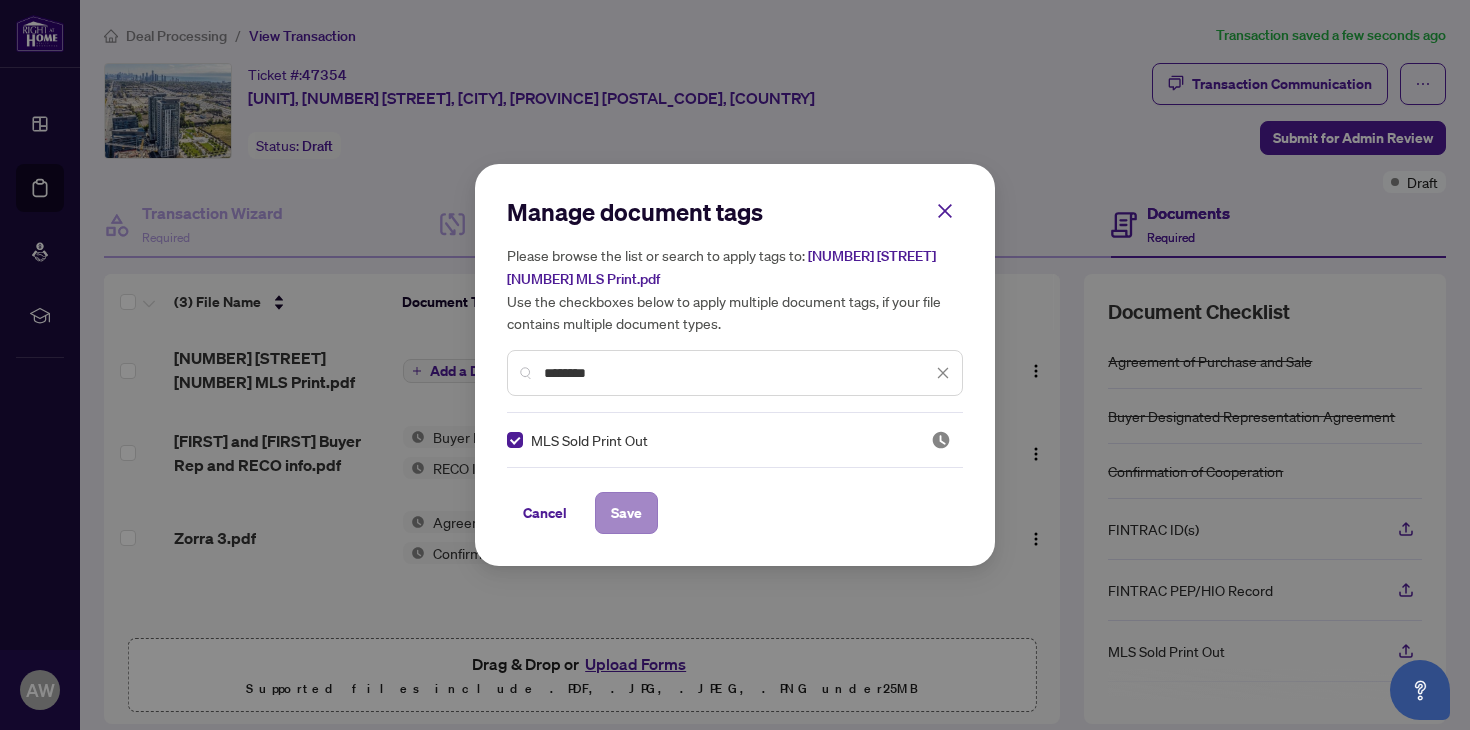click on "Save" at bounding box center (626, 513) 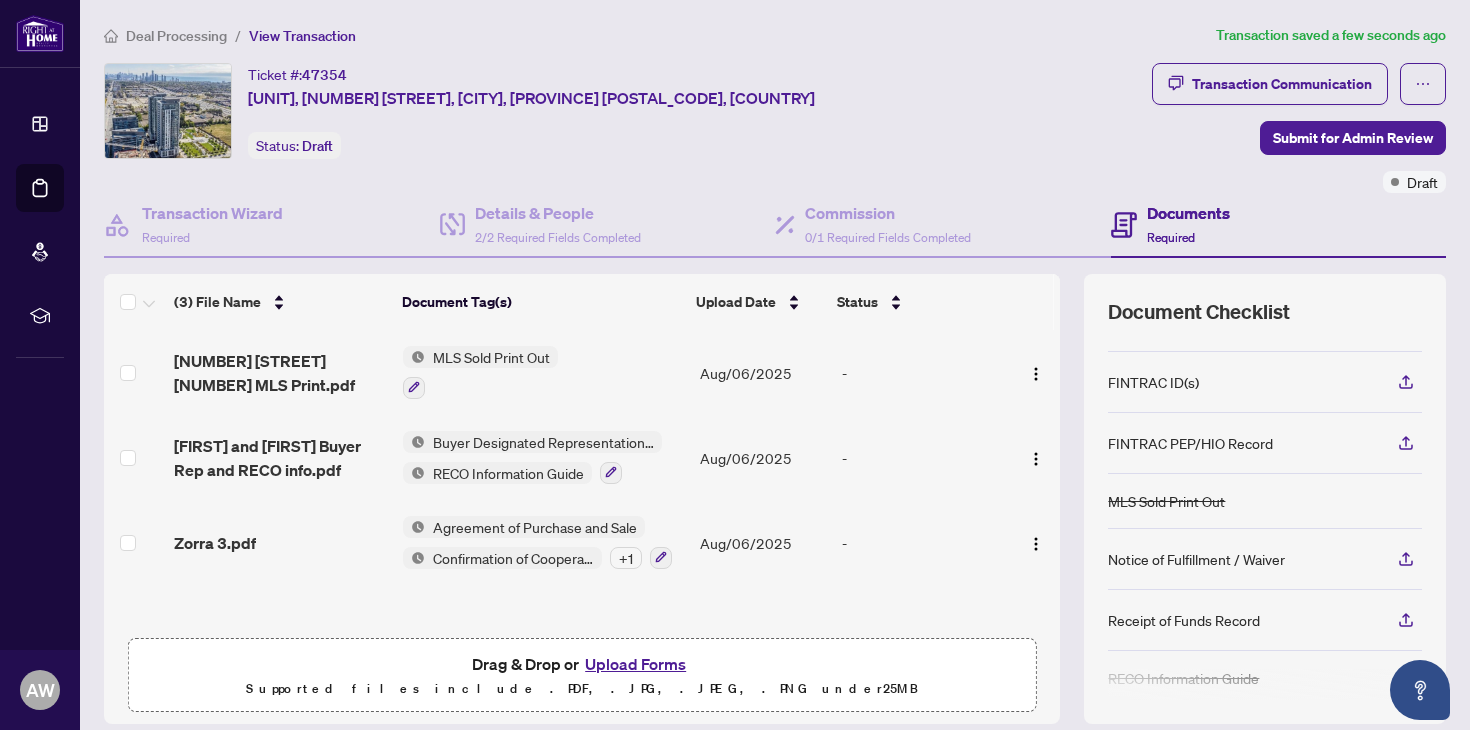 scroll, scrollTop: 160, scrollLeft: 0, axis: vertical 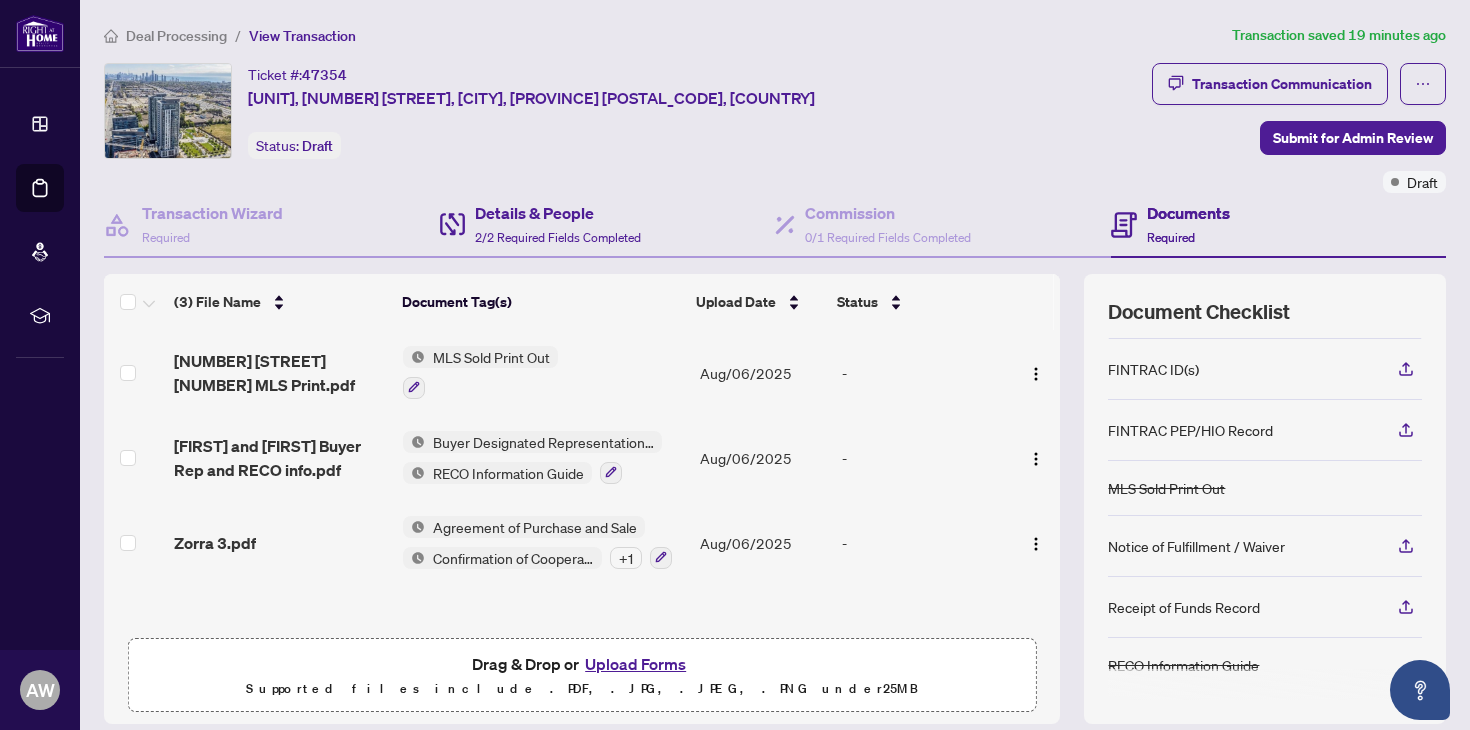 click on "Details & People 2/2 Required Fields Completed" at bounding box center (608, 225) 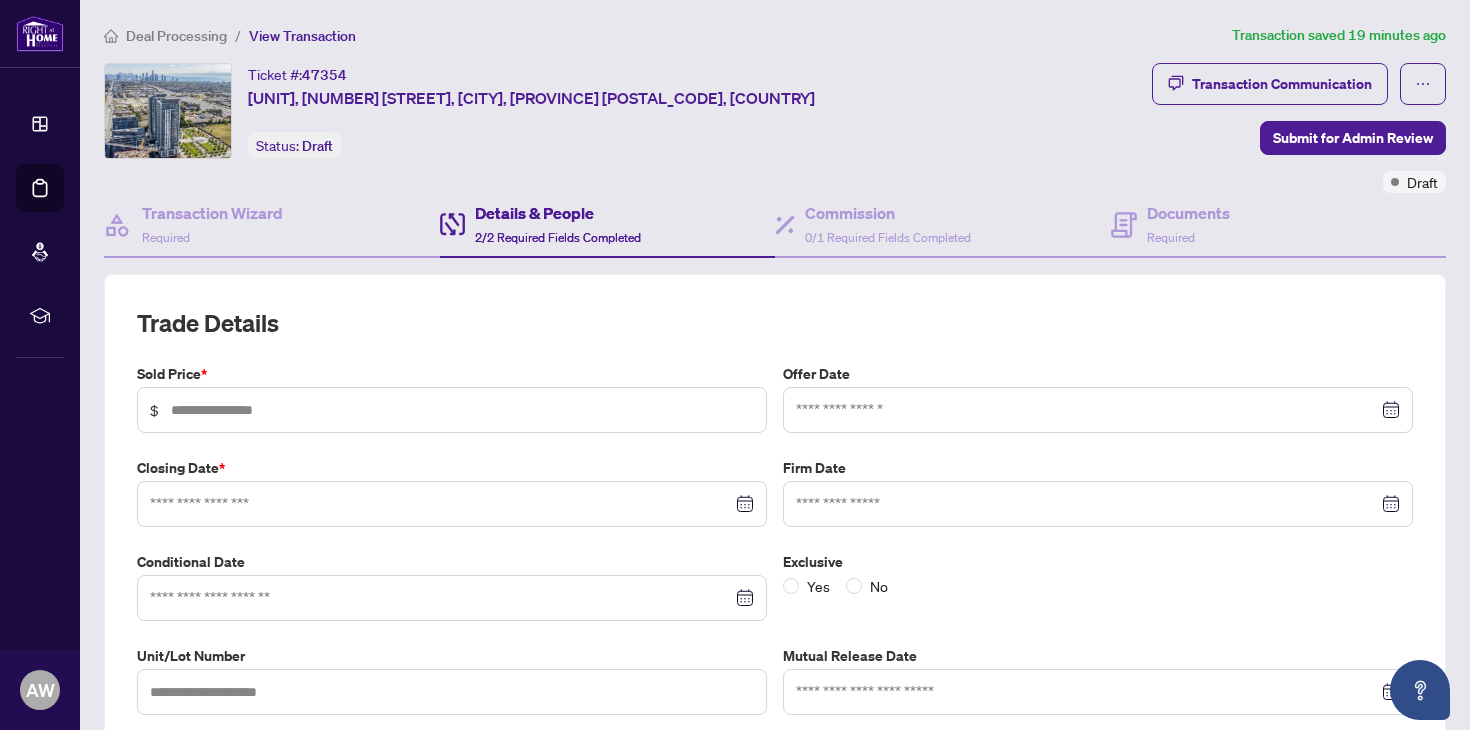 type on "*******" 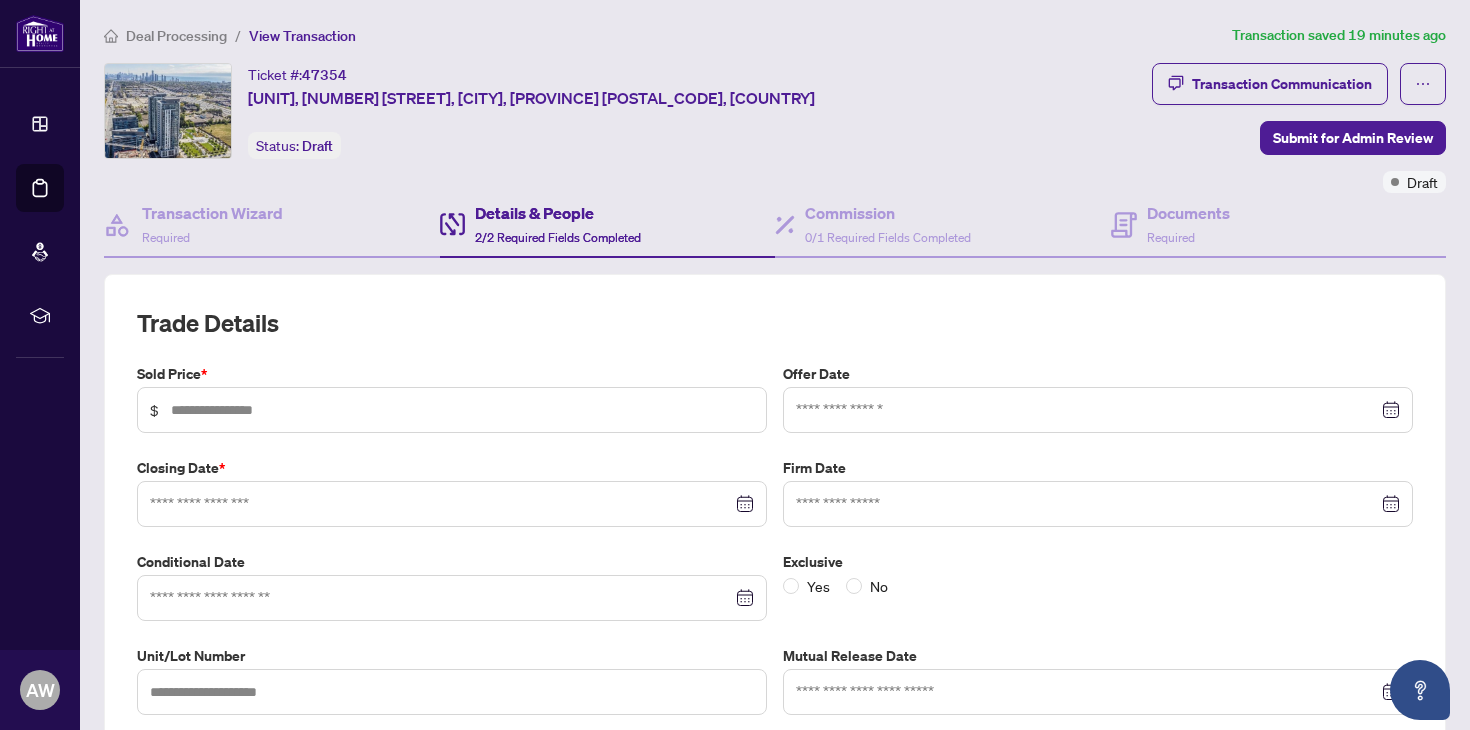 type on "***" 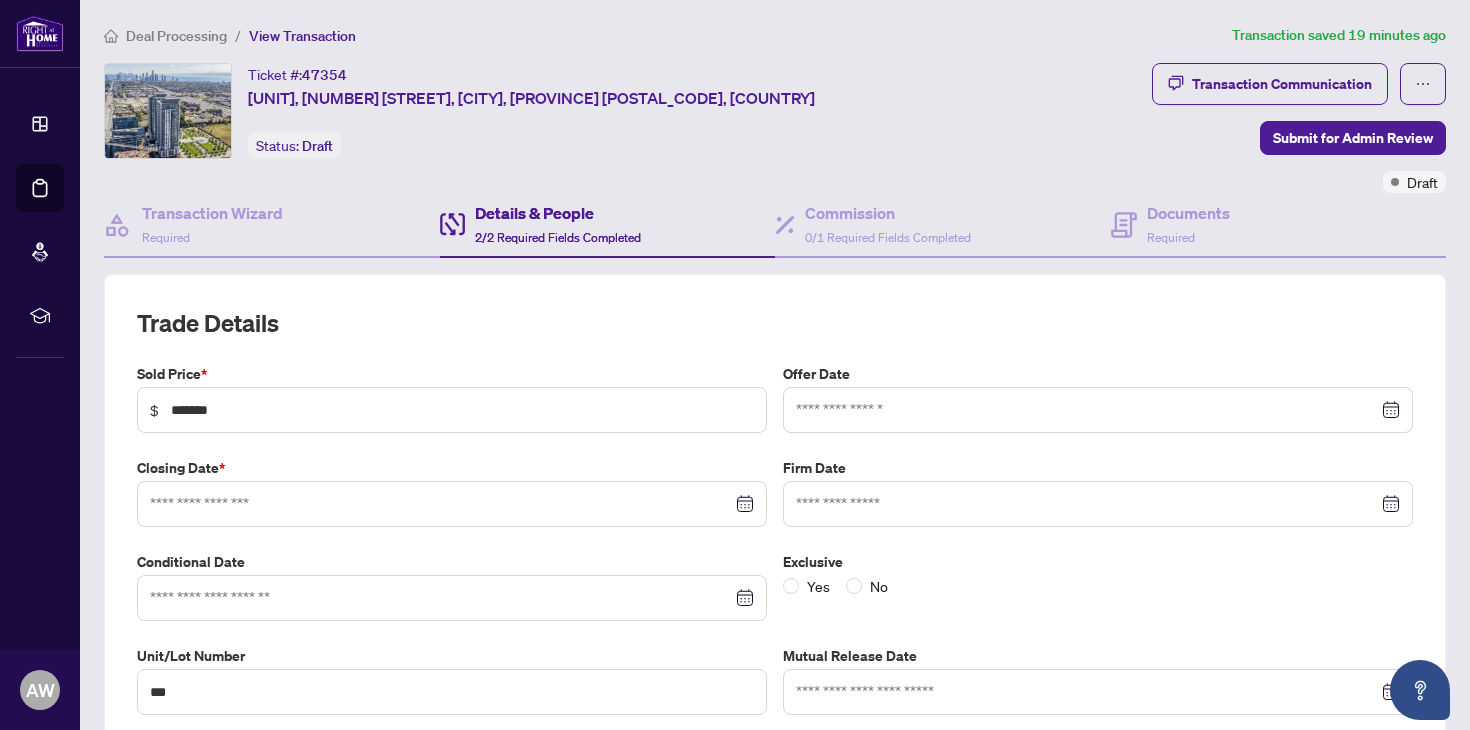 type on "**********" 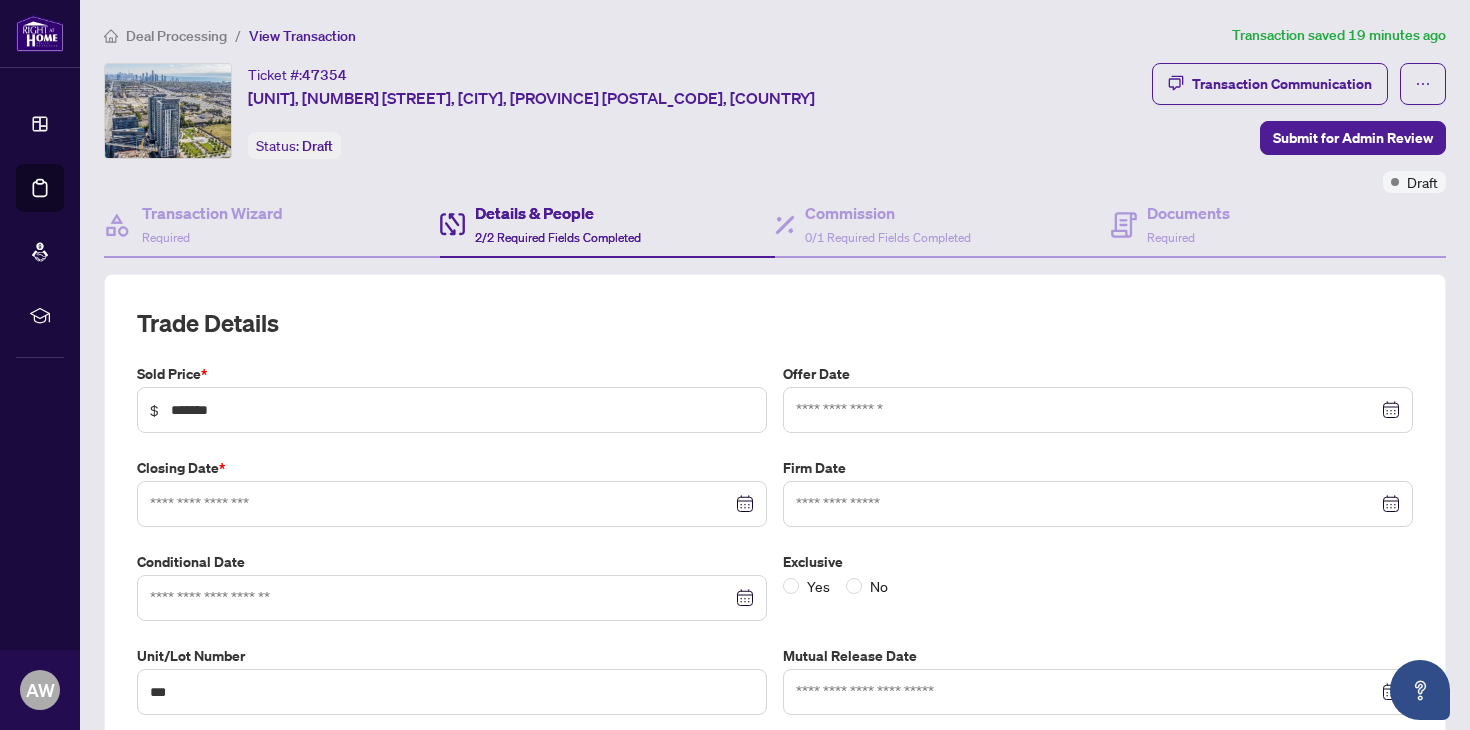 type on "**********" 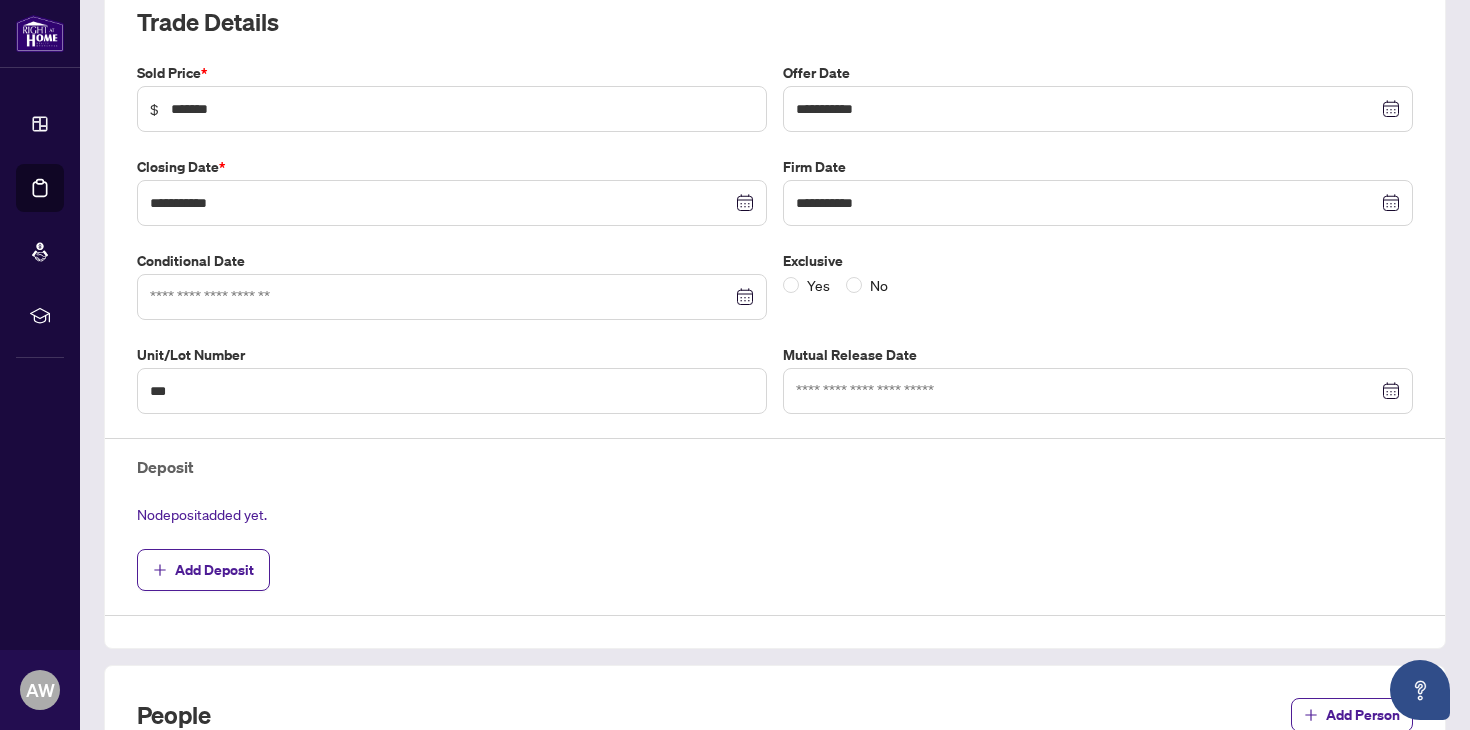 scroll, scrollTop: 408, scrollLeft: 0, axis: vertical 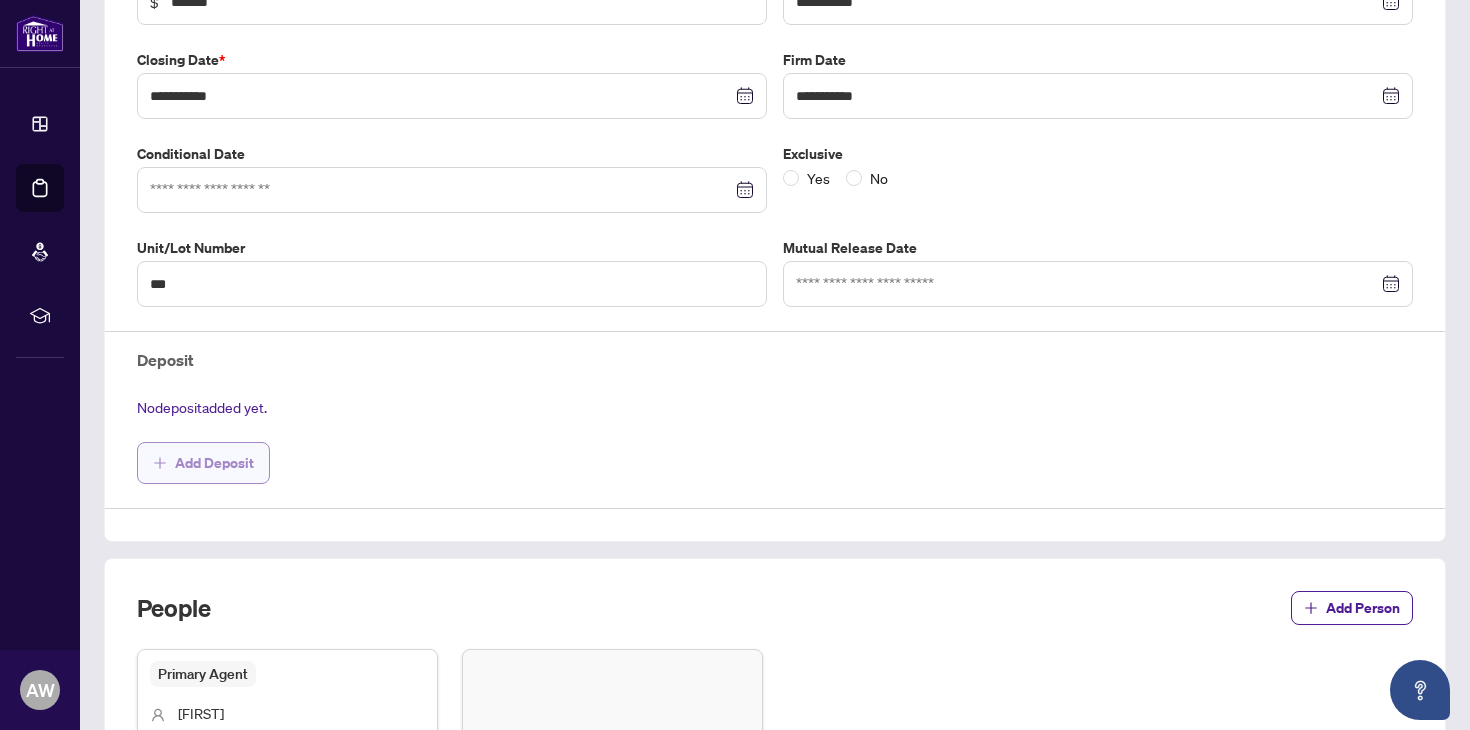 click on "Add Deposit" at bounding box center [203, 463] 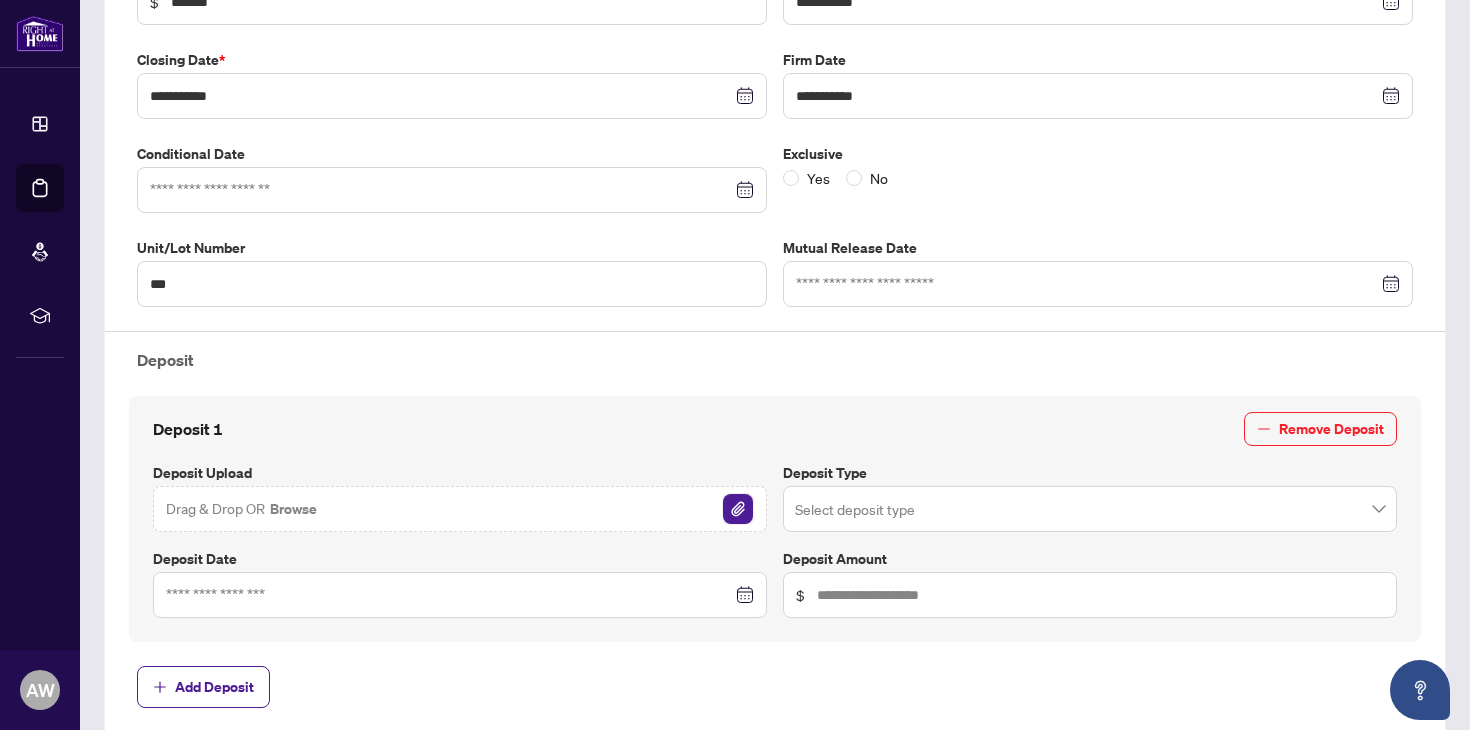 click at bounding box center [738, 509] 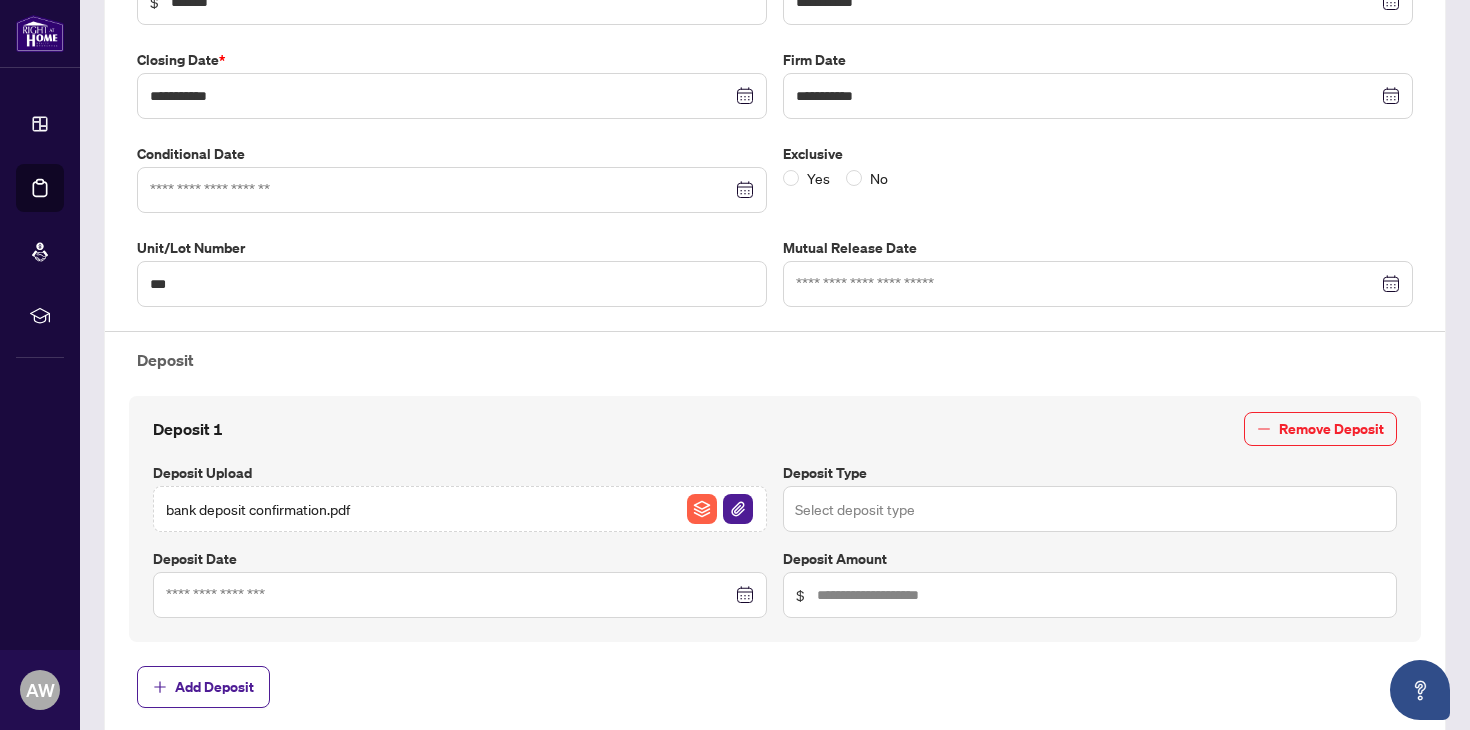 click at bounding box center (1090, 509) 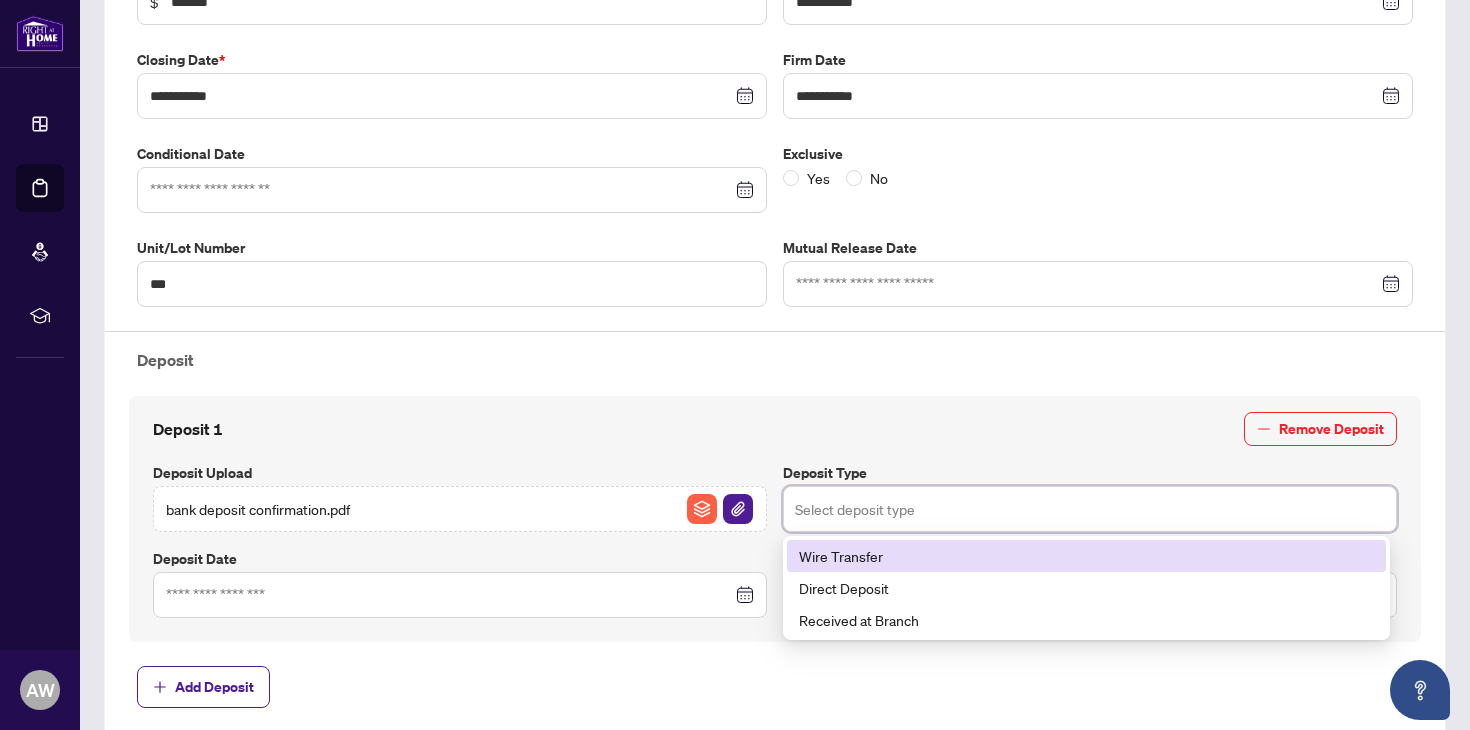 click on "Wire Transfer" at bounding box center (1086, 556) 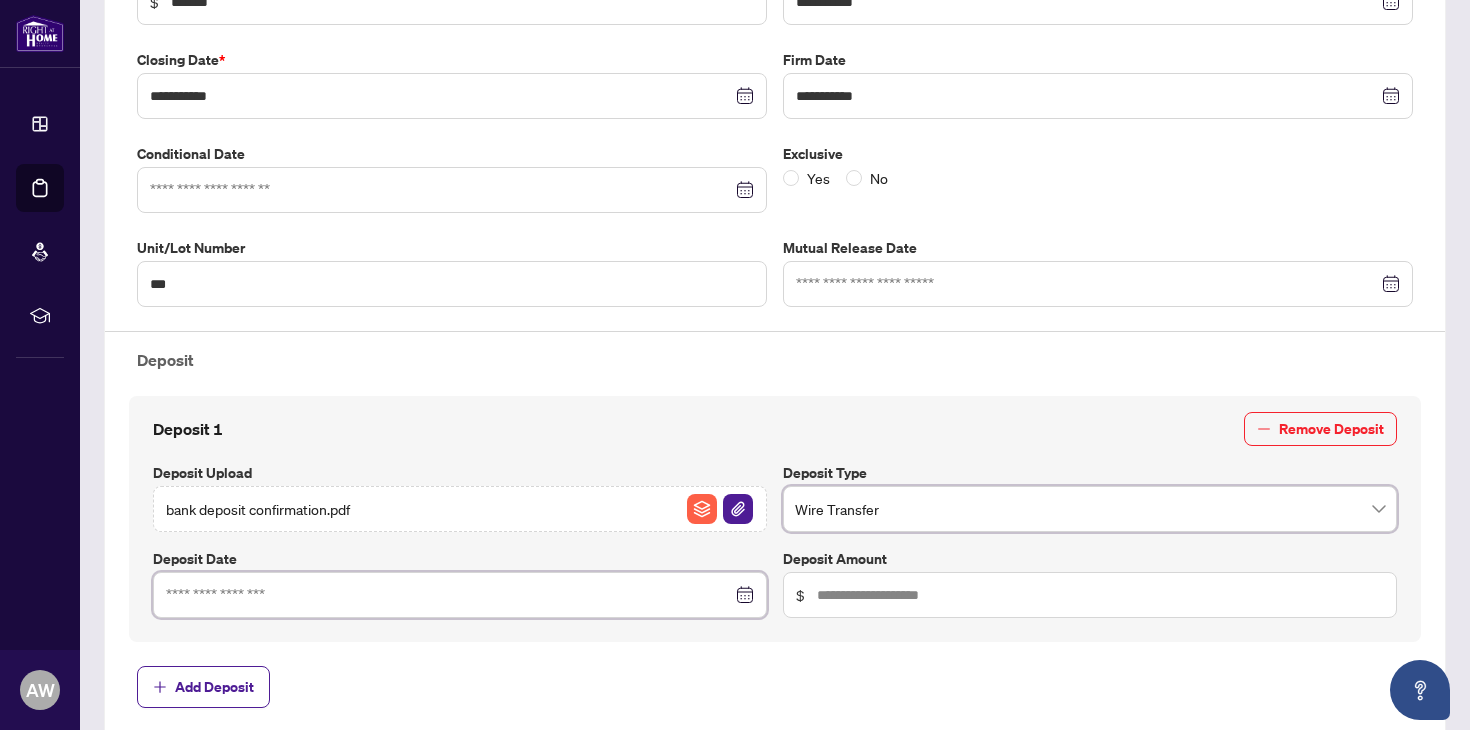 click at bounding box center (449, 595) 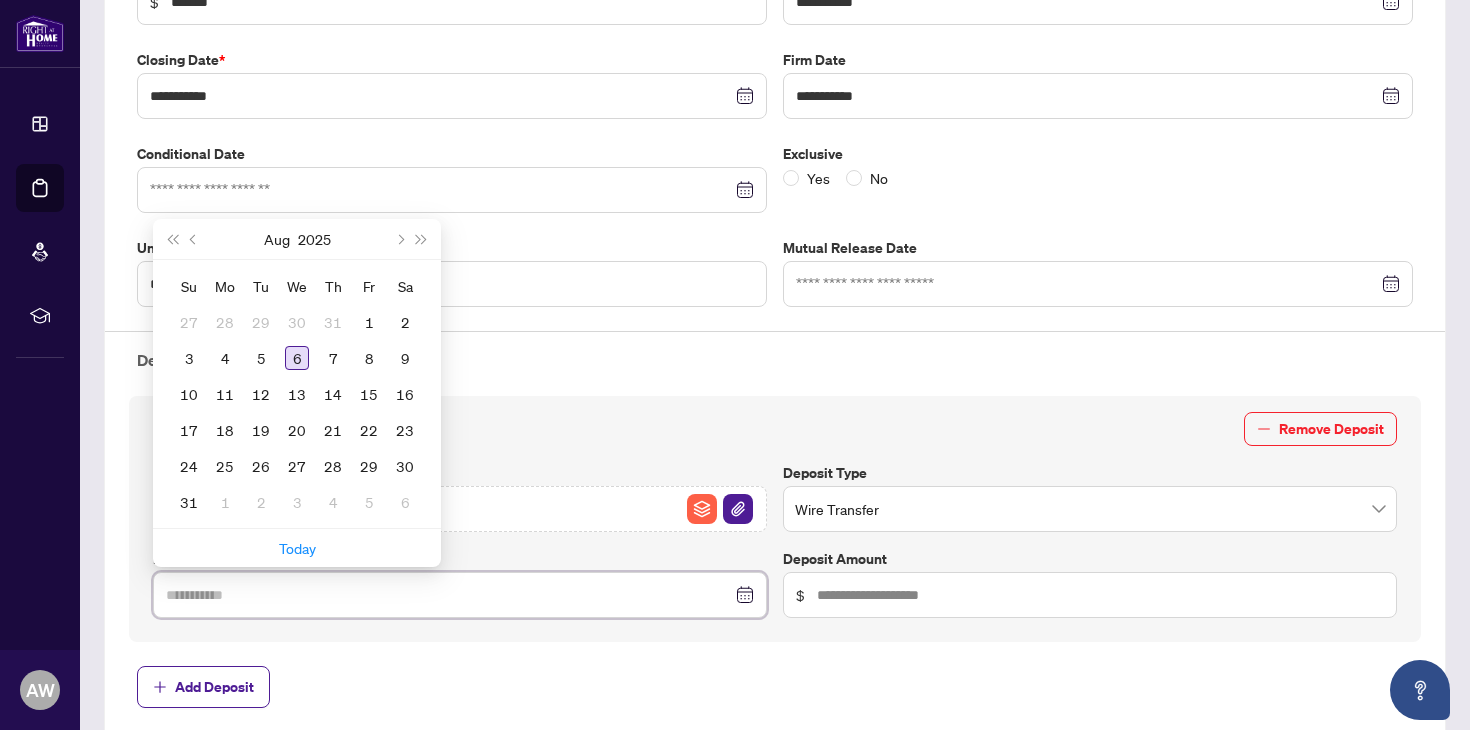 type on "**********" 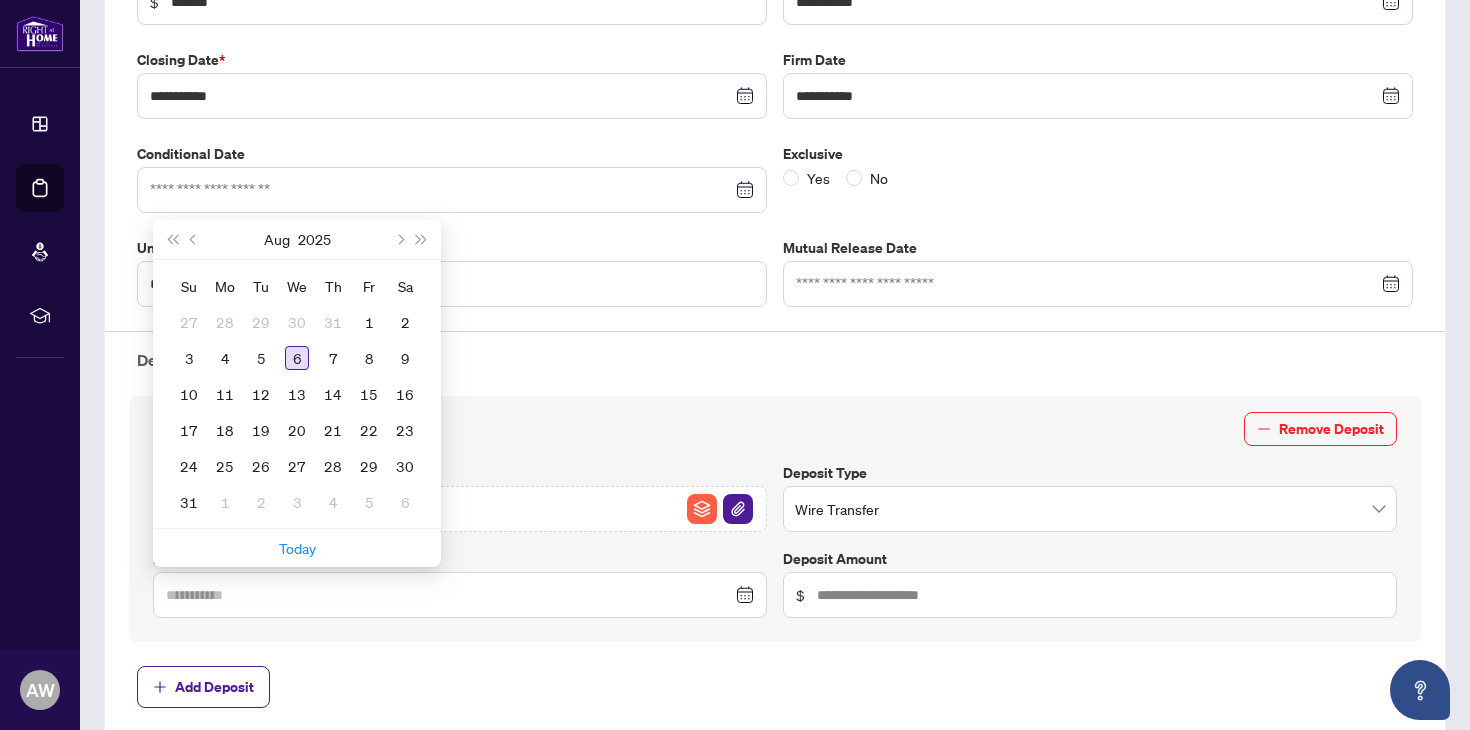 click on "6" at bounding box center [297, 358] 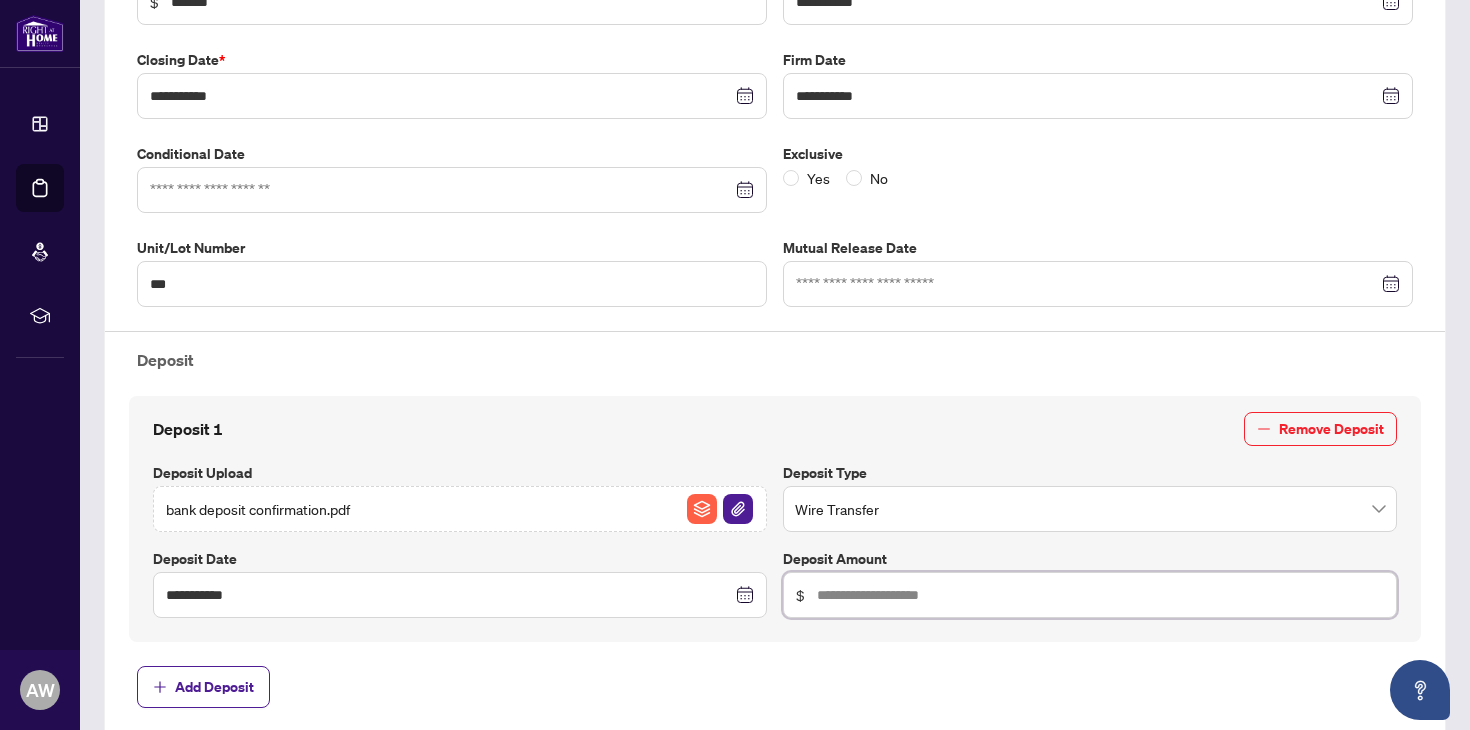 click at bounding box center (1100, 595) 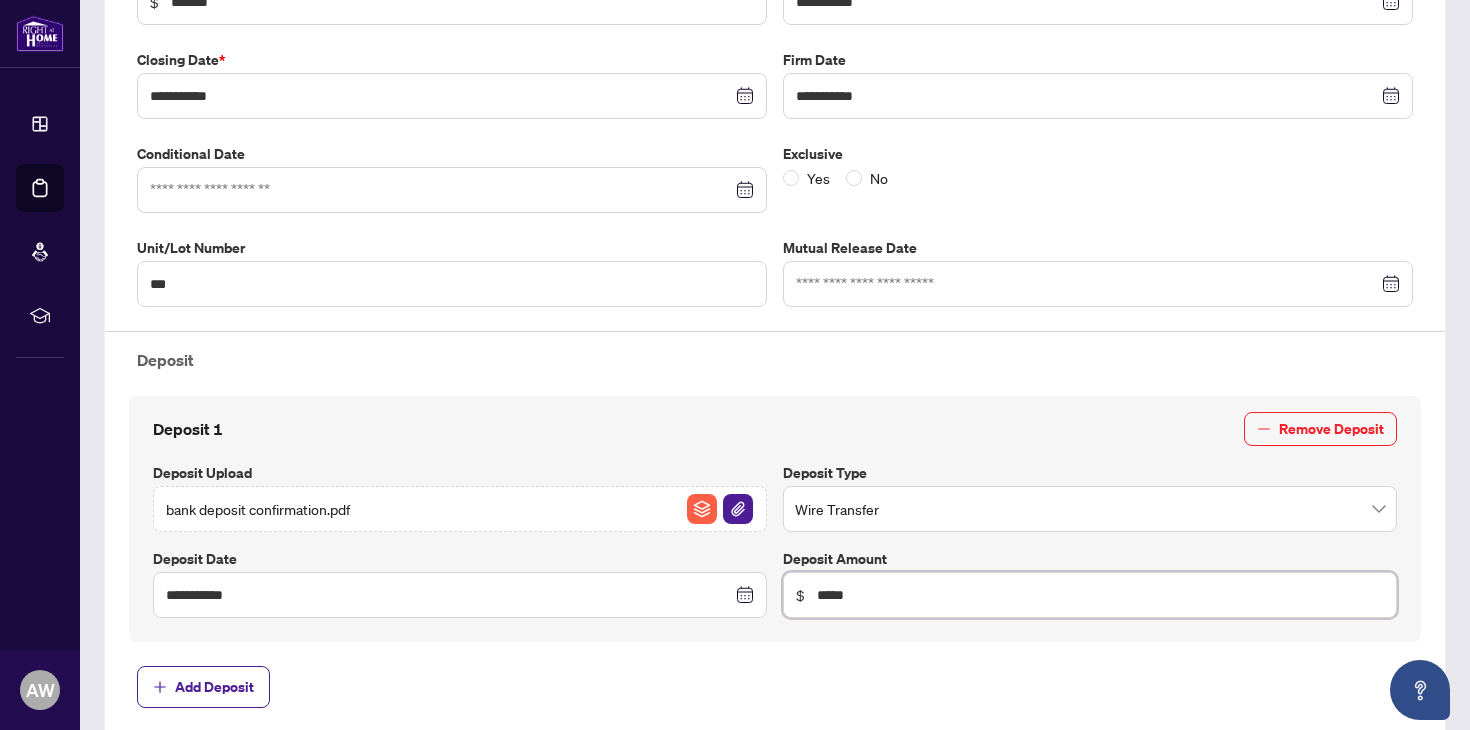 type on "******" 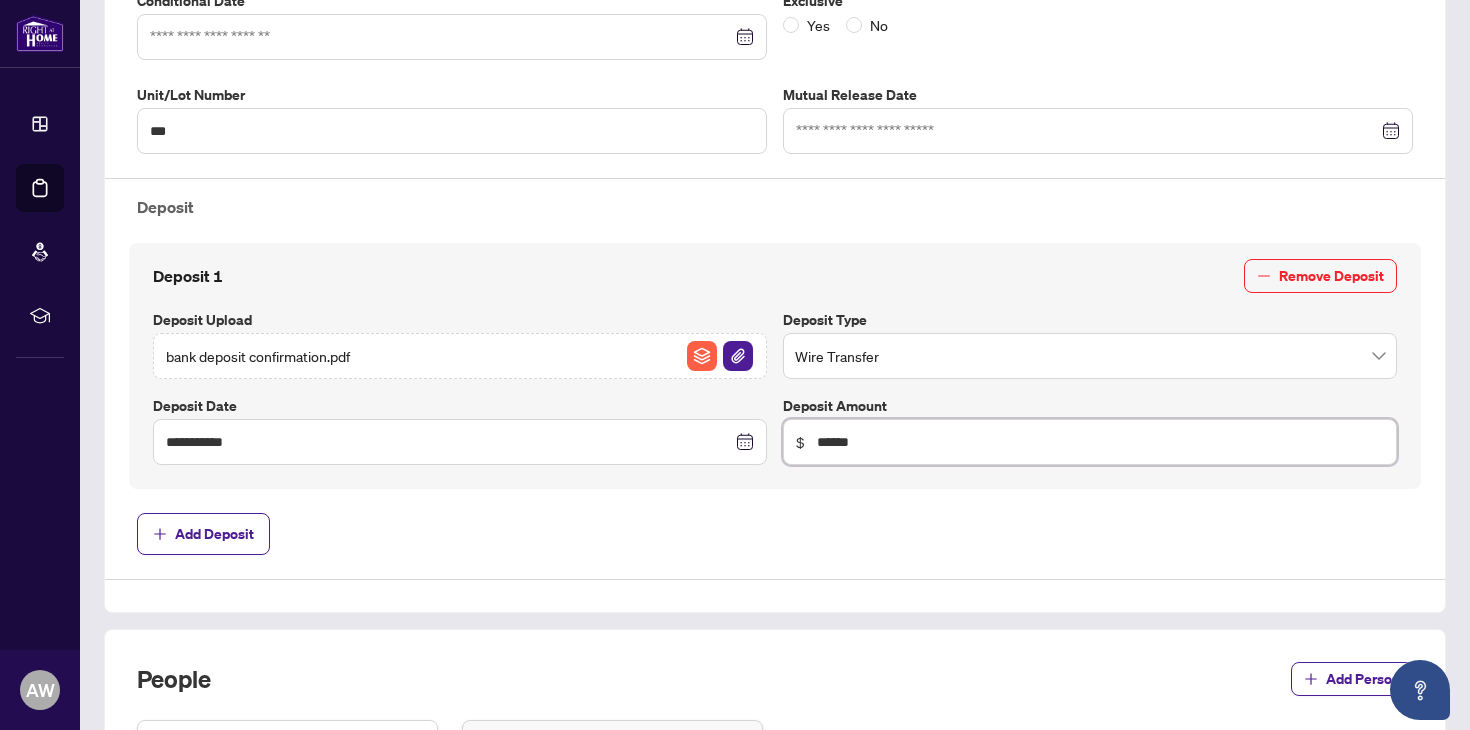 scroll, scrollTop: 734, scrollLeft: 0, axis: vertical 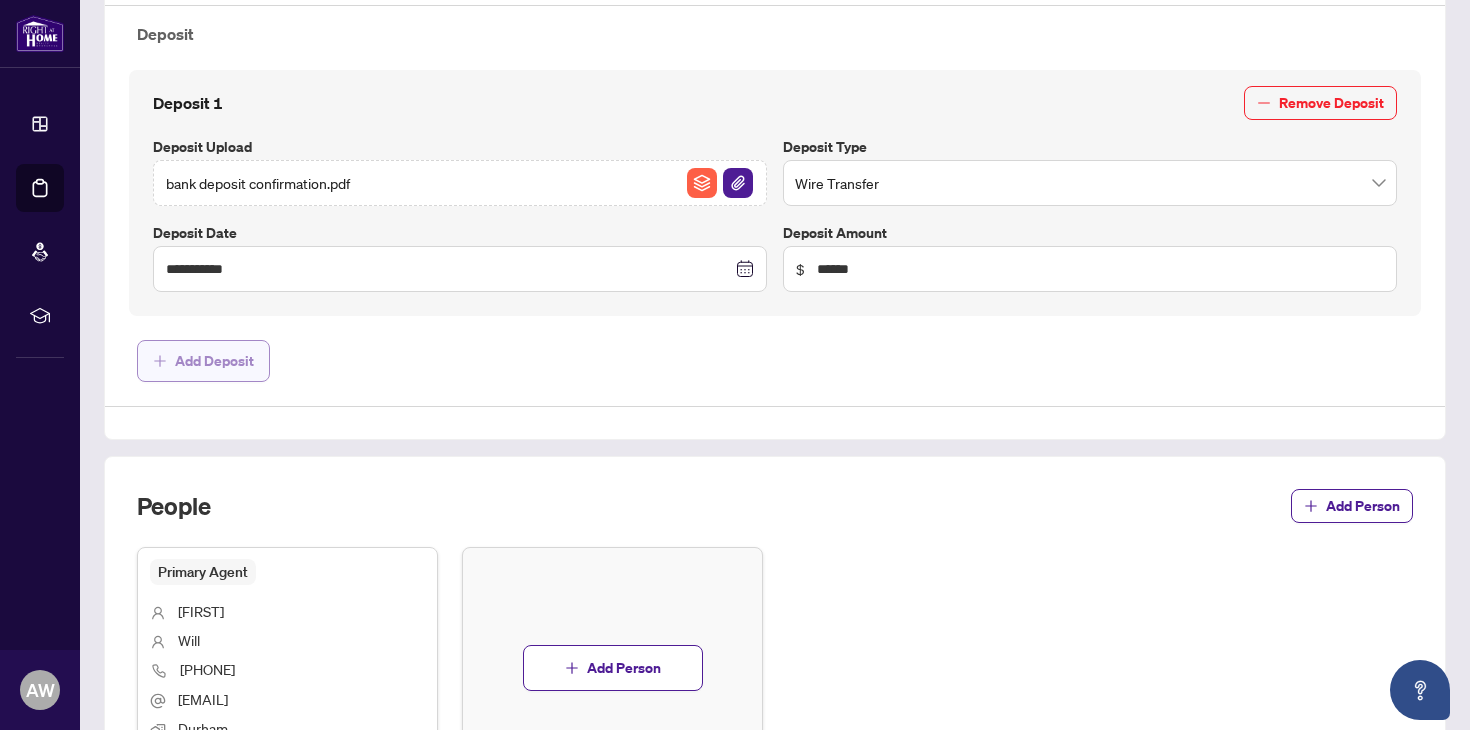click on "Add Deposit" at bounding box center [214, 361] 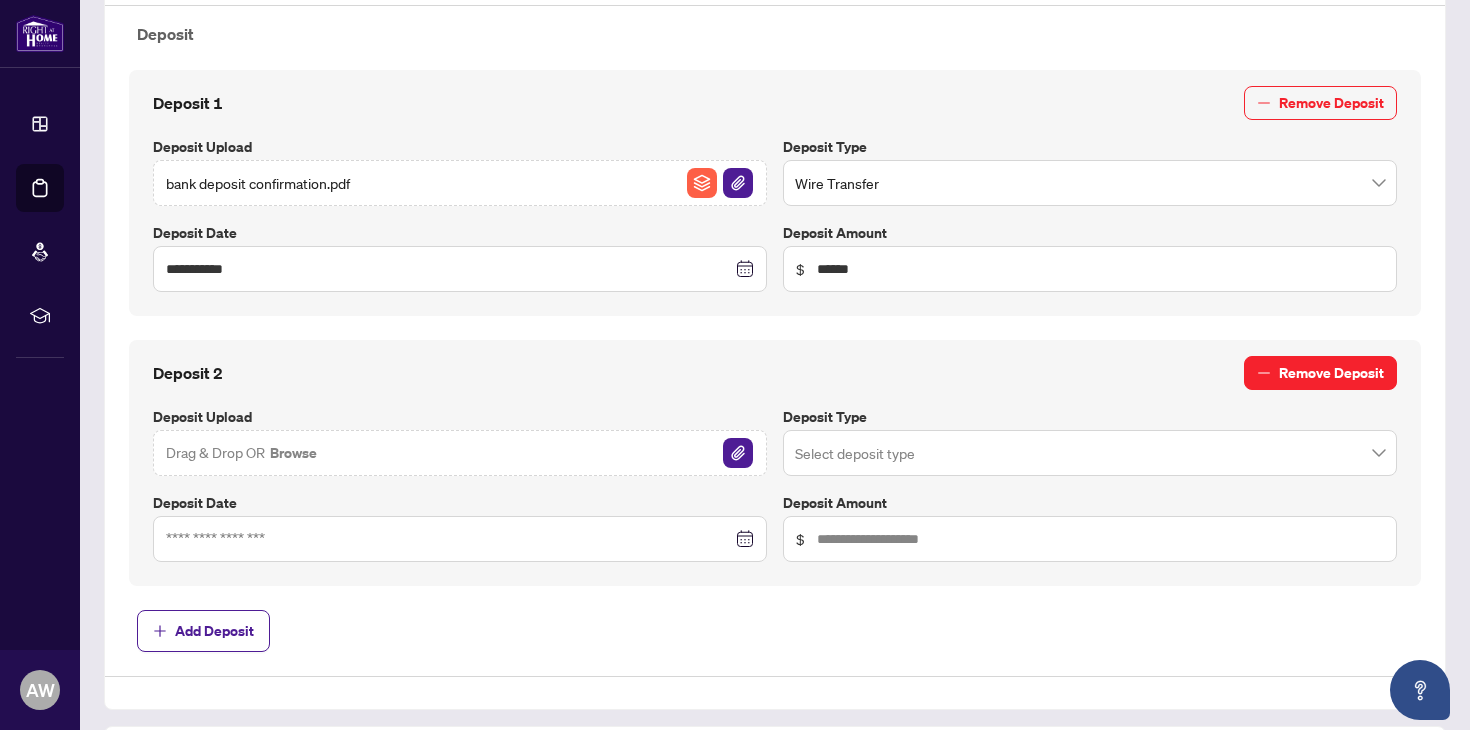 click on "Remove Deposit" at bounding box center [1331, 373] 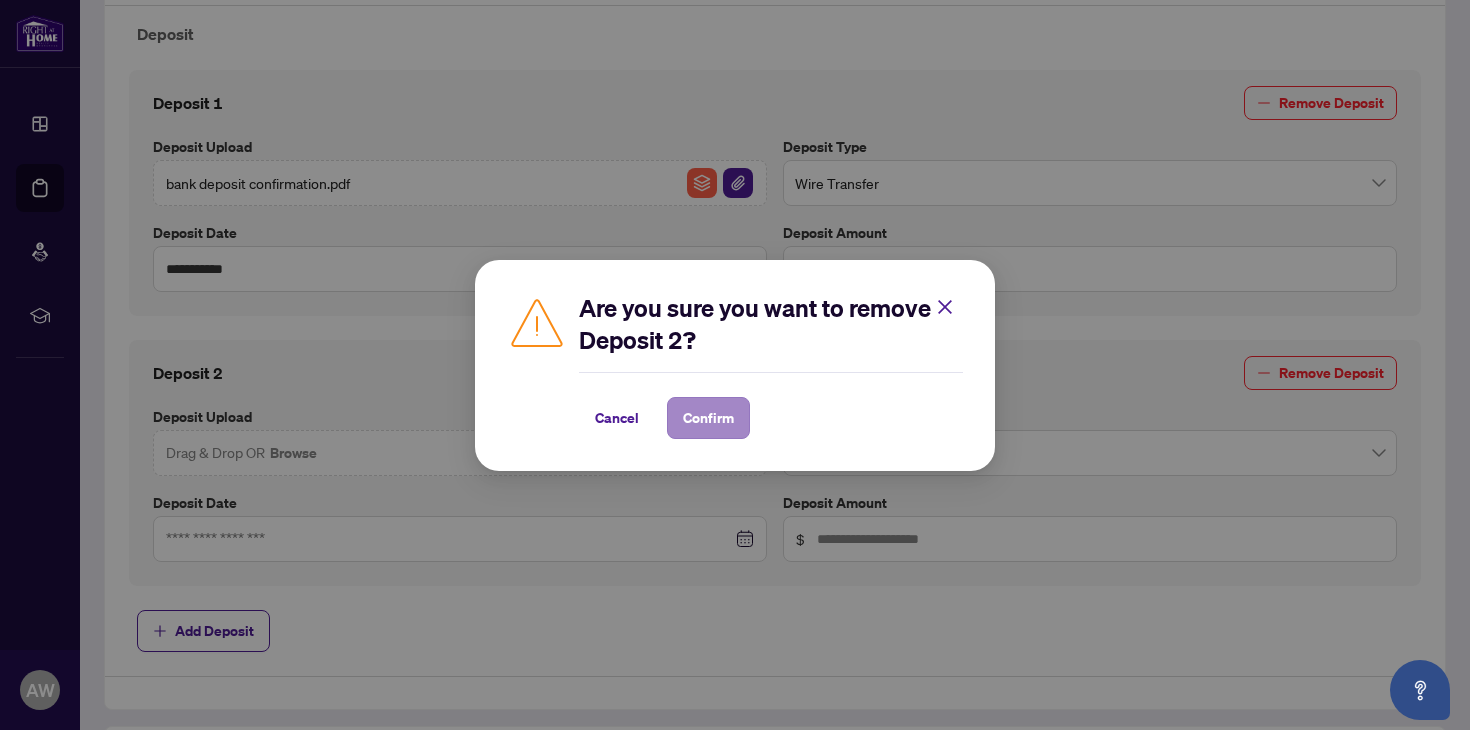 click on "Confirm" at bounding box center [708, 418] 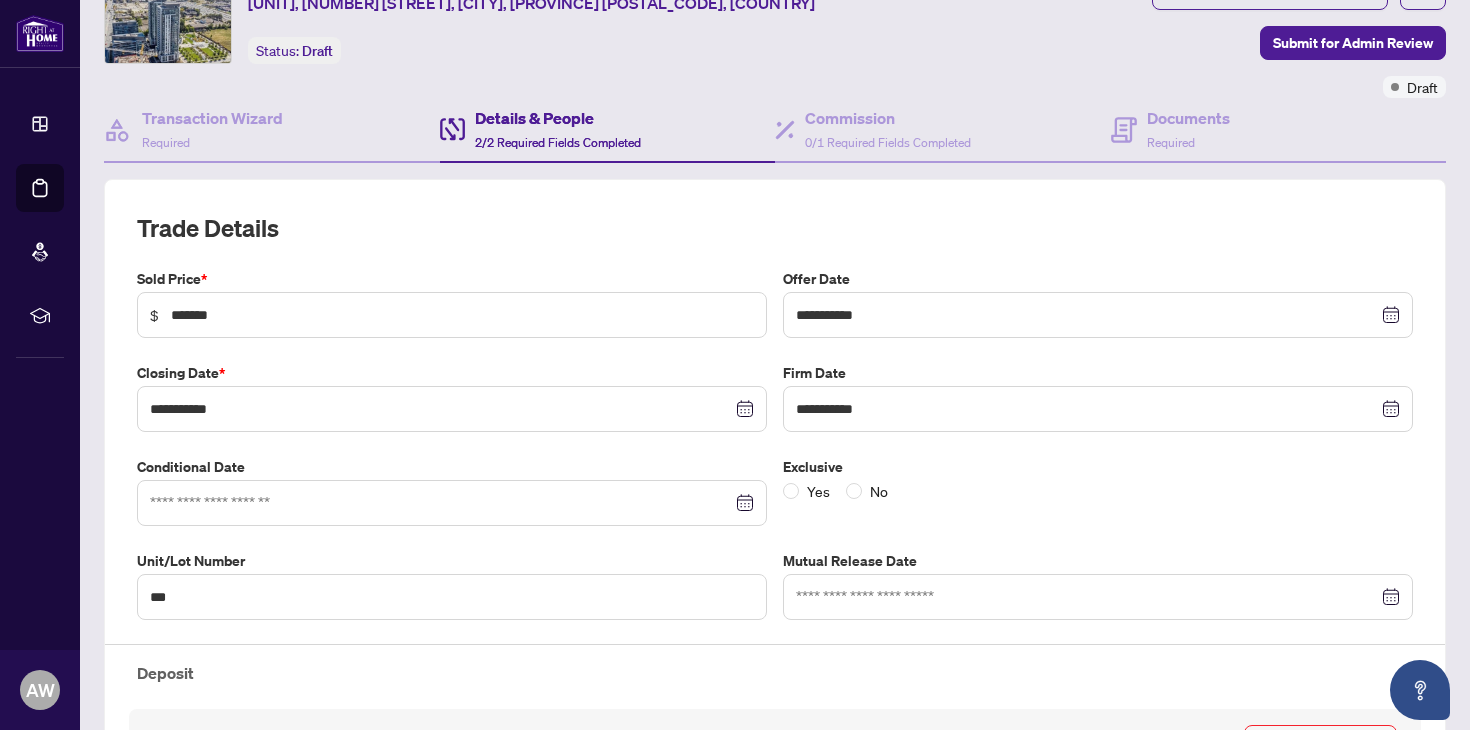 scroll, scrollTop: 0, scrollLeft: 0, axis: both 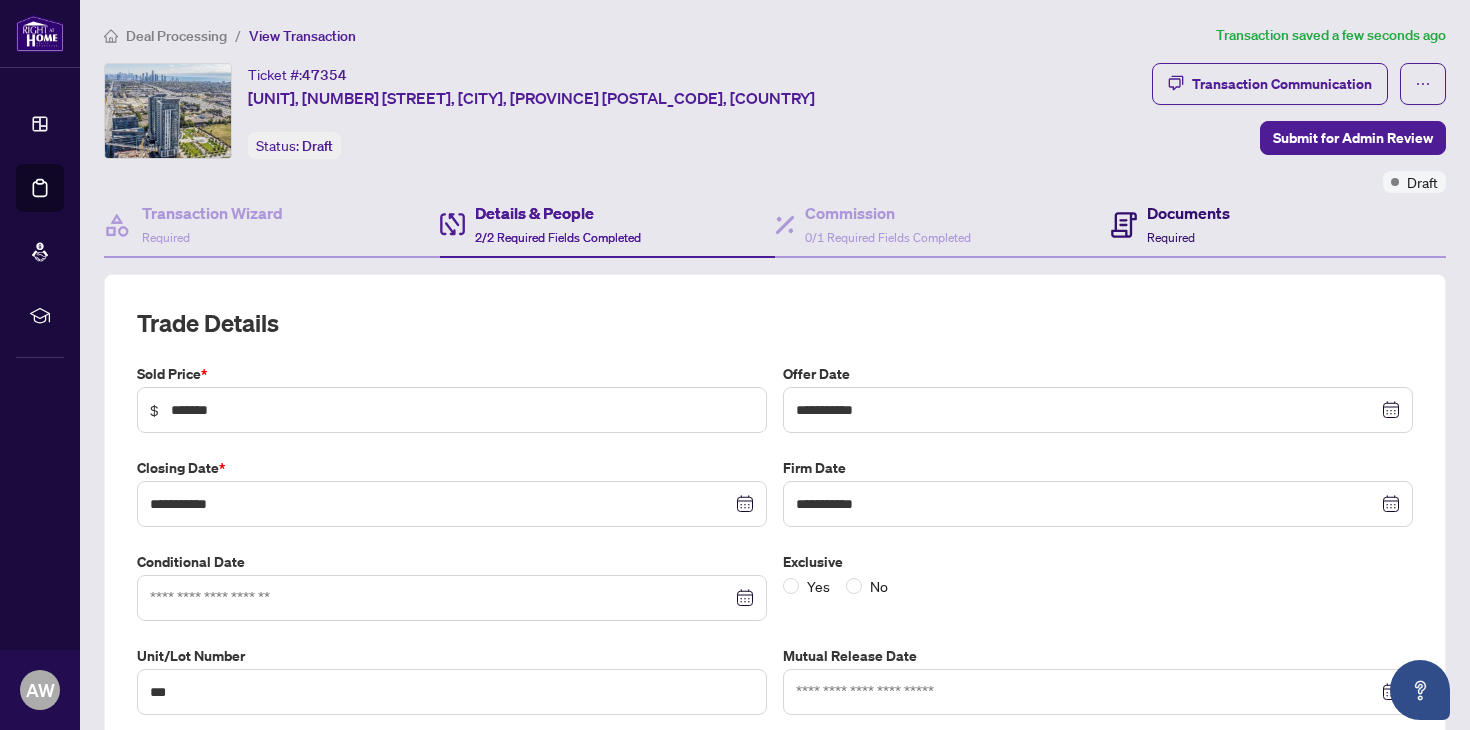 click on "Documents" at bounding box center (1188, 213) 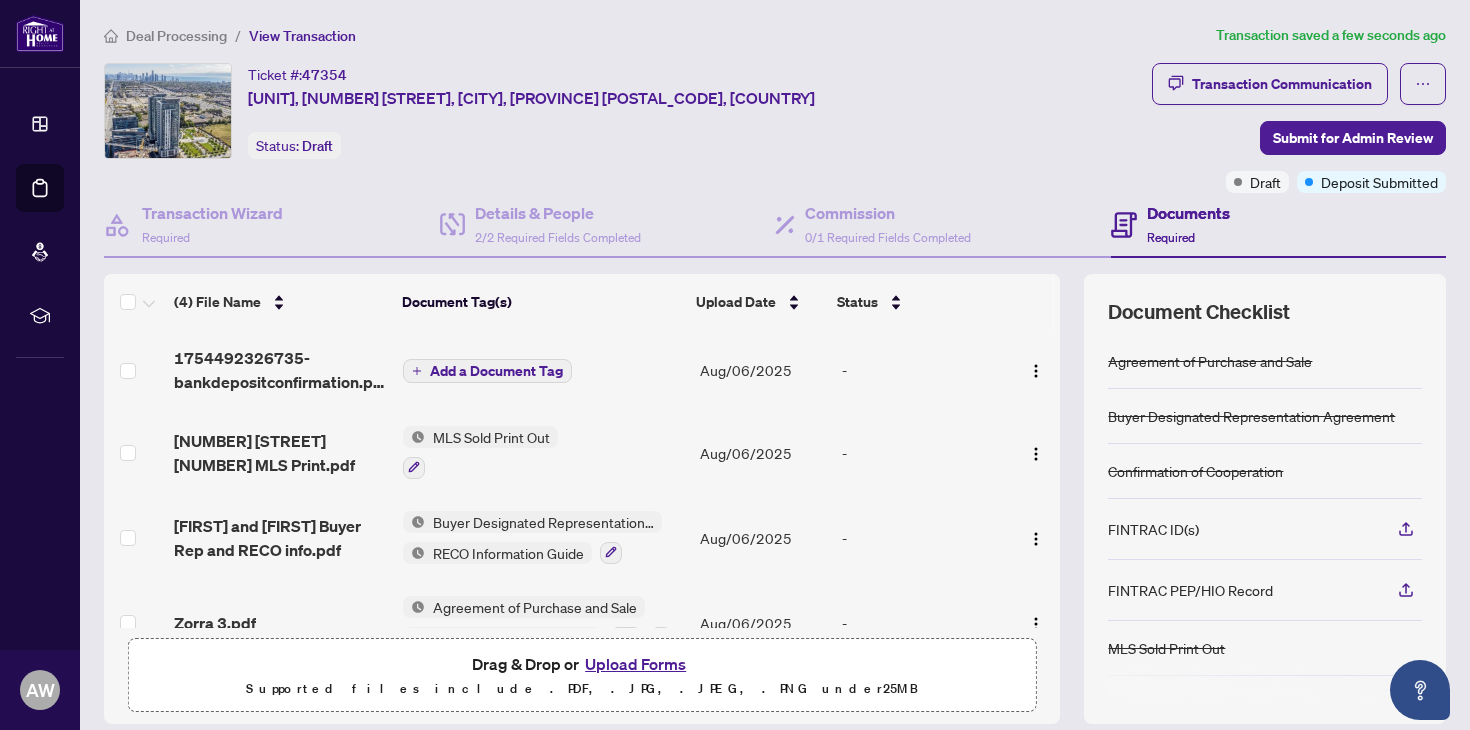 scroll, scrollTop: 44, scrollLeft: 0, axis: vertical 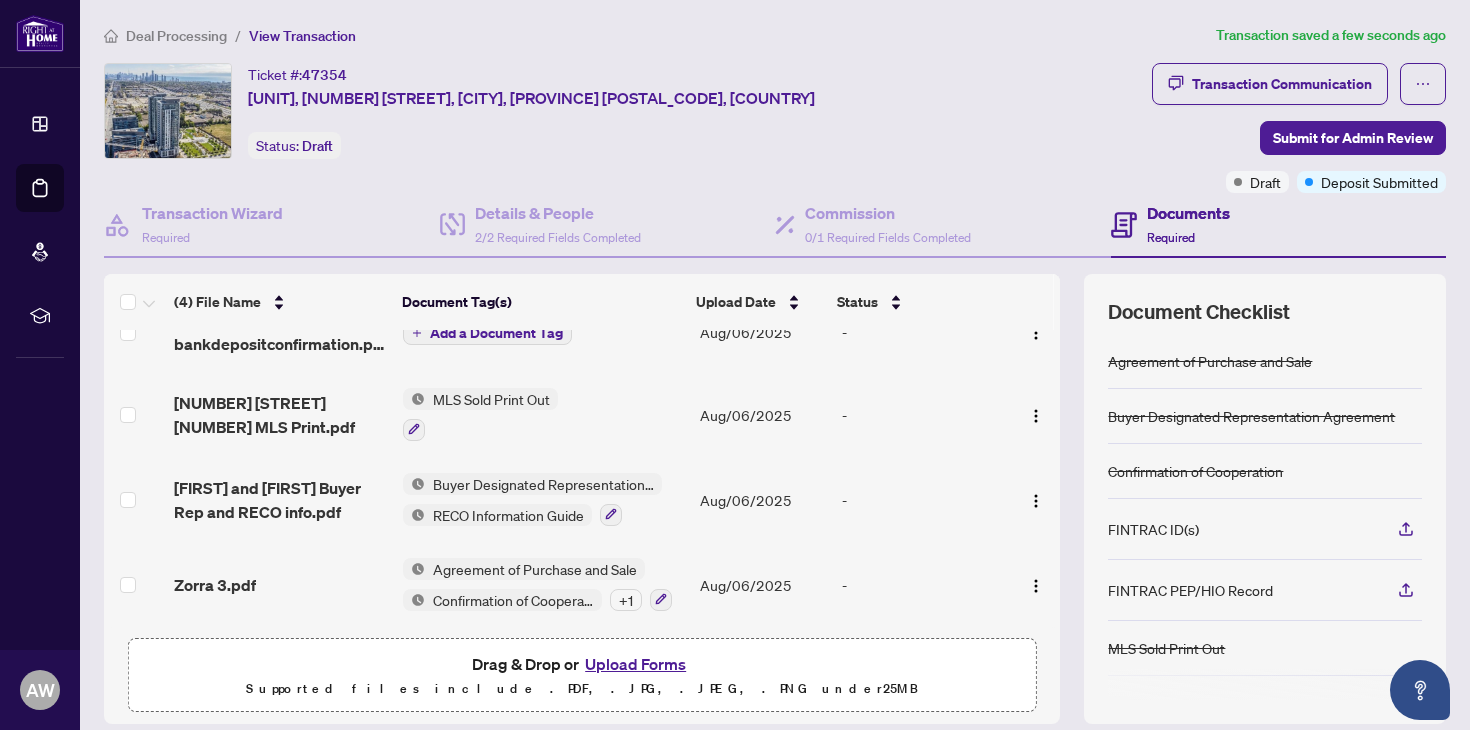 click on "Upload Forms" at bounding box center (635, 664) 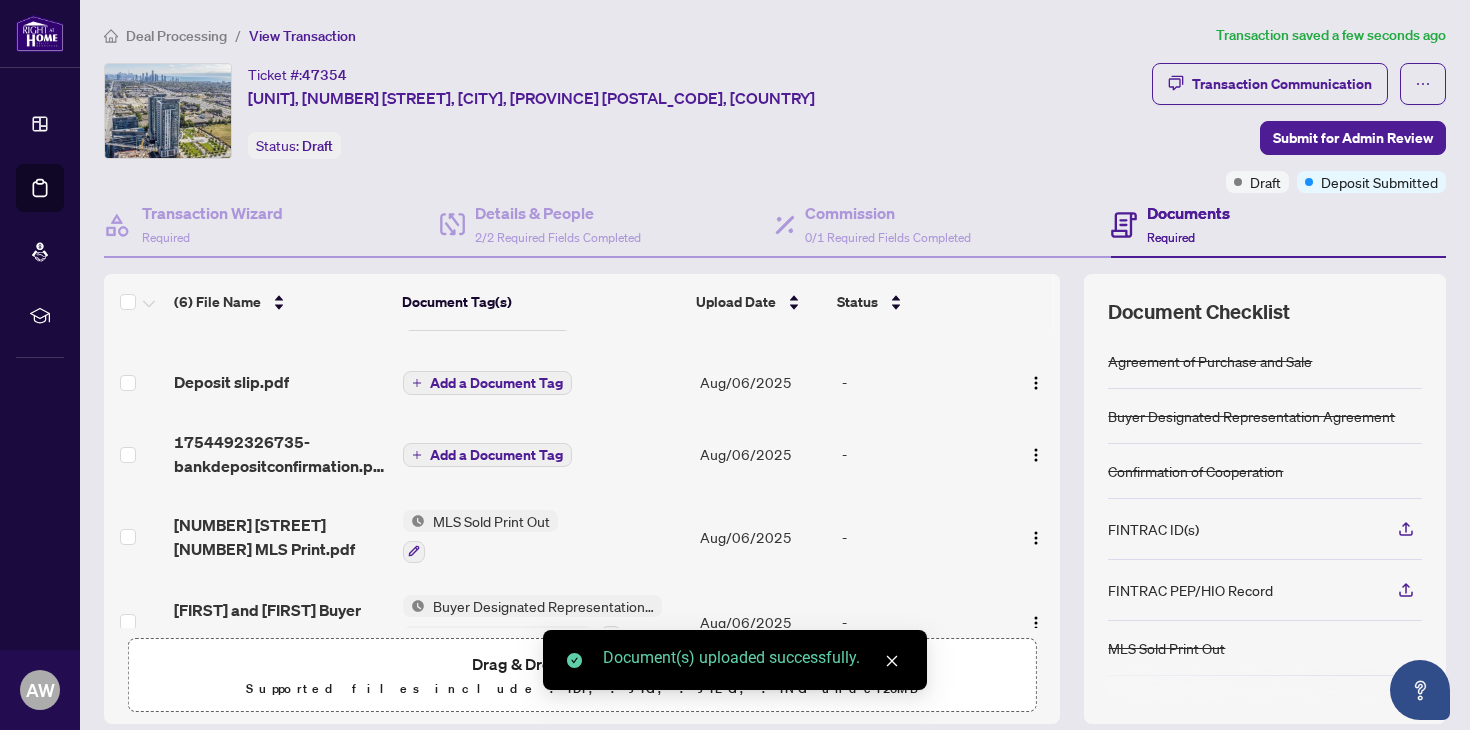 scroll, scrollTop: 172, scrollLeft: 0, axis: vertical 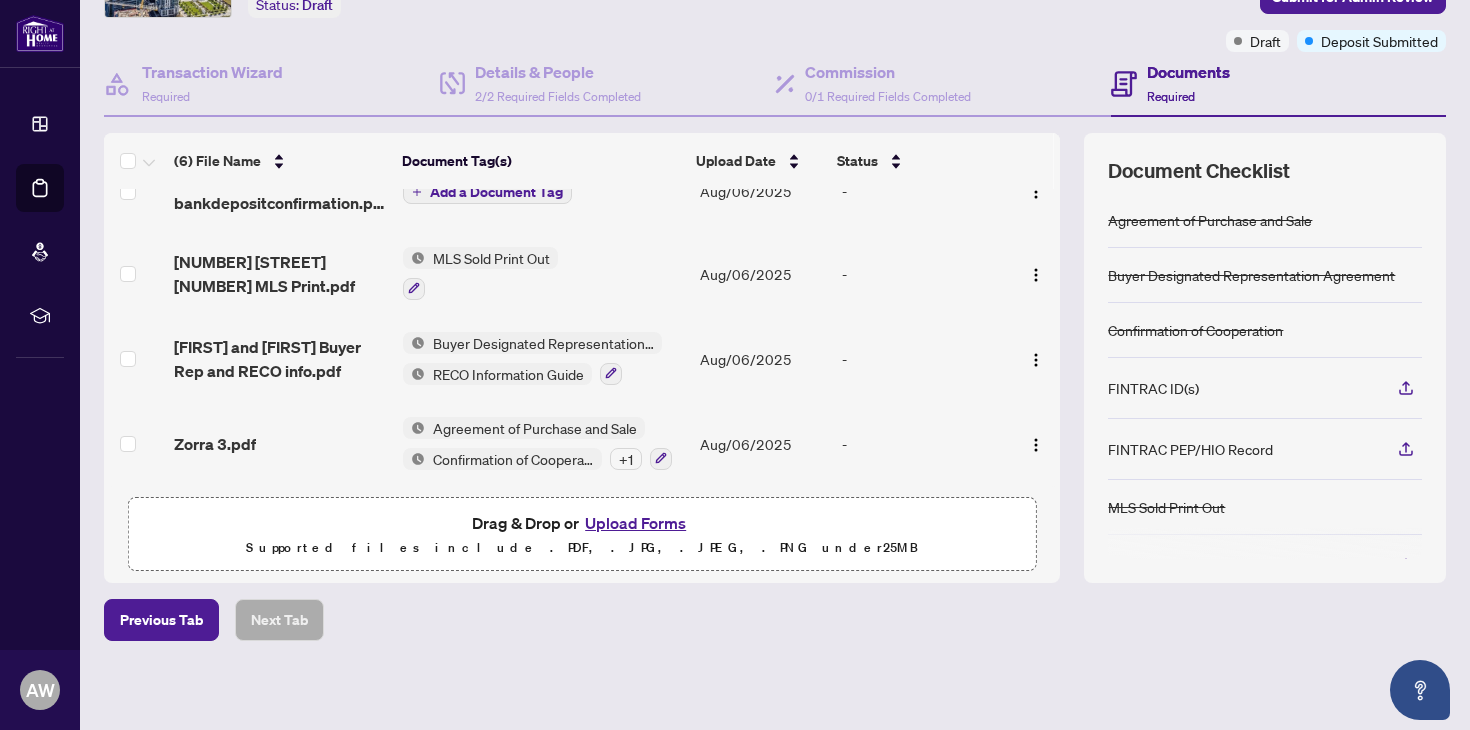 click on "Upload Forms" at bounding box center (635, 523) 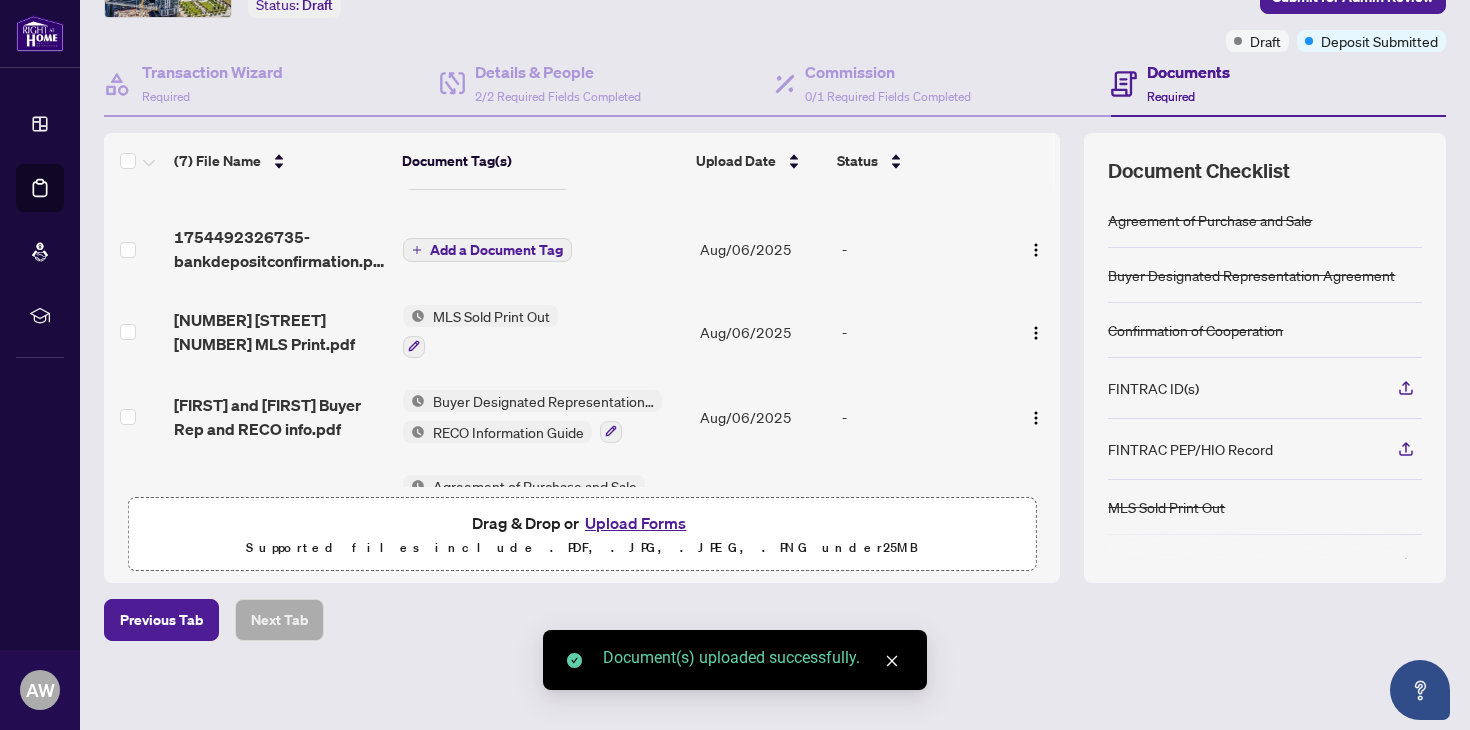 scroll, scrollTop: 0, scrollLeft: 0, axis: both 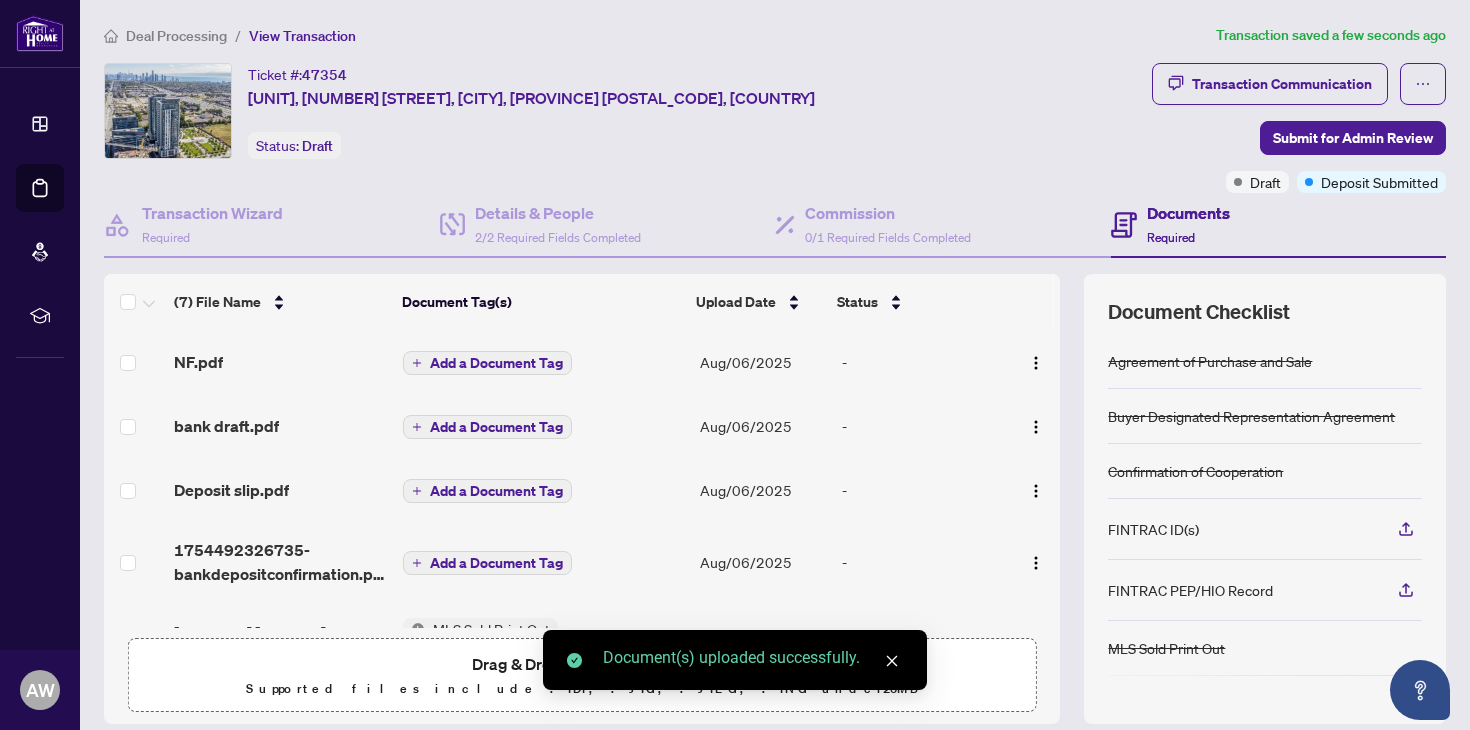click on "NF.pdf" at bounding box center (280, 362) 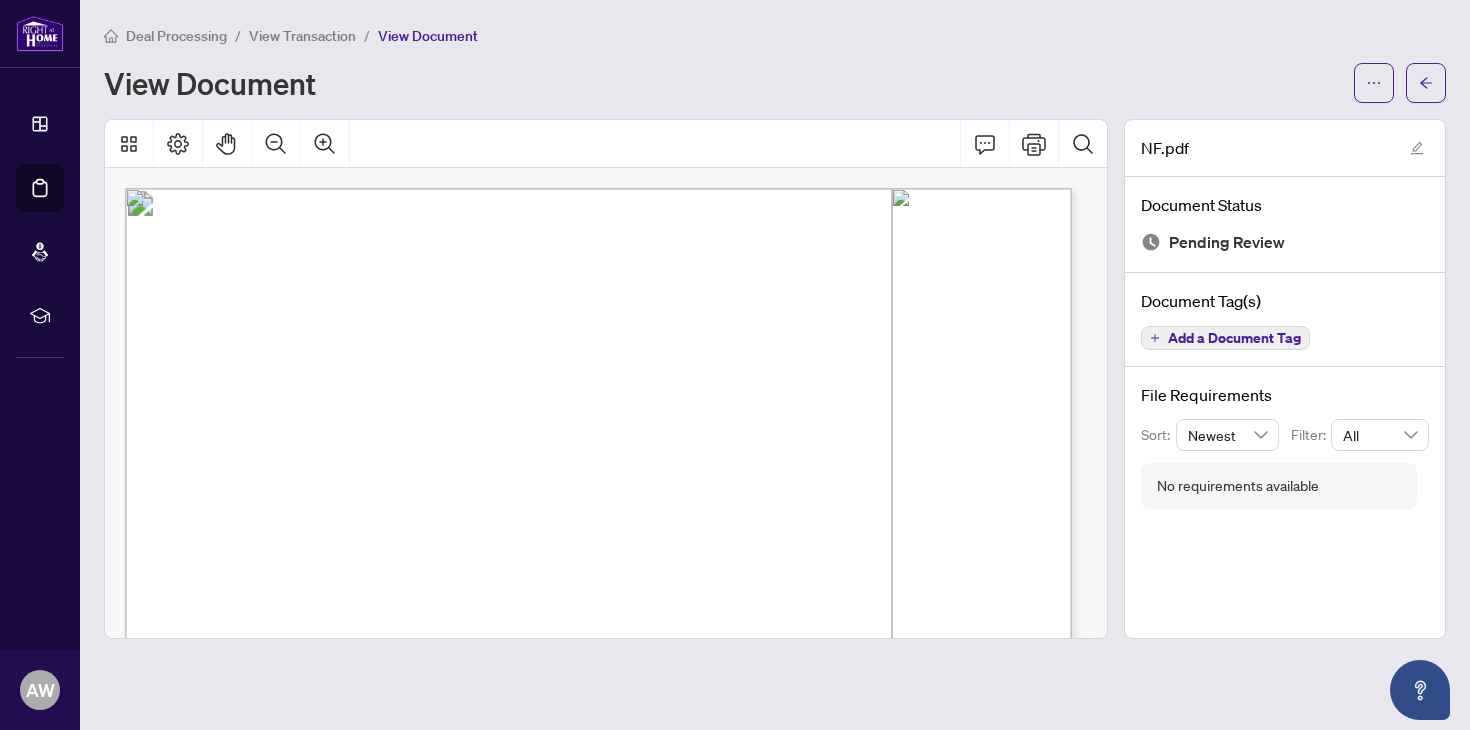 scroll, scrollTop: 796, scrollLeft: 0, axis: vertical 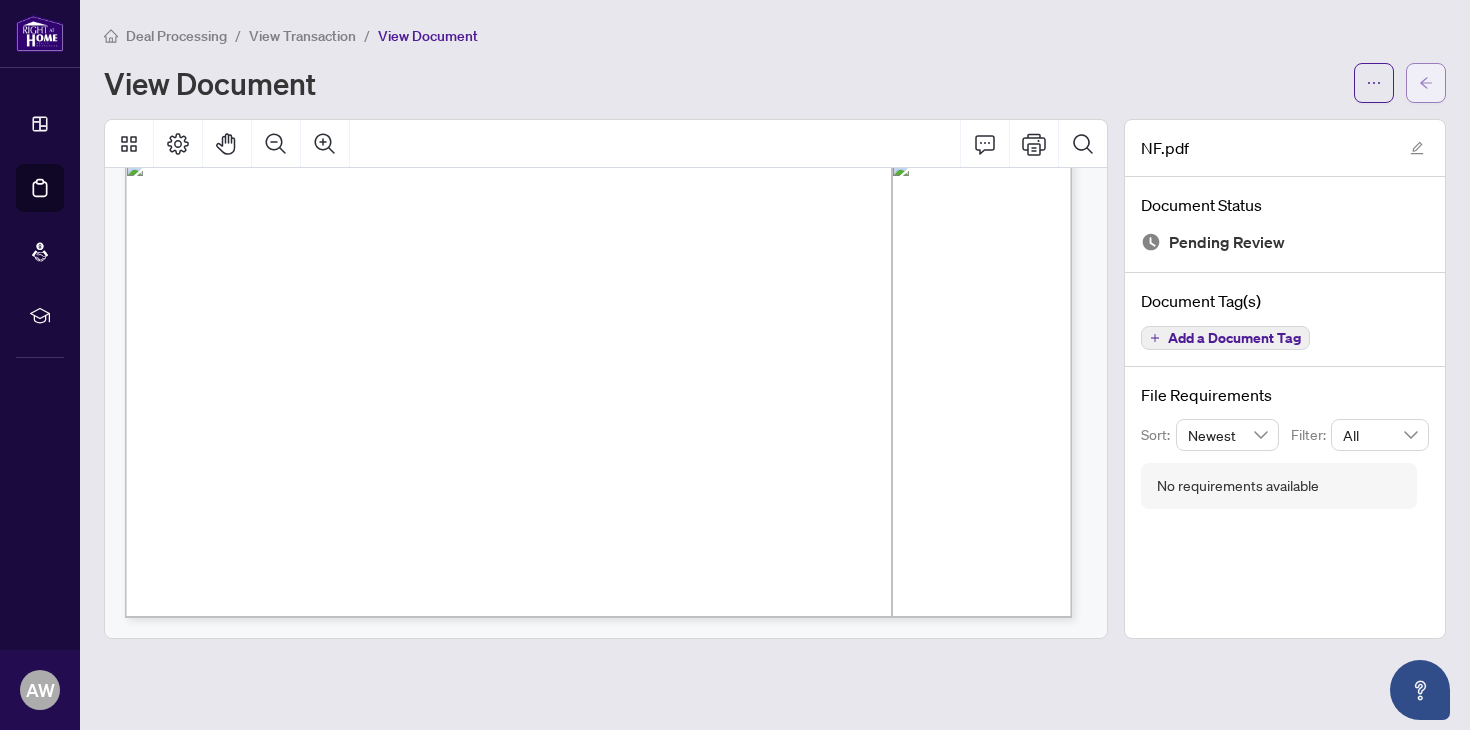 click at bounding box center [1426, 83] 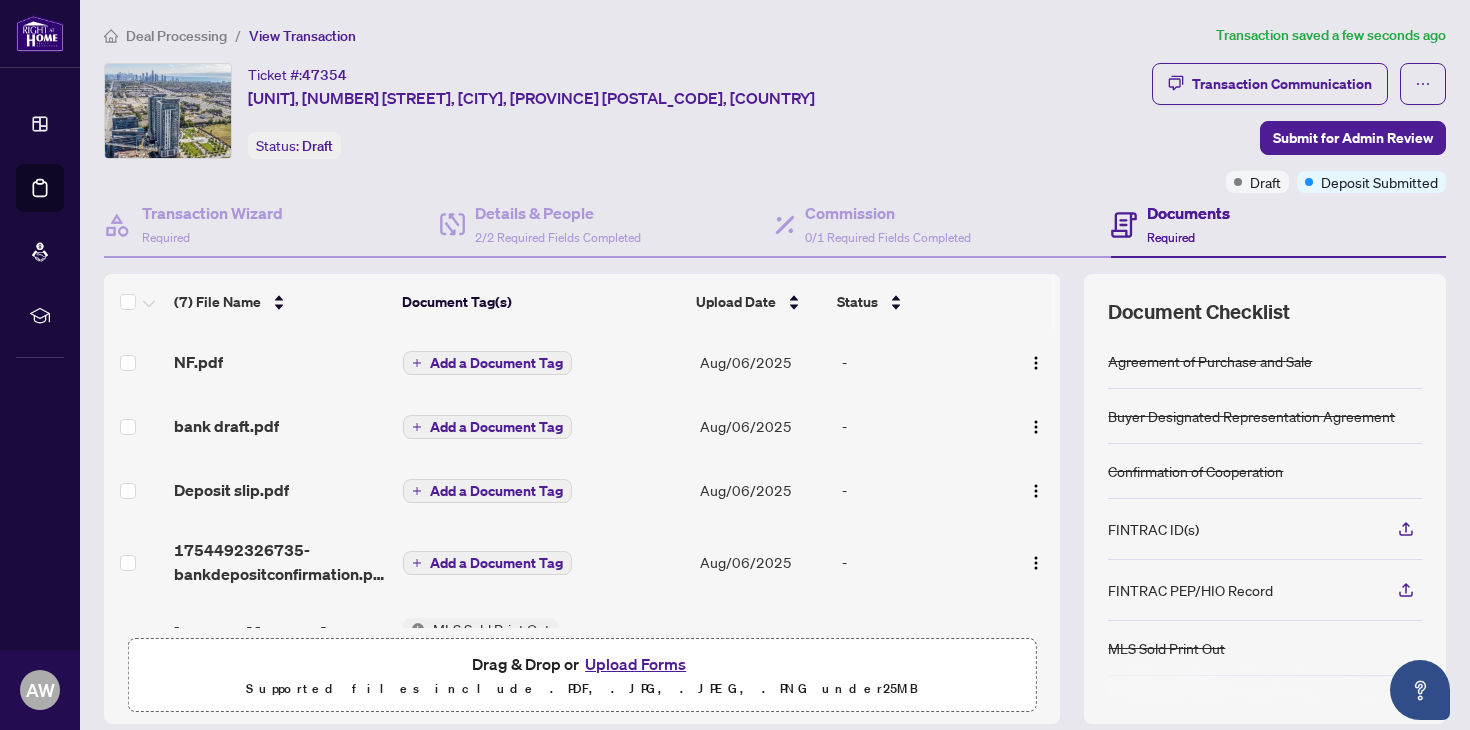 click on "Add a Document Tag" at bounding box center [496, 363] 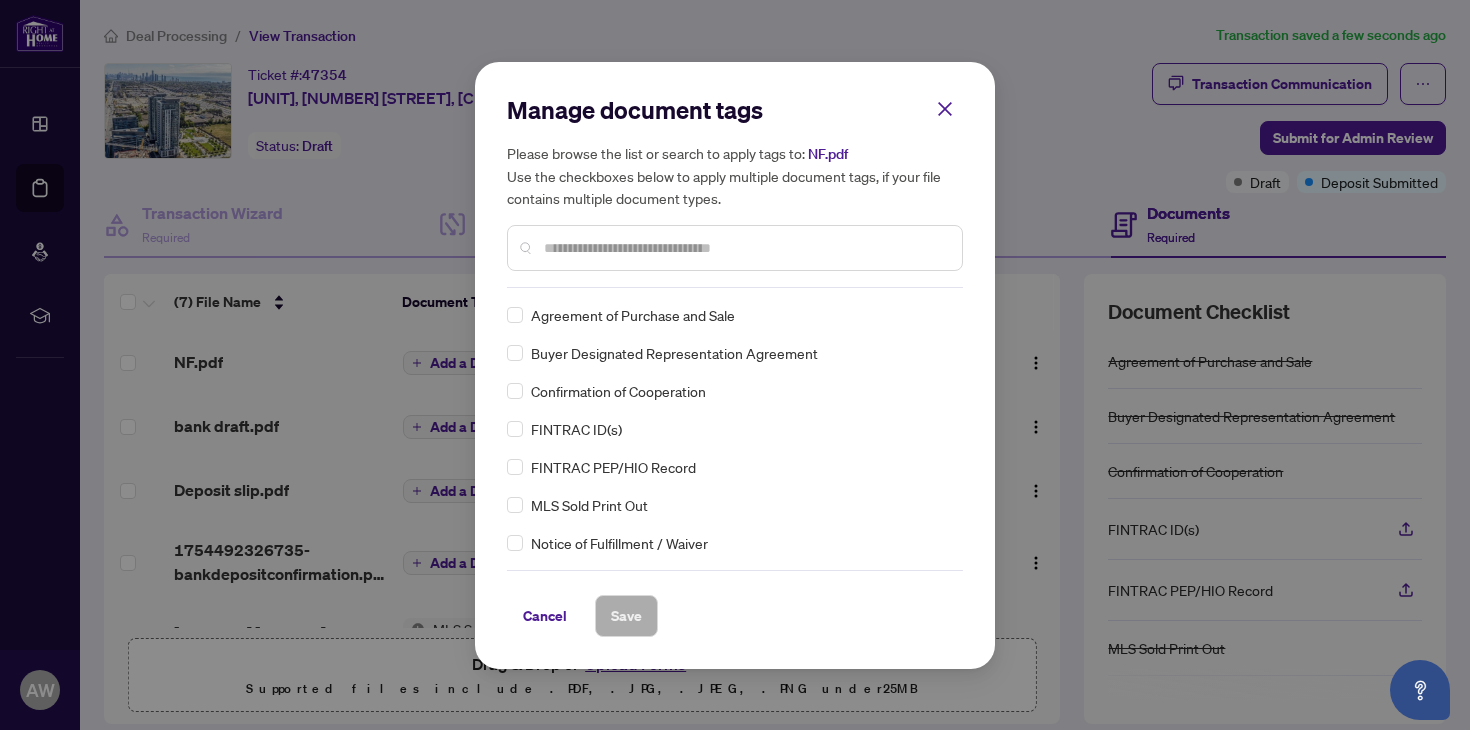 scroll, scrollTop: 149, scrollLeft: 0, axis: vertical 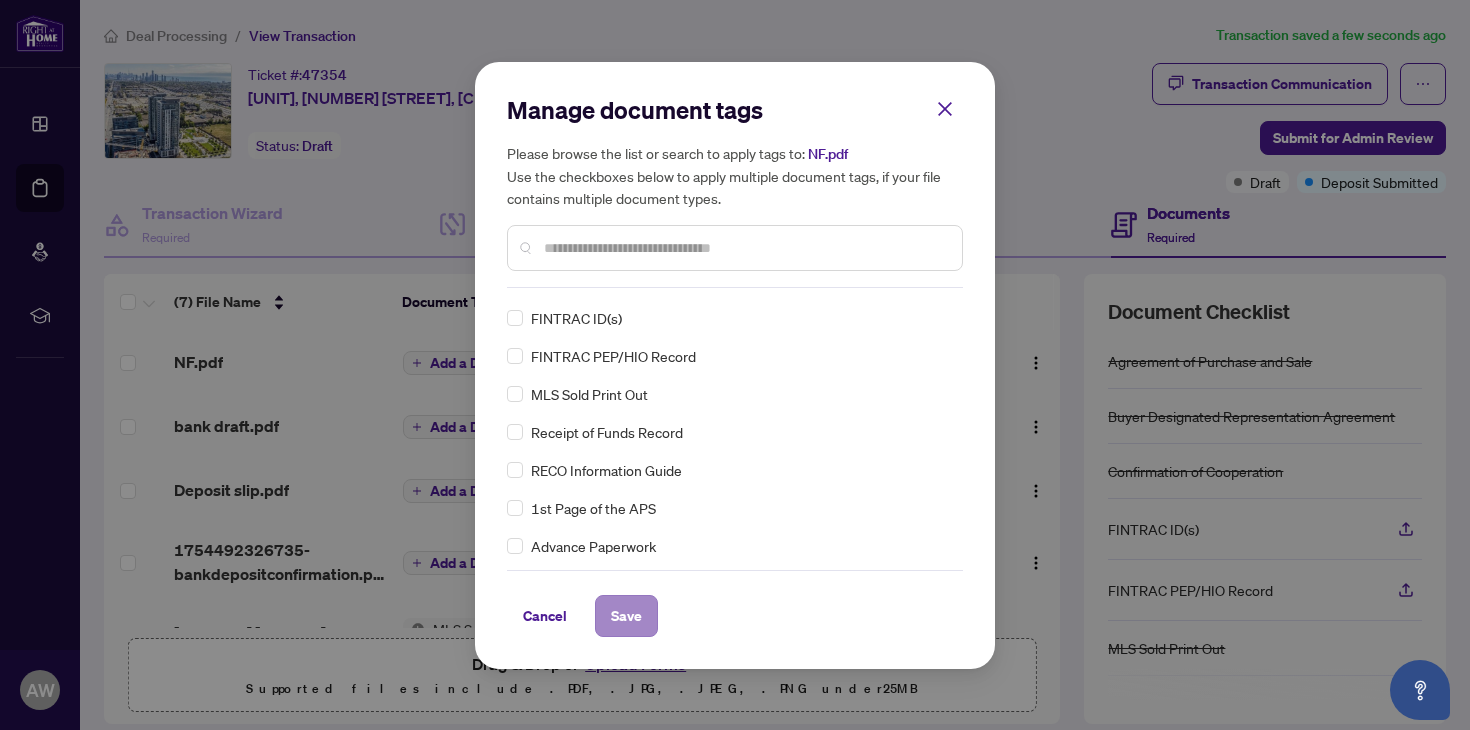 click on "Save" at bounding box center (626, 616) 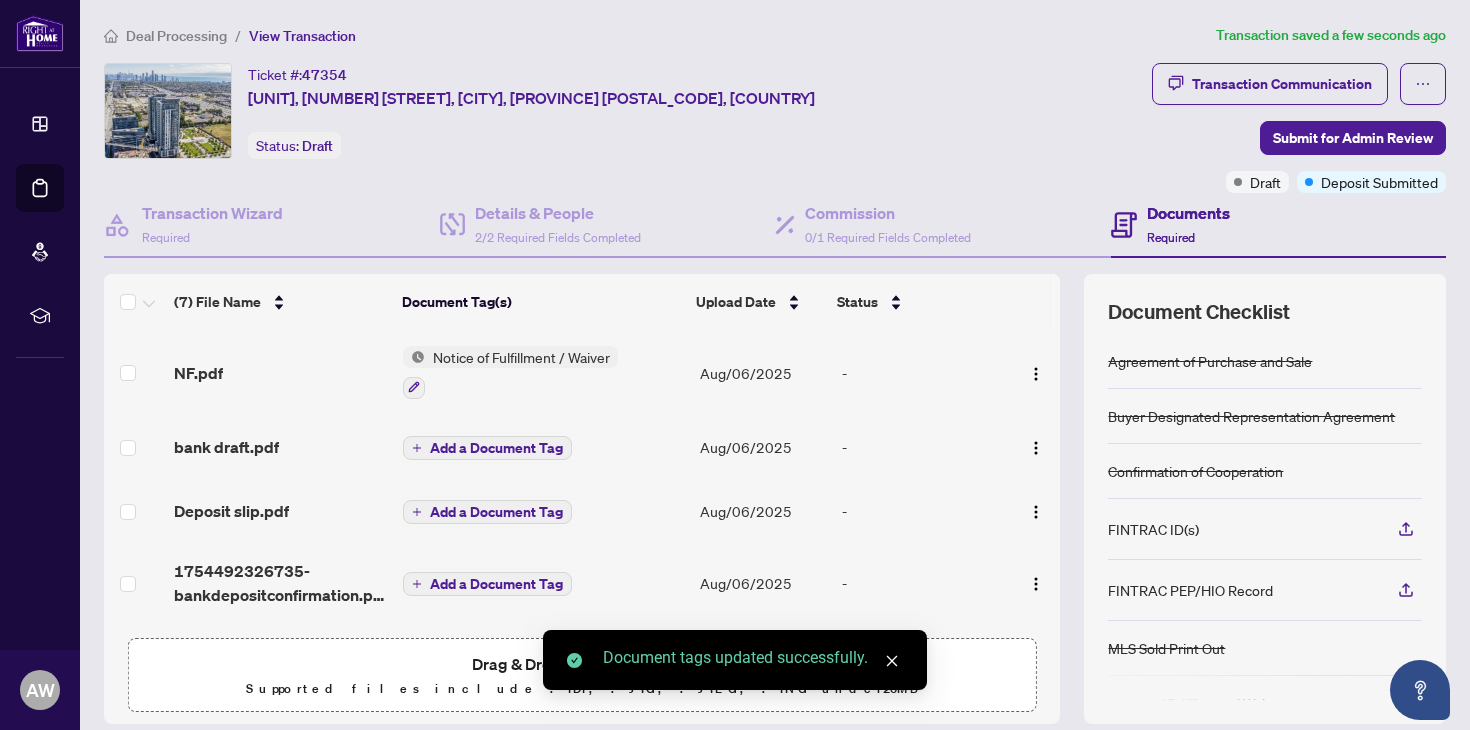 scroll, scrollTop: 154, scrollLeft: 0, axis: vertical 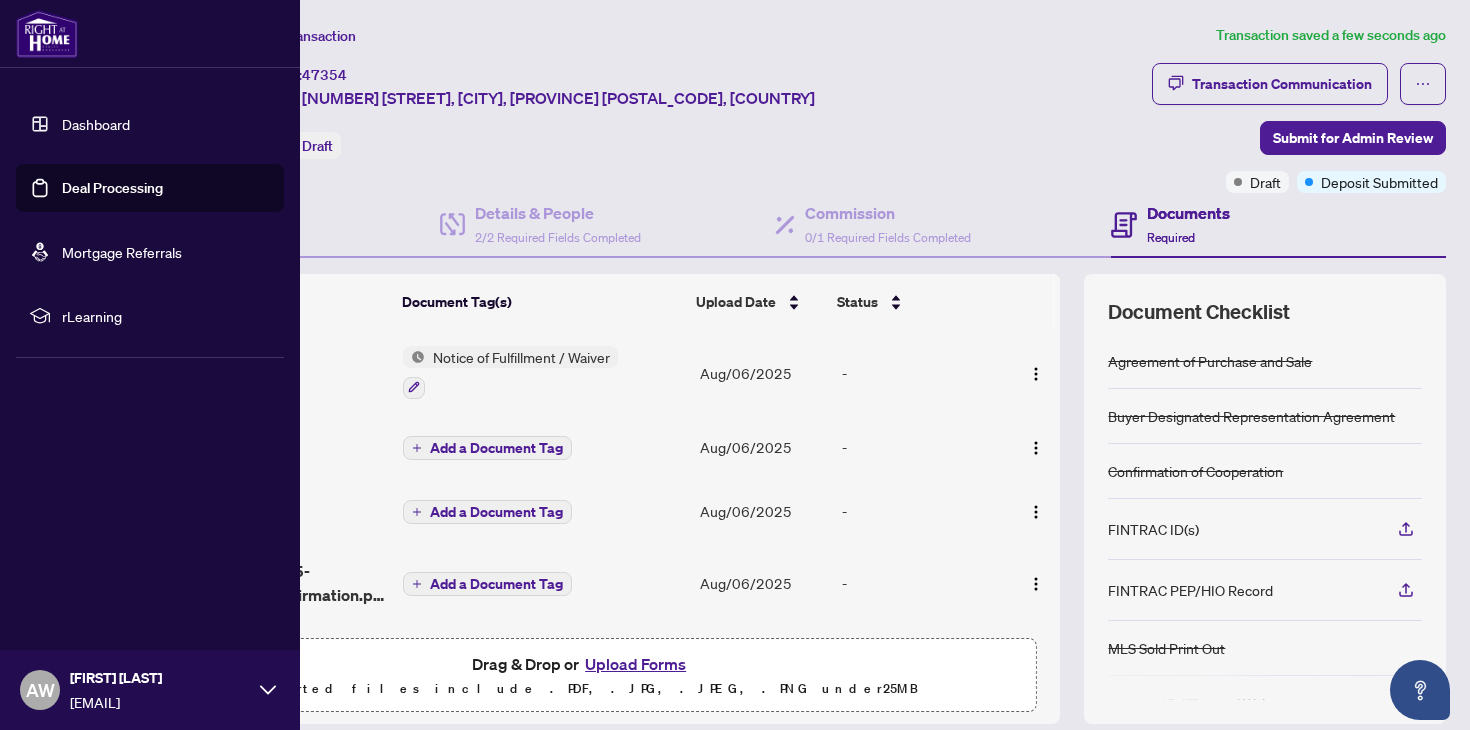 click on "Deal Processing" at bounding box center [112, 188] 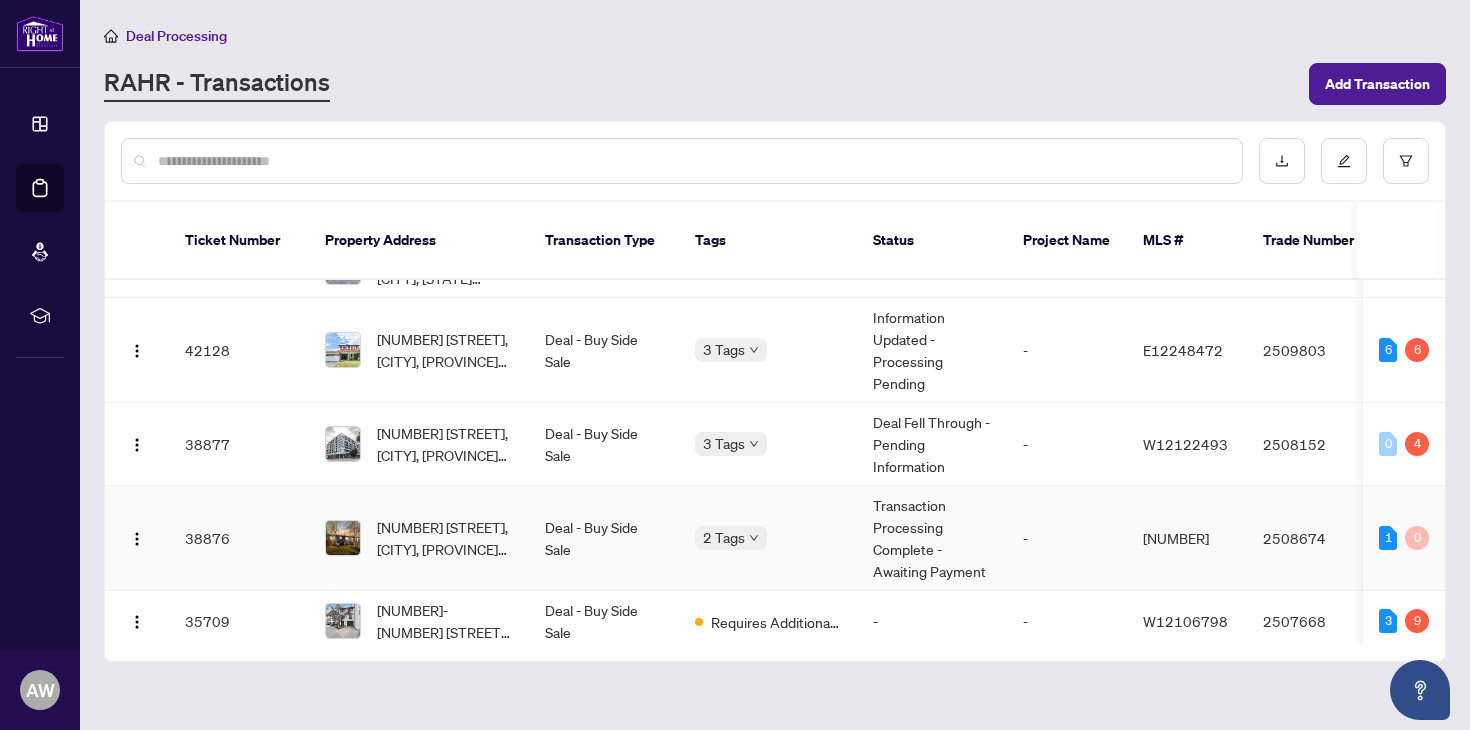 scroll, scrollTop: 265, scrollLeft: 0, axis: vertical 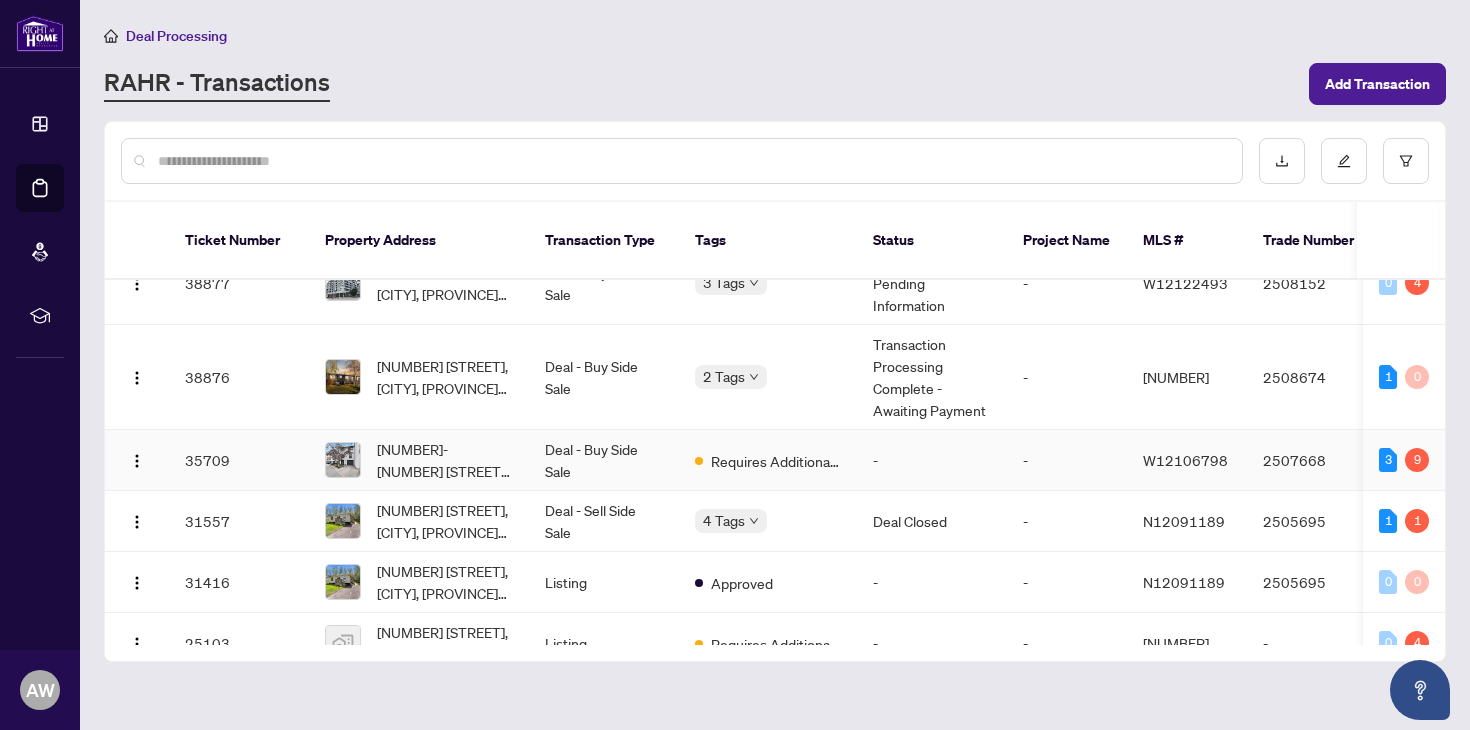 click on "-" at bounding box center (932, 460) 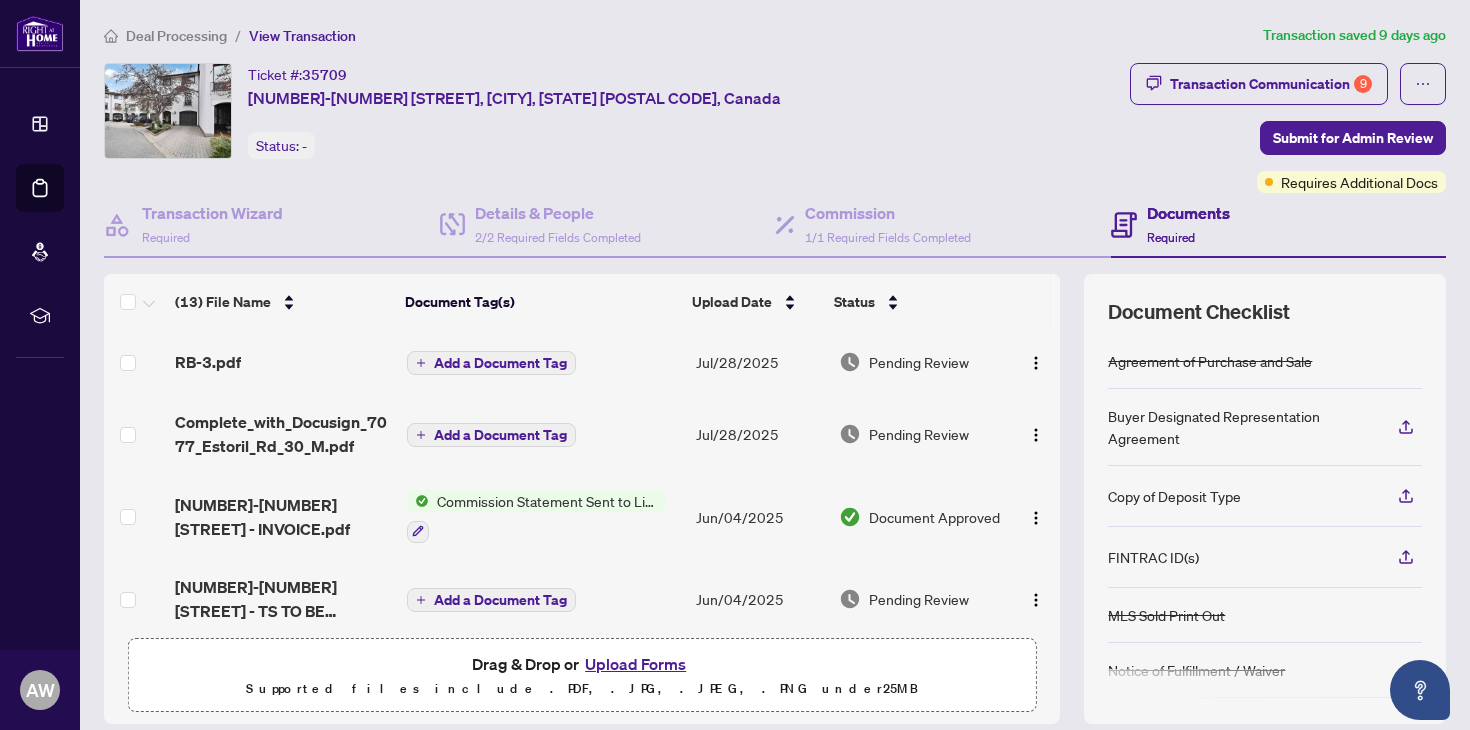 scroll, scrollTop: 182, scrollLeft: 0, axis: vertical 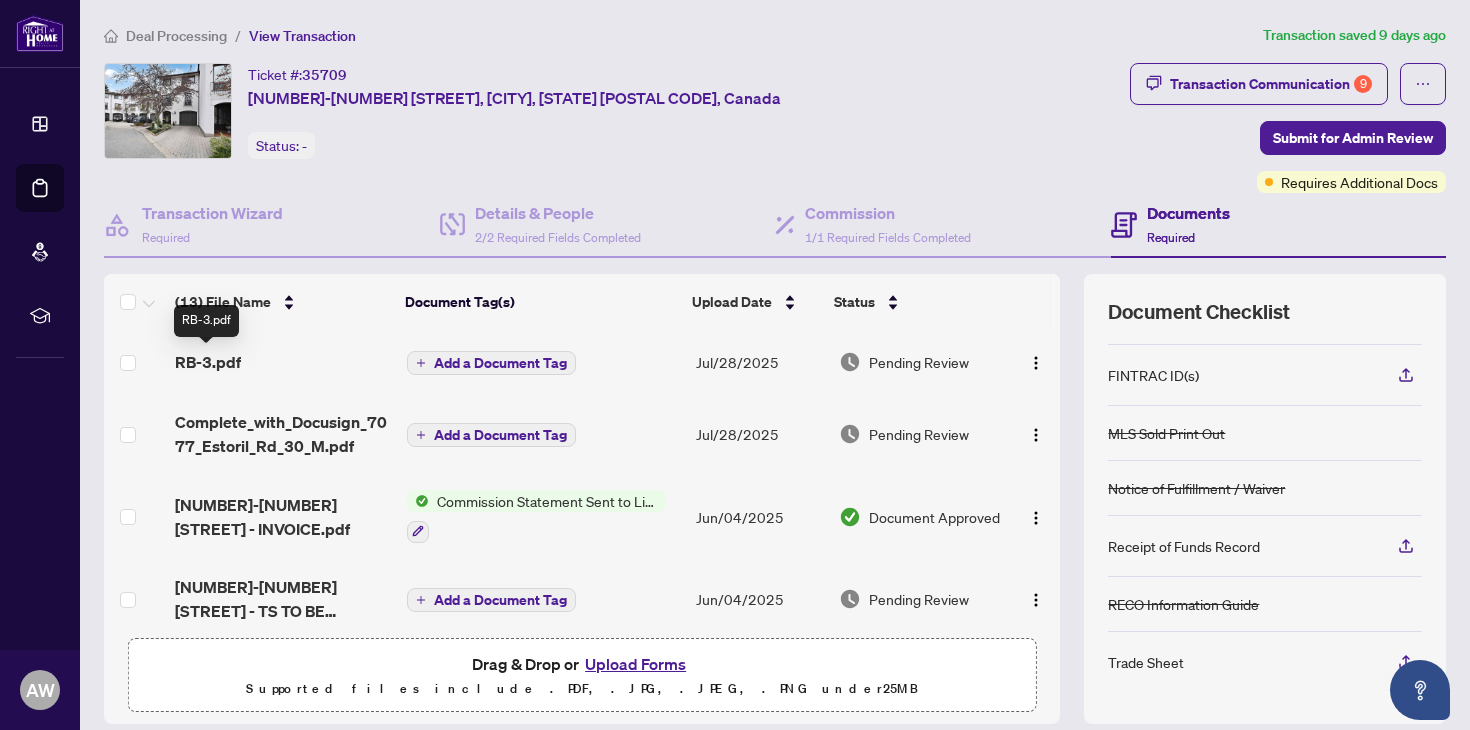 click on "RB-3.pdf" at bounding box center [208, 362] 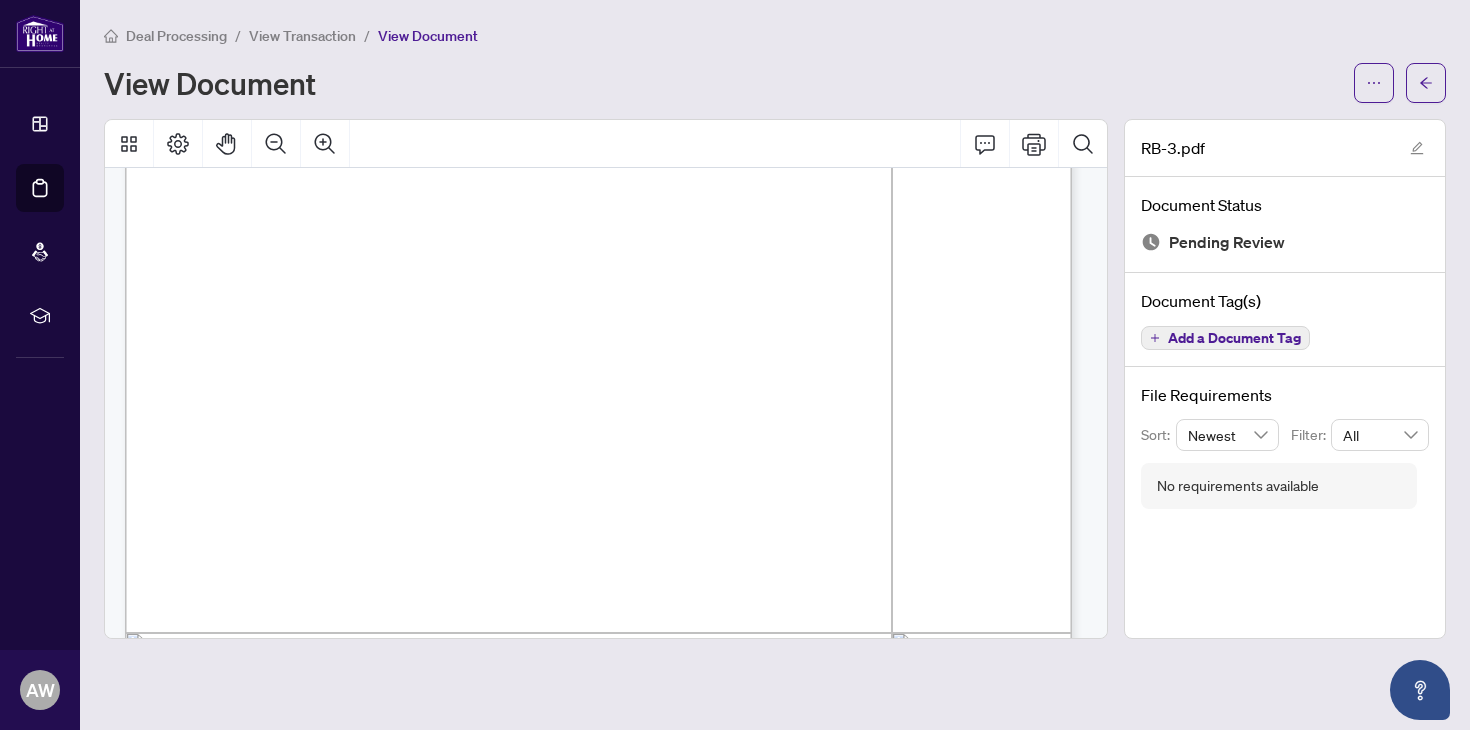 scroll, scrollTop: 796, scrollLeft: 0, axis: vertical 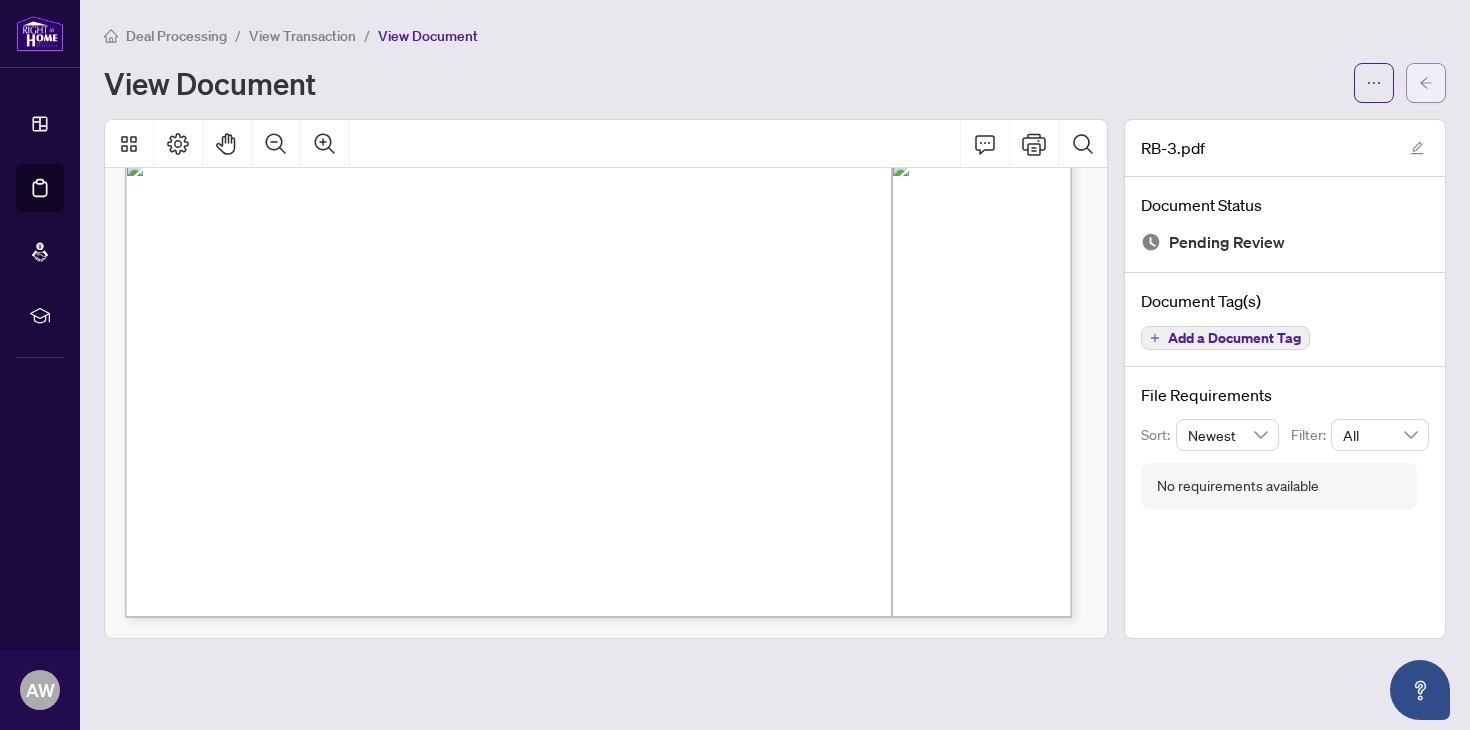 click at bounding box center [1426, 83] 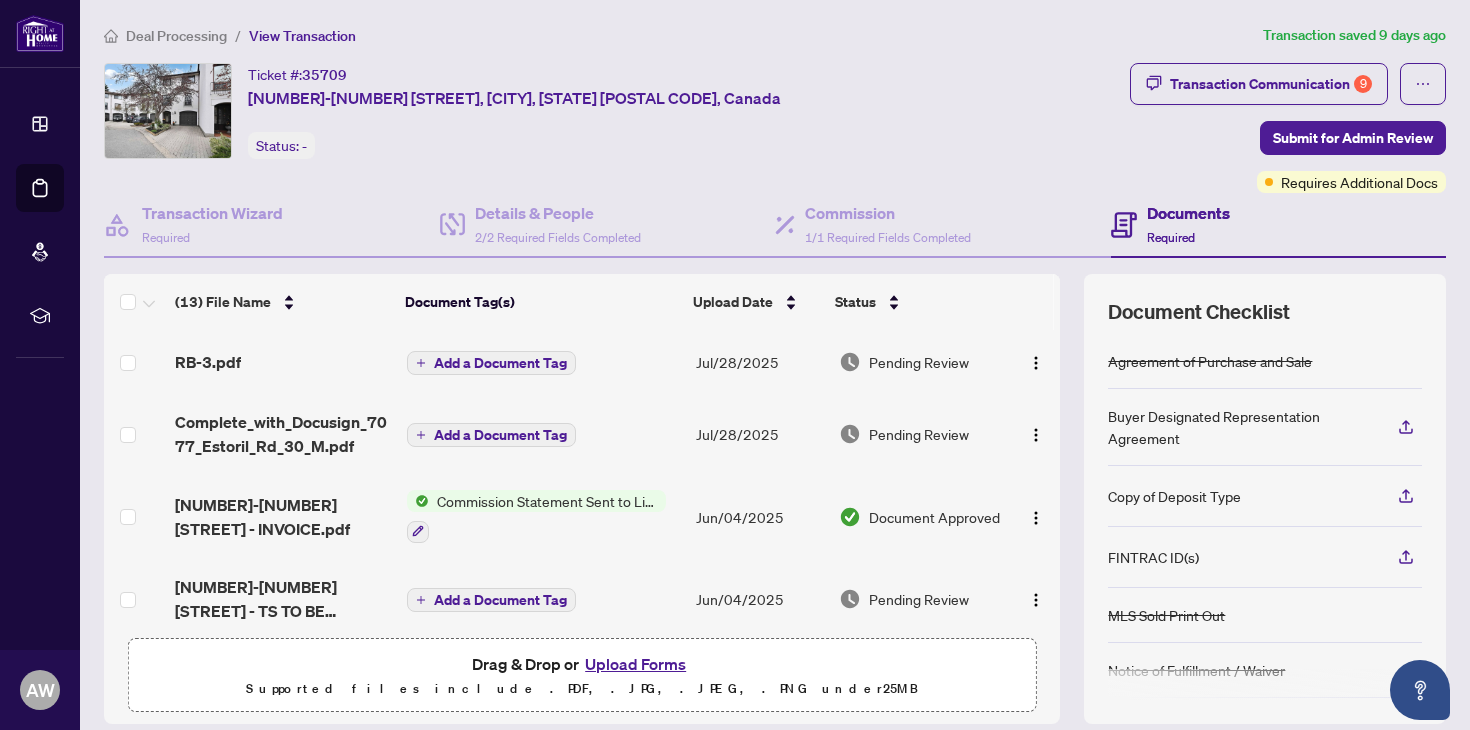 click on "Add a Document Tag" at bounding box center [500, 363] 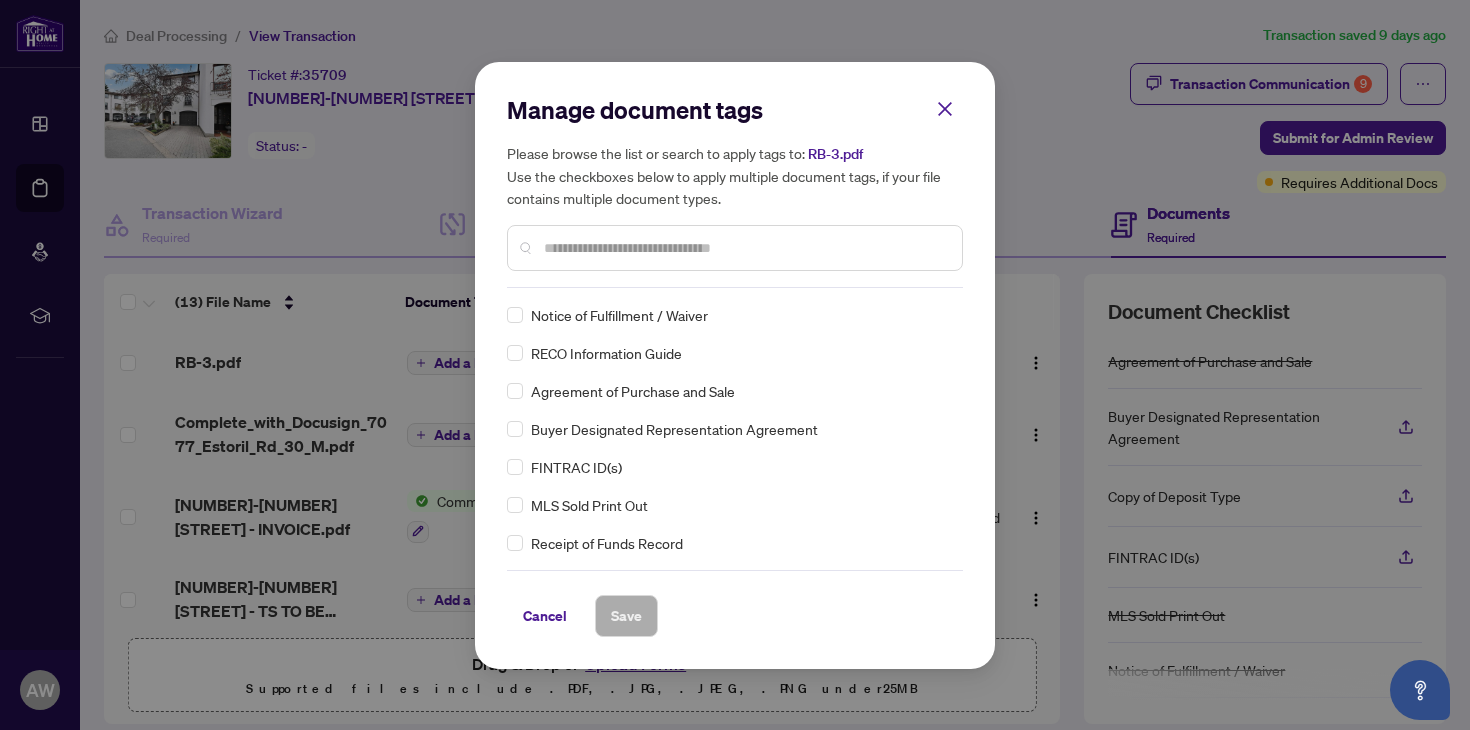 click on "Notice of Fulfillment / Waiver" at bounding box center [729, 315] 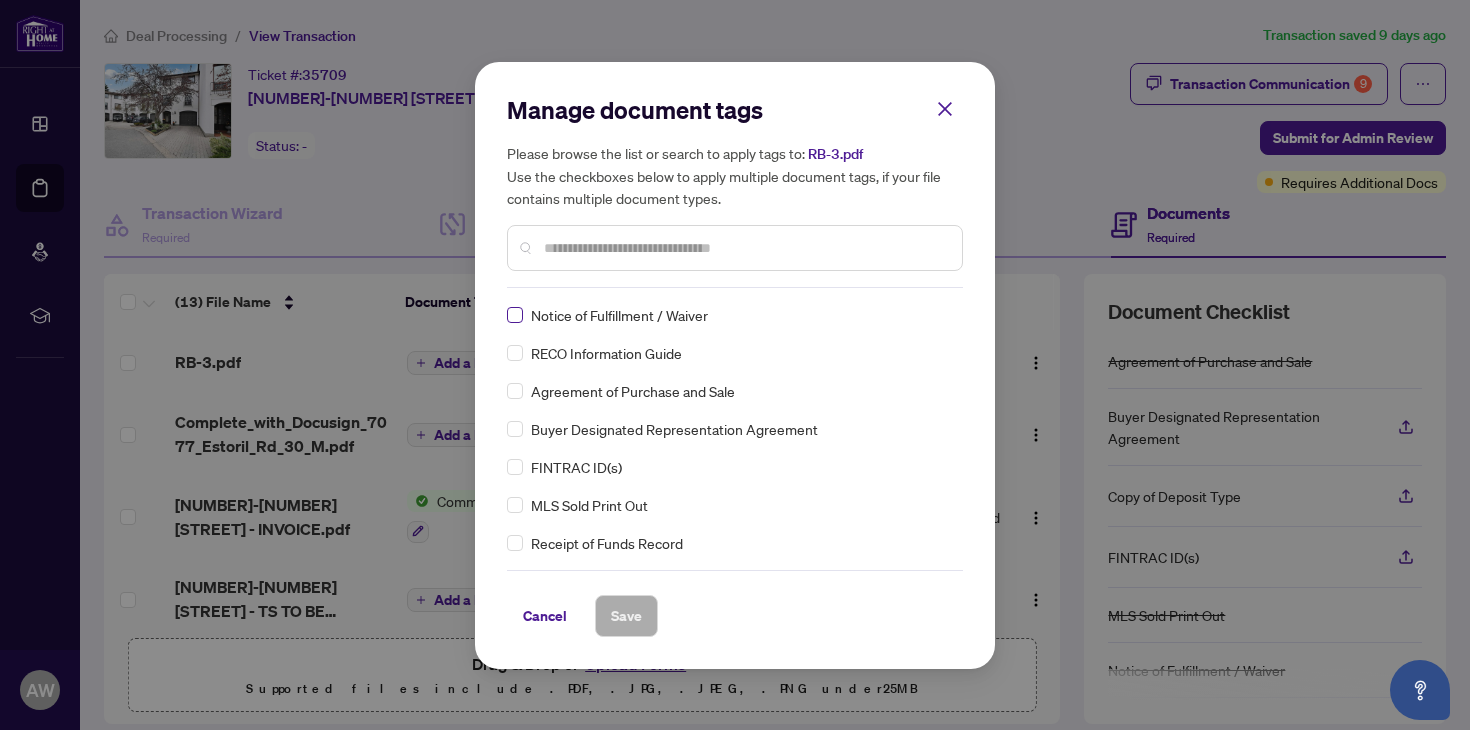 click at bounding box center [515, 315] 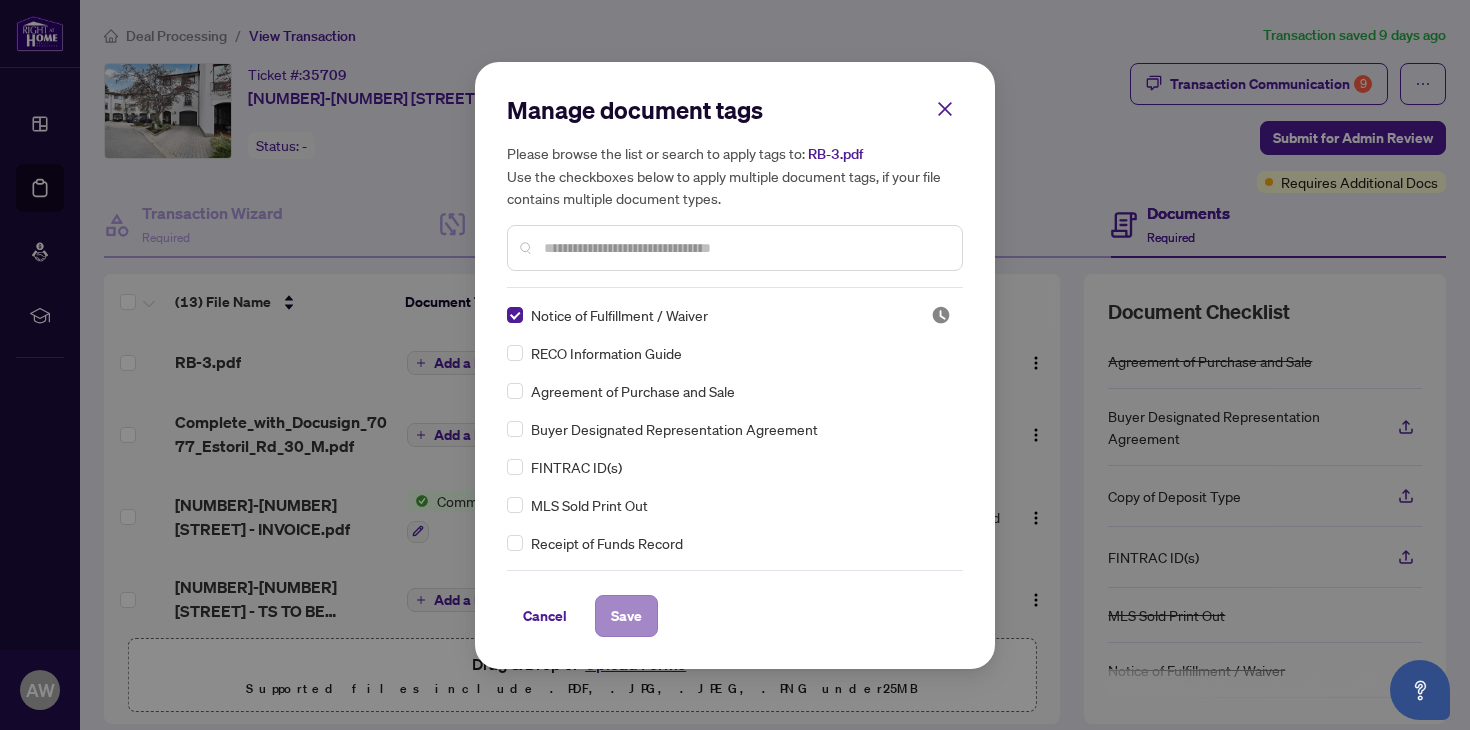 click on "Save" at bounding box center (626, 616) 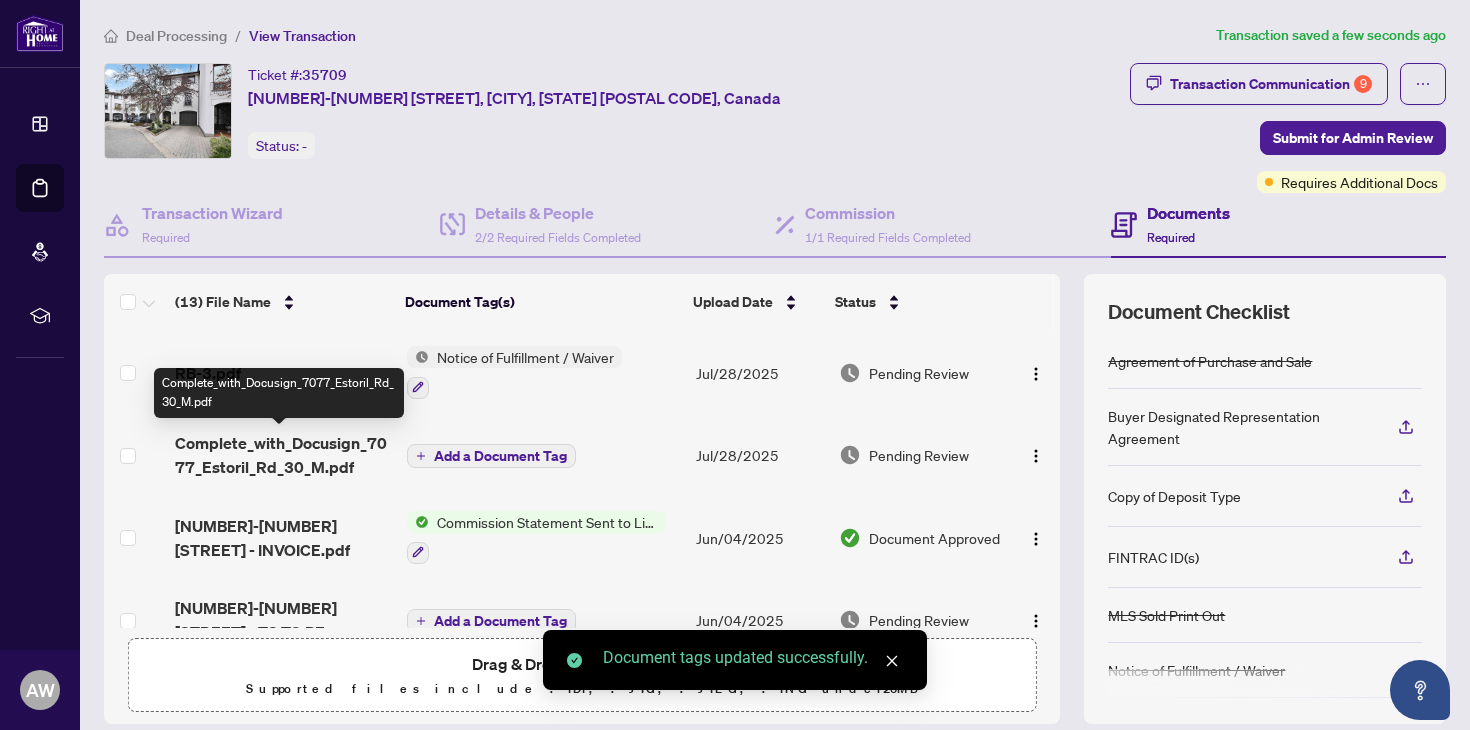 click on "Complete_with_Docusign_7077_Estoril_Rd_30_M.pdf" at bounding box center [282, 455] 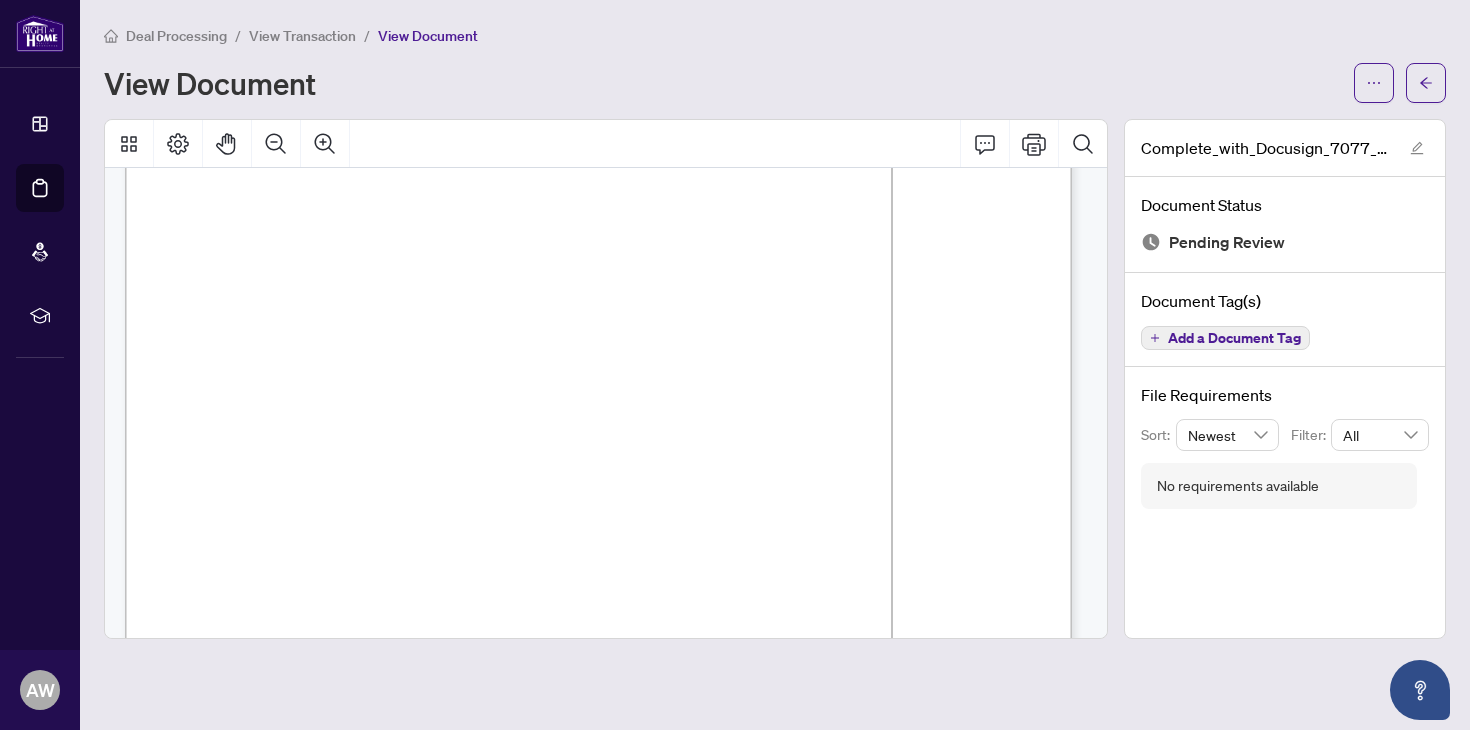 scroll, scrollTop: 0, scrollLeft: 0, axis: both 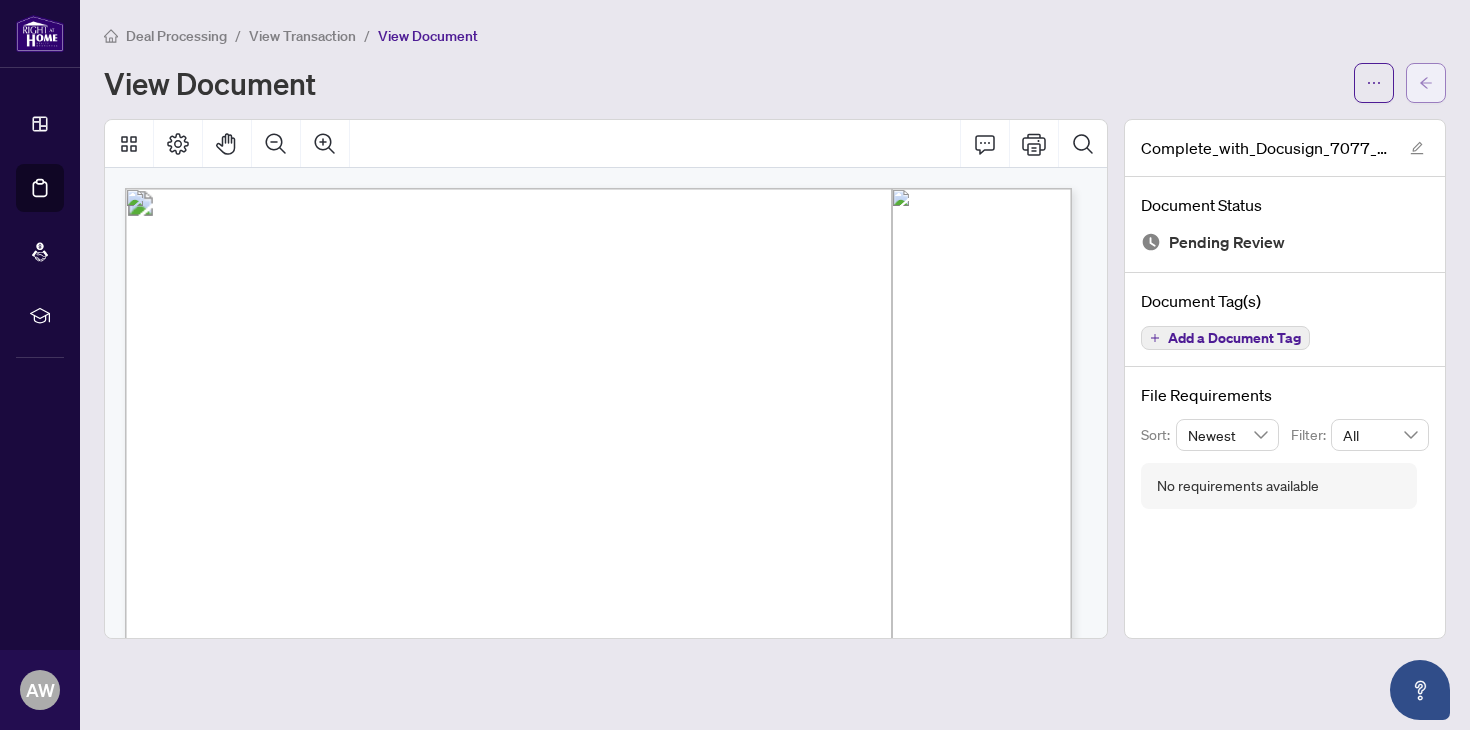 click 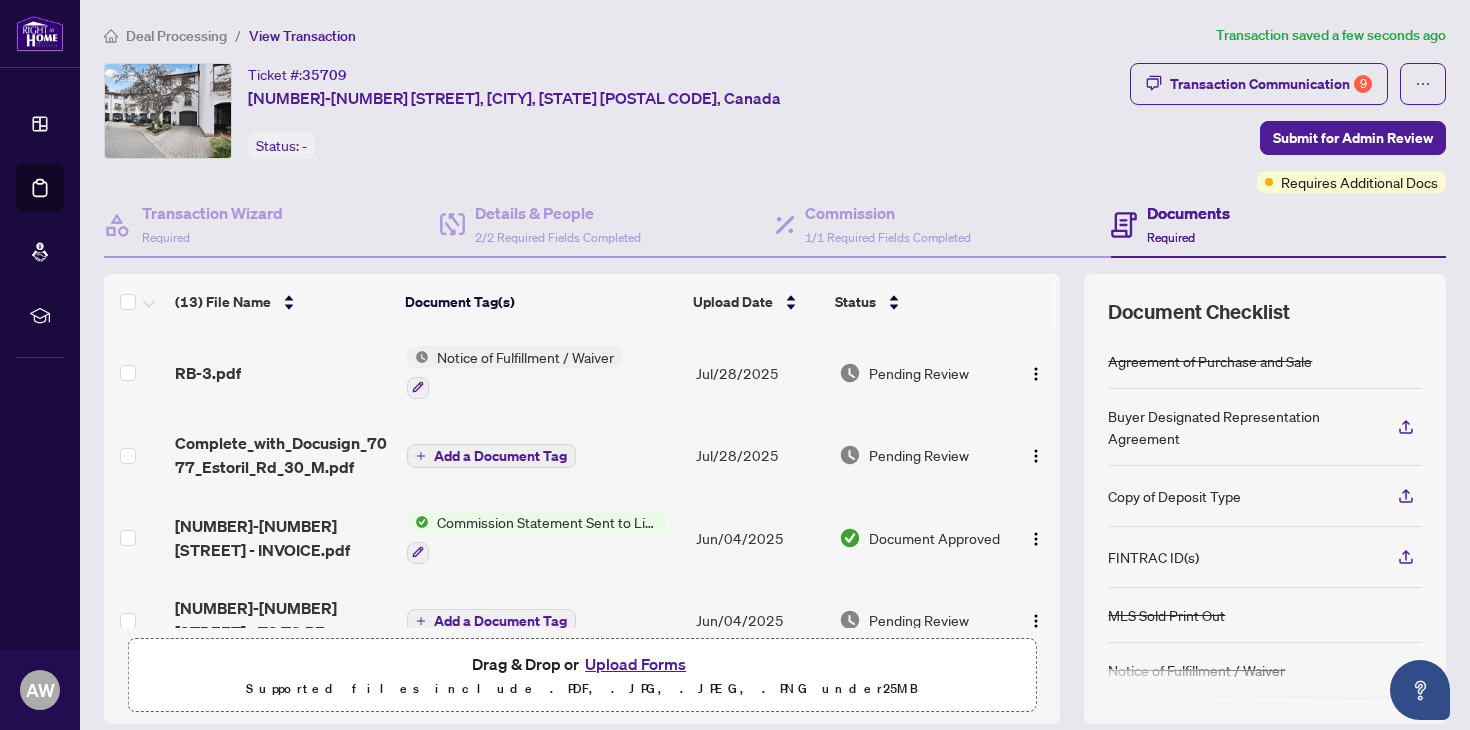 click on "Add a Document Tag" at bounding box center [500, 456] 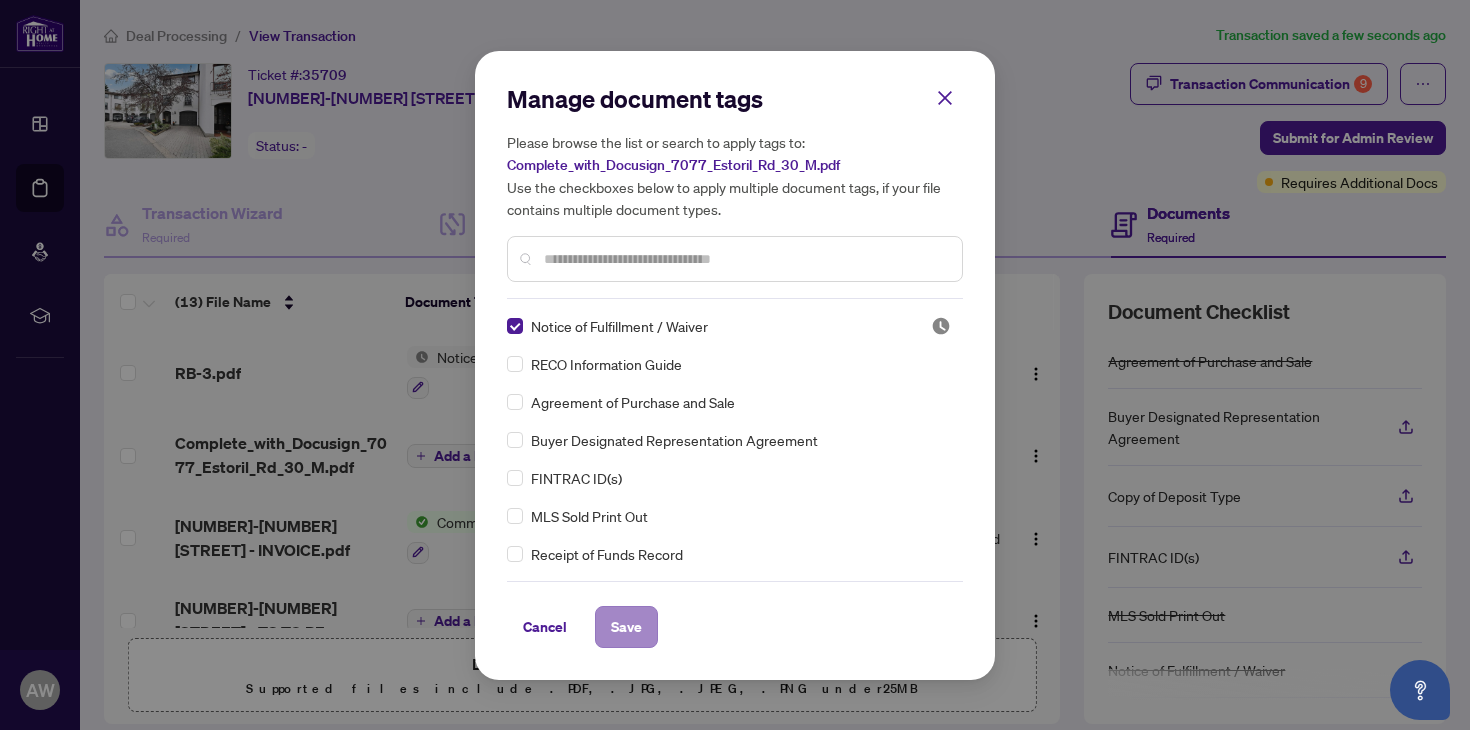 click on "Save" at bounding box center (626, 627) 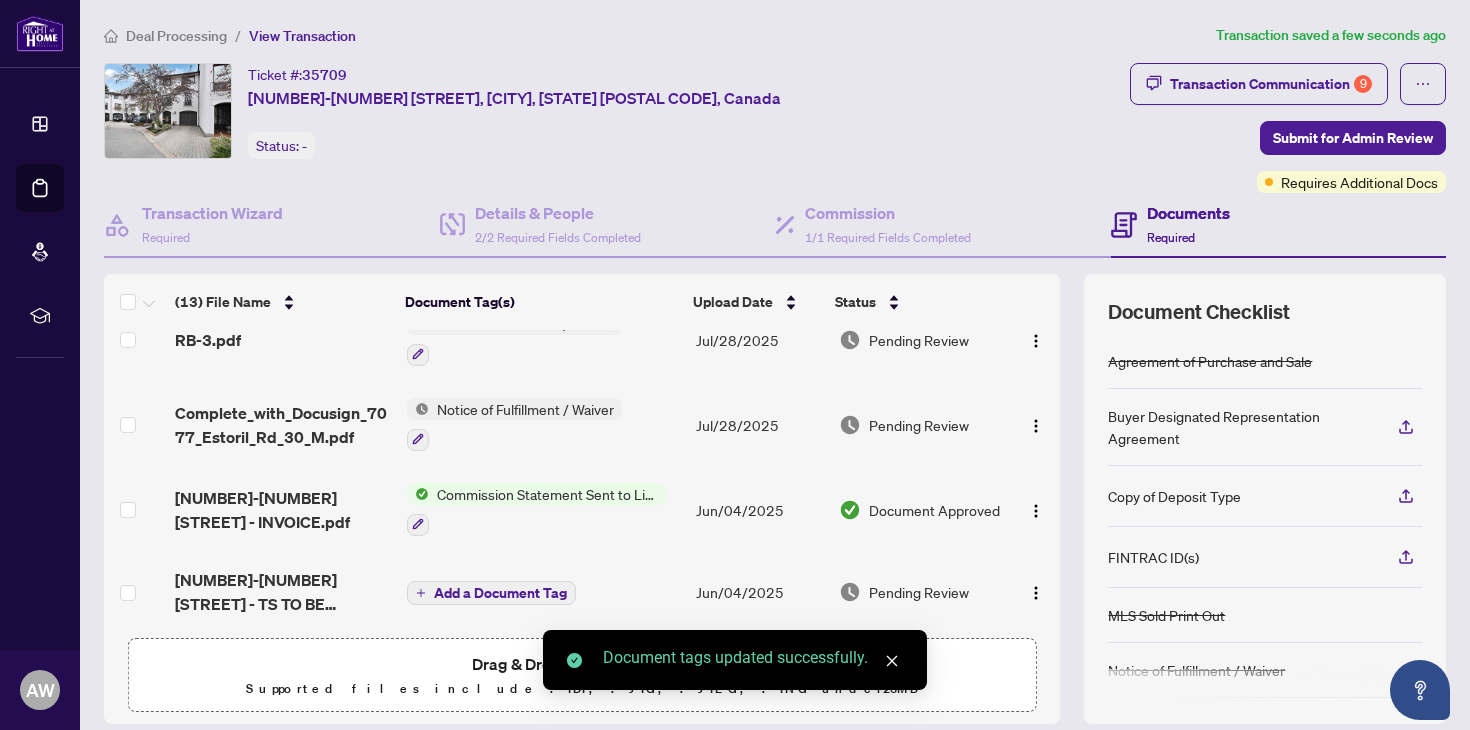 scroll, scrollTop: 182, scrollLeft: 0, axis: vertical 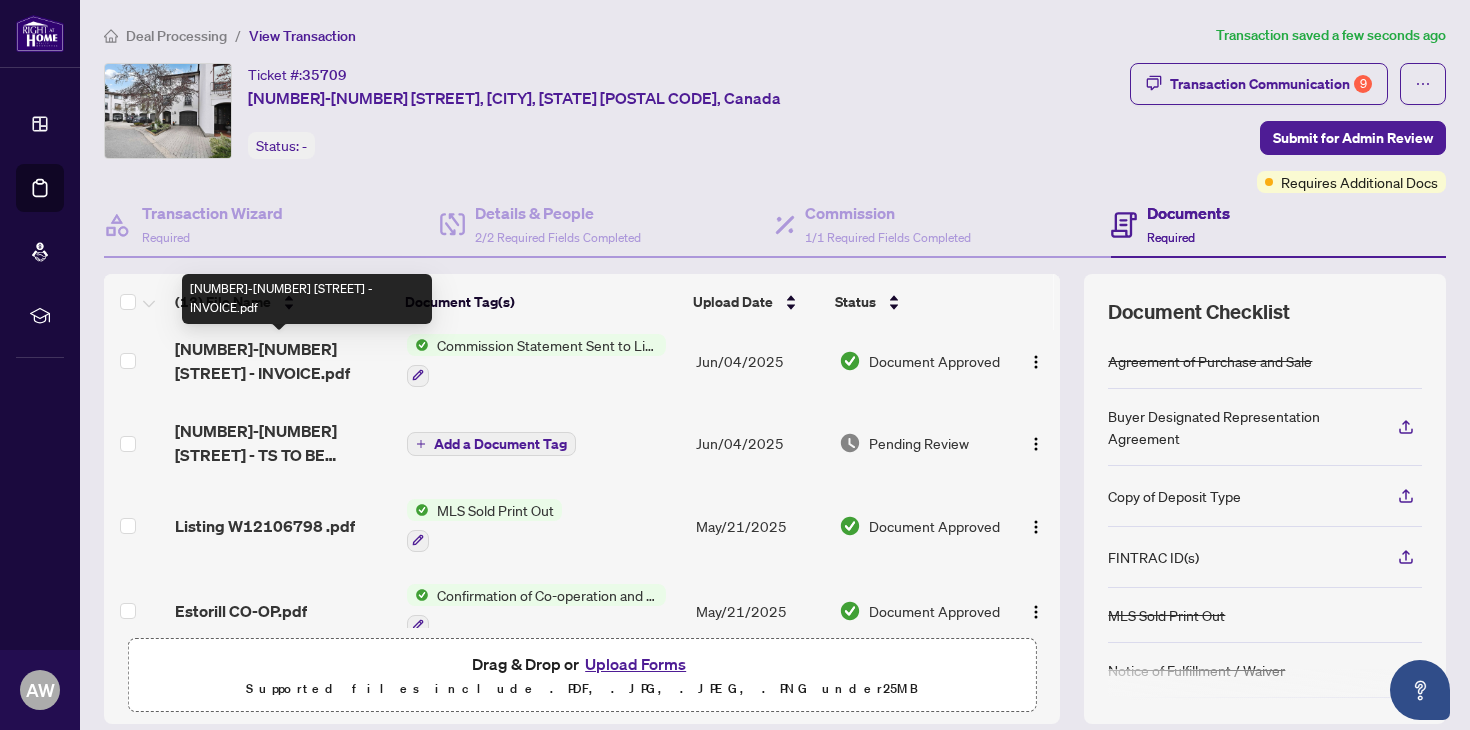 click on "[NUMBER]-[NUMBER] [STREET] - INVOICE.pdf" at bounding box center (282, 361) 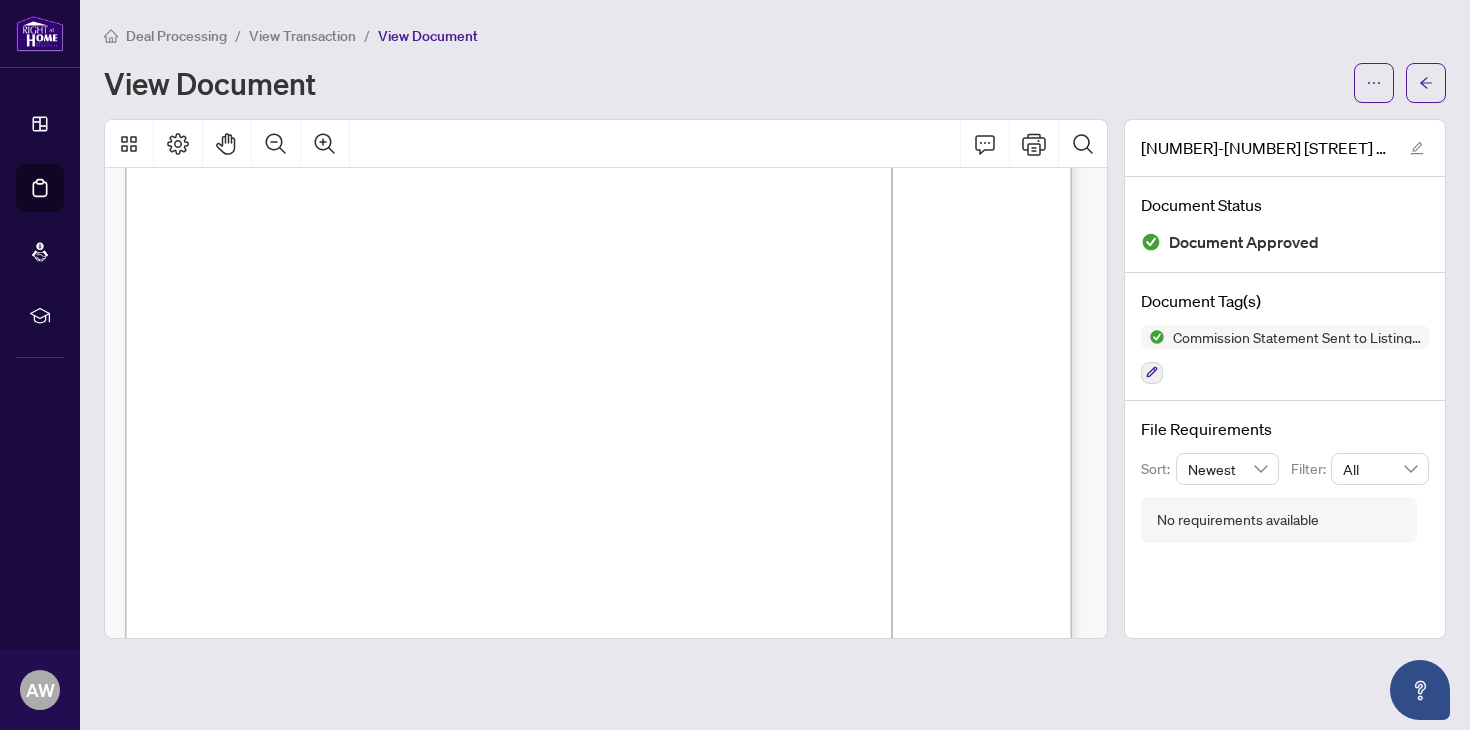 scroll, scrollTop: 422, scrollLeft: 0, axis: vertical 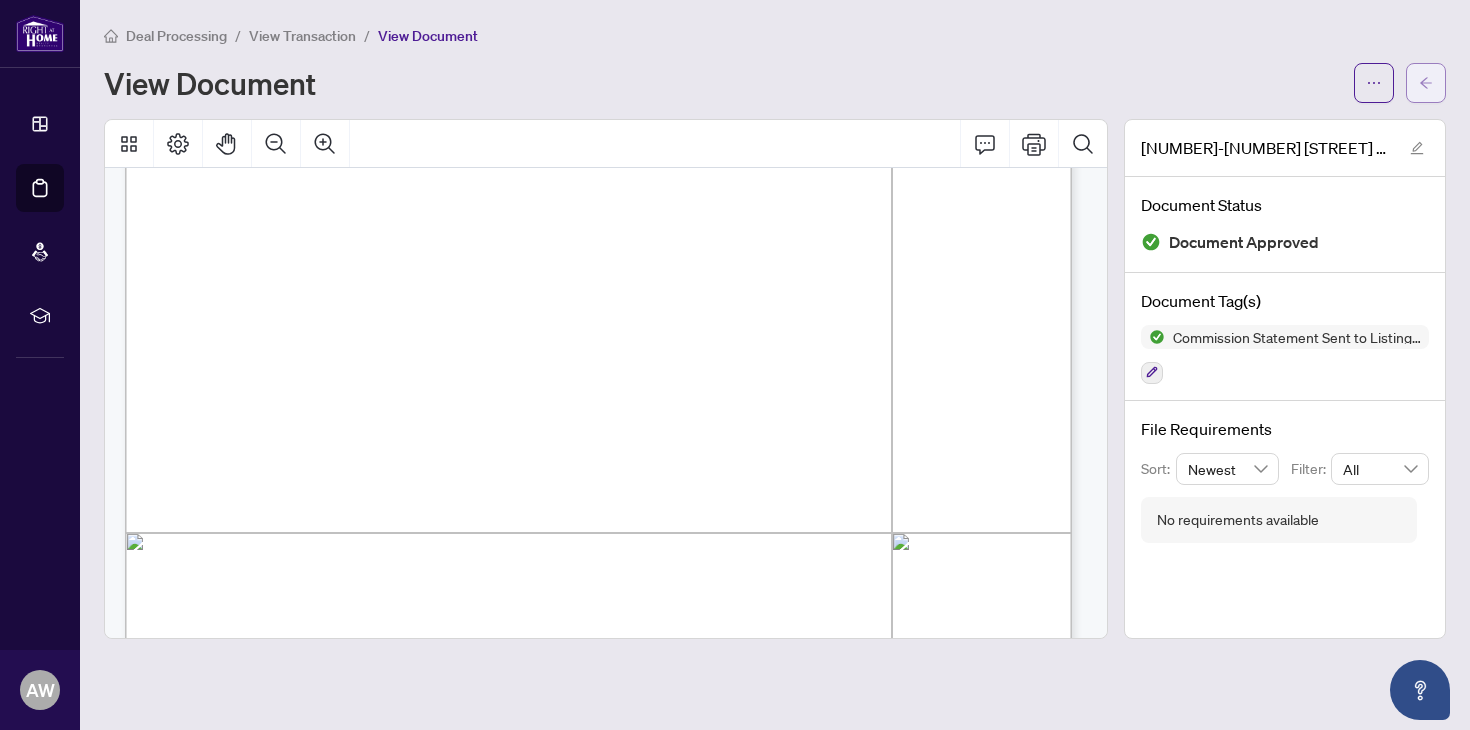 click 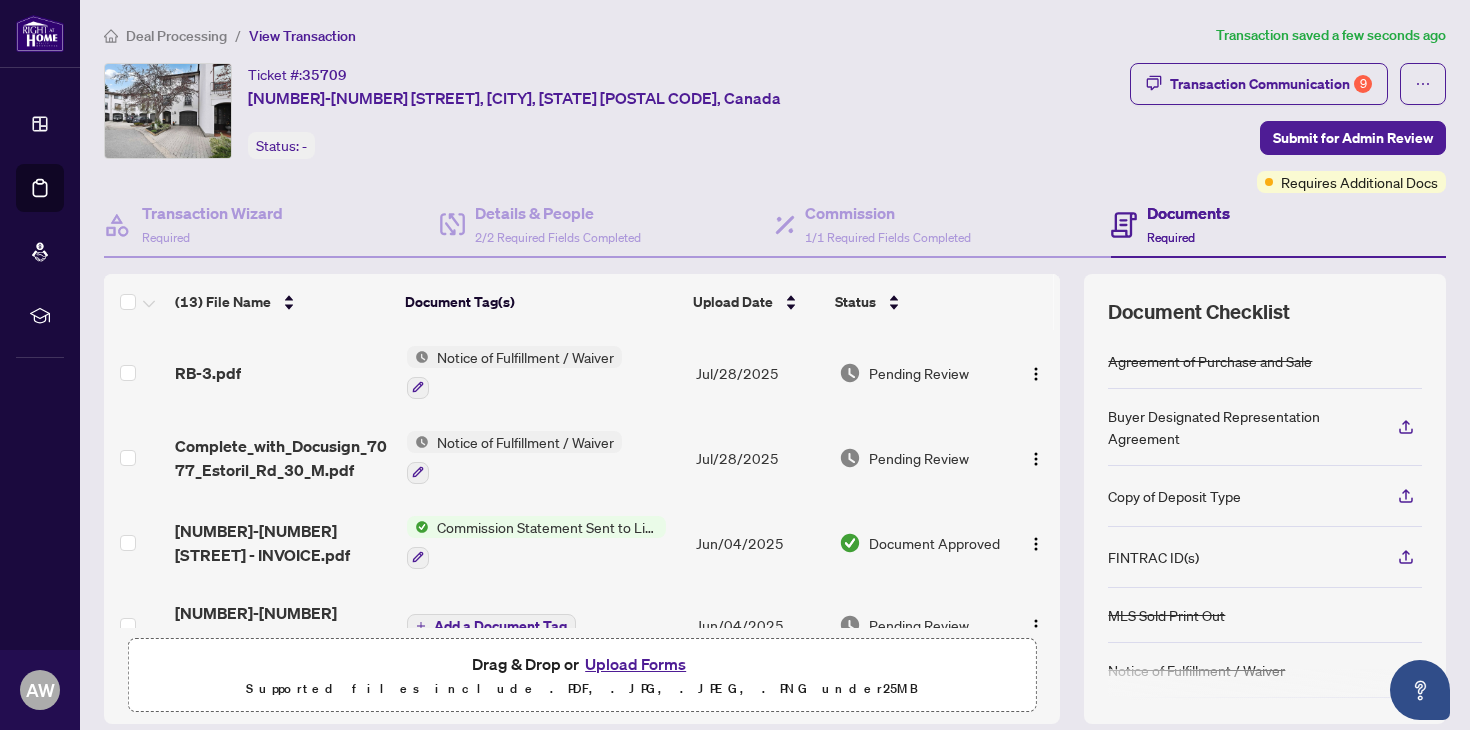 scroll, scrollTop: 143, scrollLeft: 0, axis: vertical 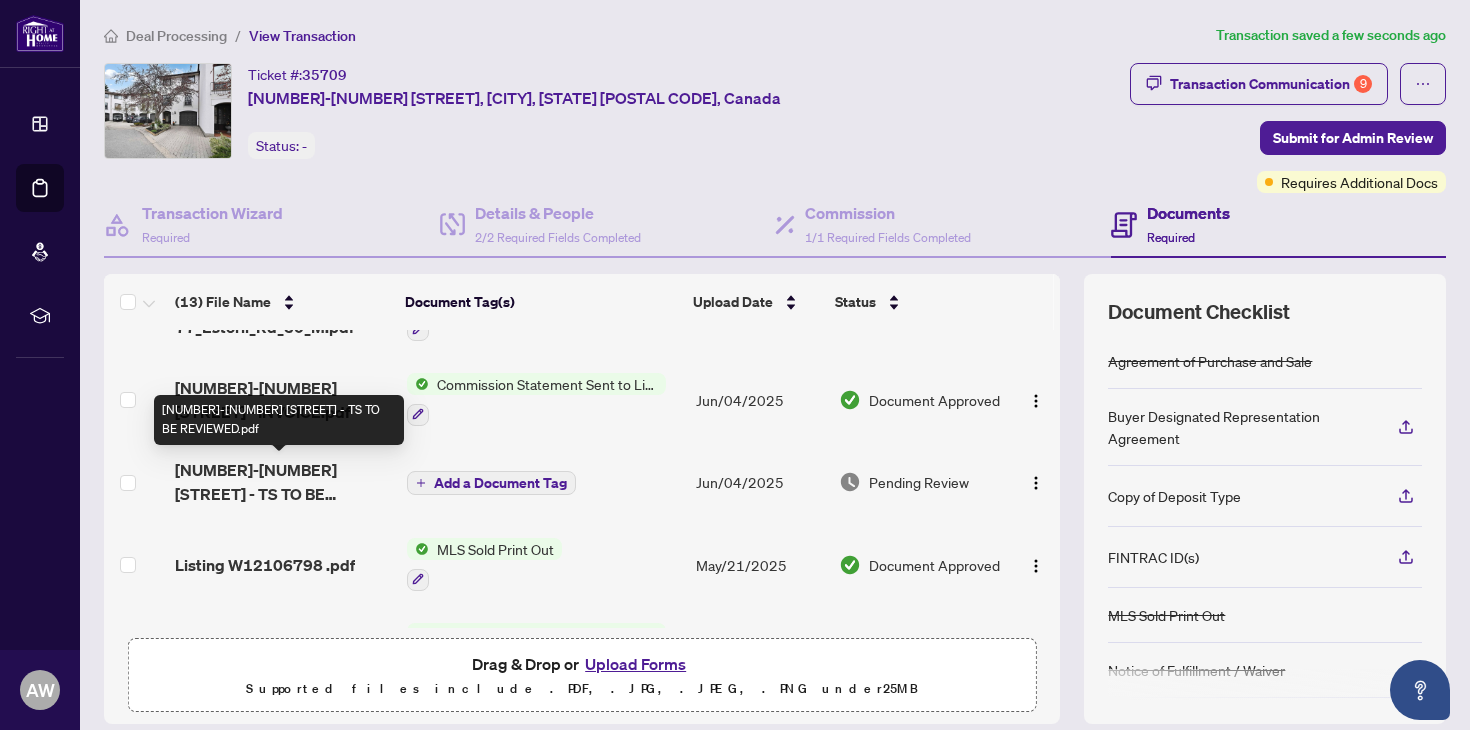 click on "[NUMBER]-[NUMBER] [STREET] - TS TO BE REVIEWED.pdf" at bounding box center [282, 482] 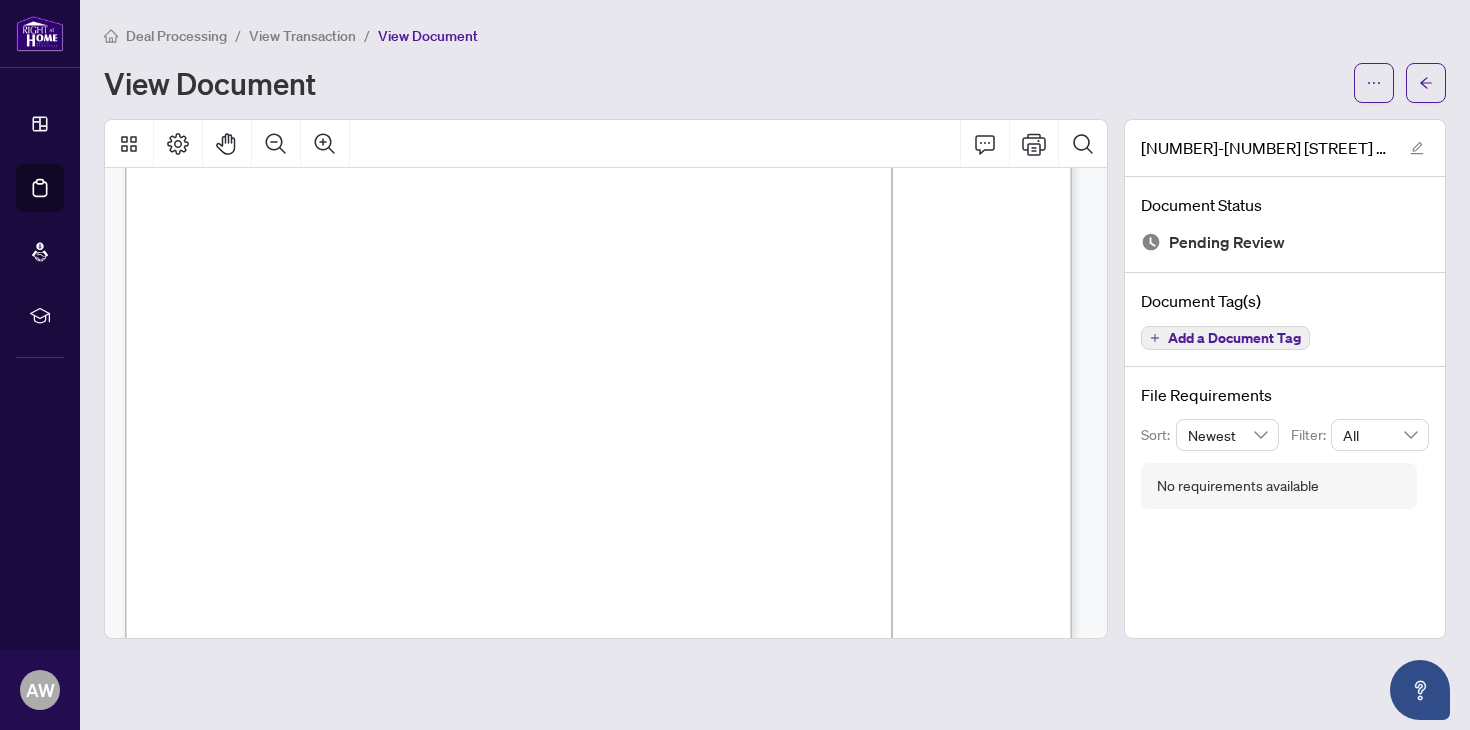 scroll, scrollTop: 382, scrollLeft: 0, axis: vertical 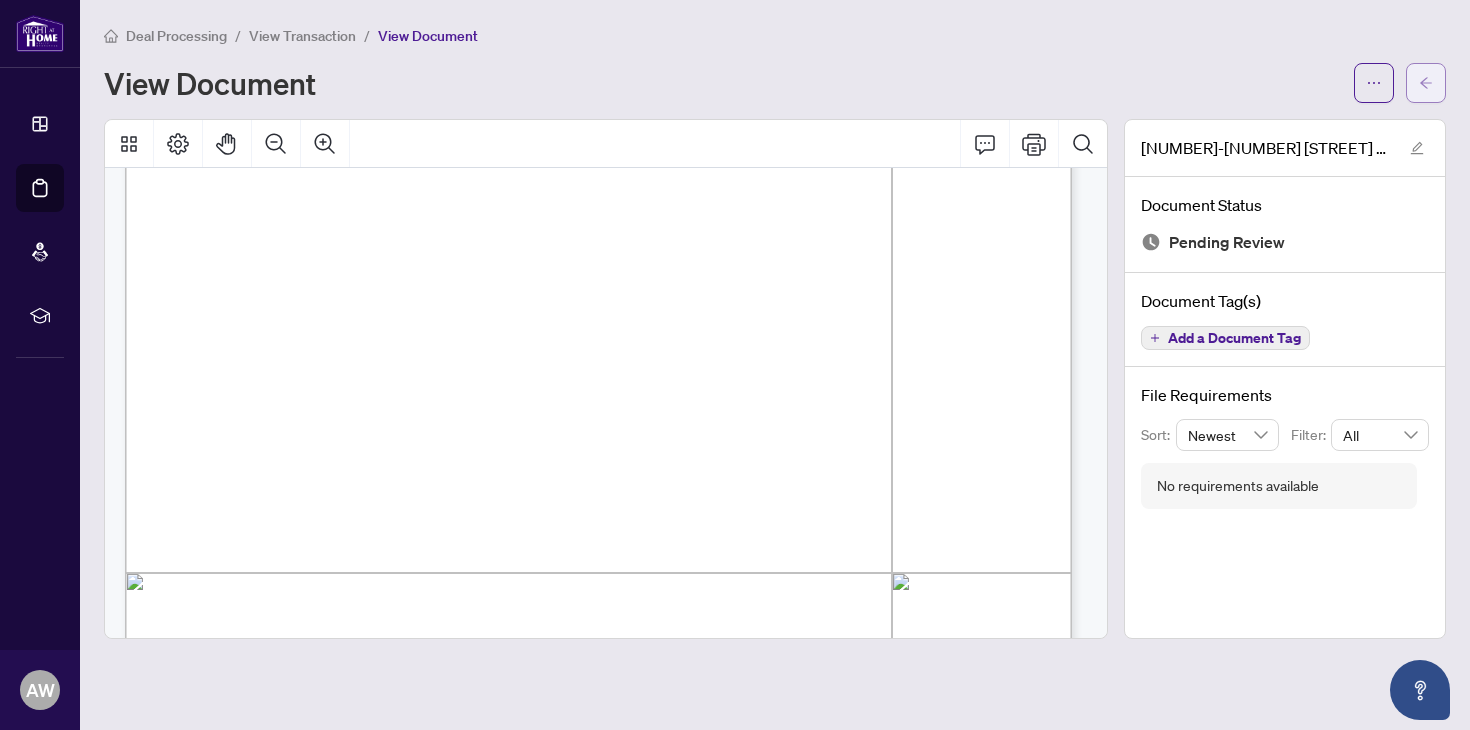 click at bounding box center [1426, 83] 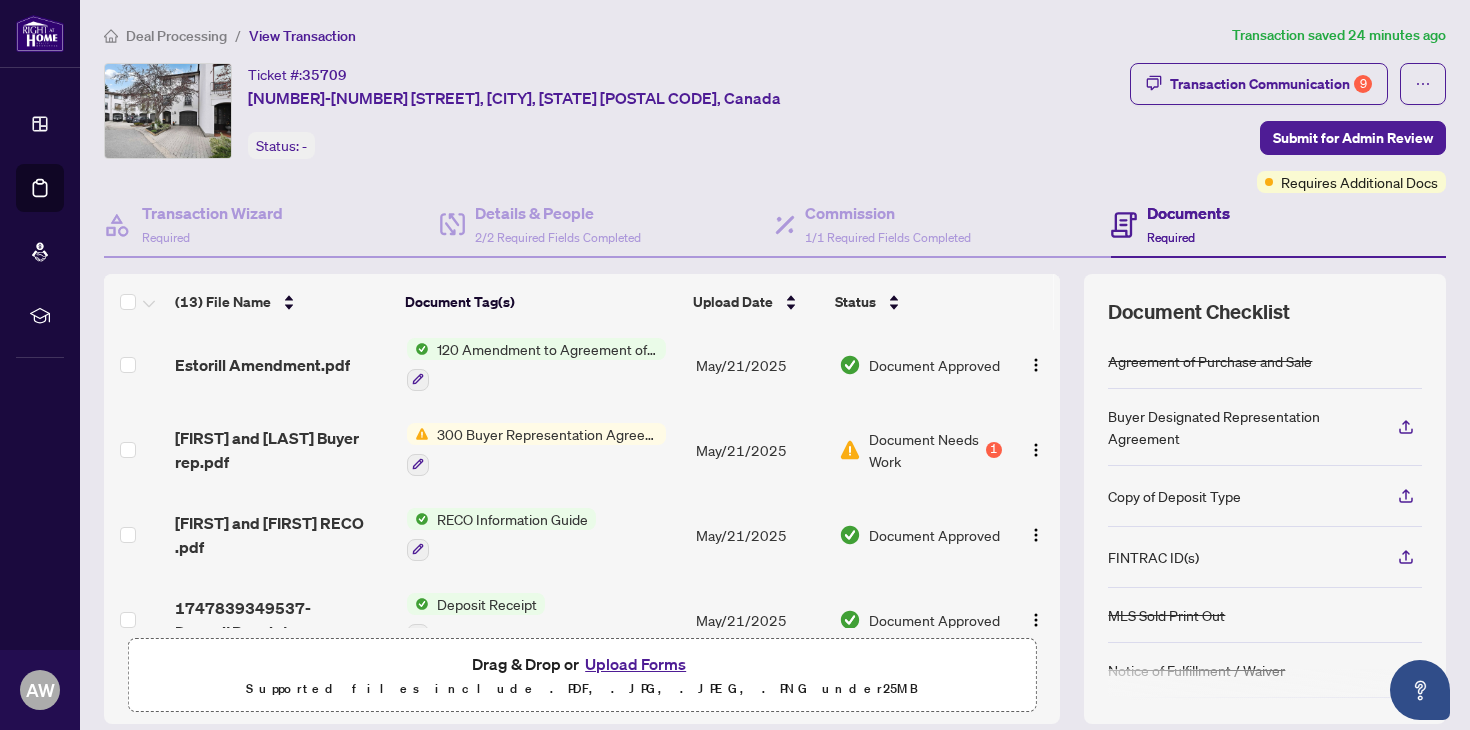 scroll, scrollTop: 772, scrollLeft: 0, axis: vertical 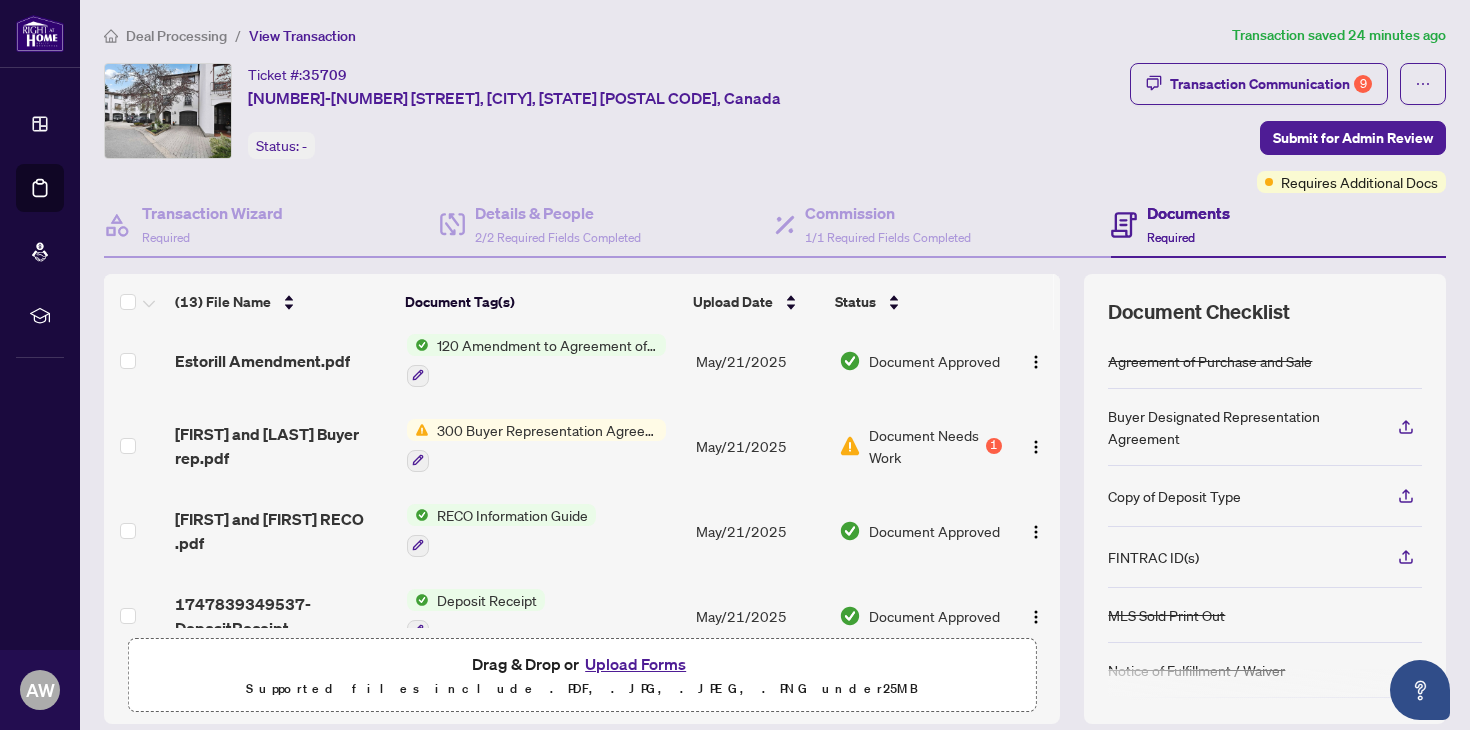 click on "Document Needs Work" at bounding box center [925, 446] 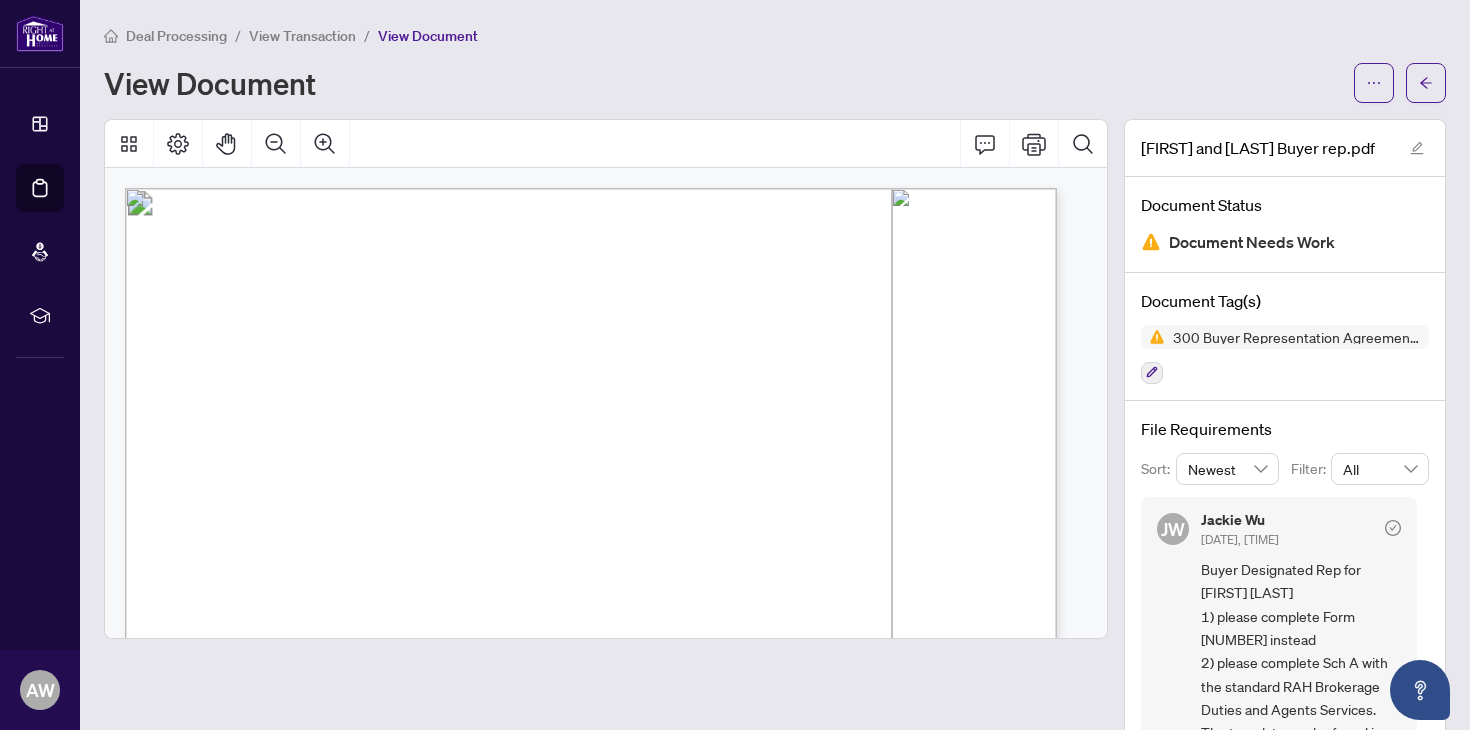 scroll, scrollTop: 56, scrollLeft: 0, axis: vertical 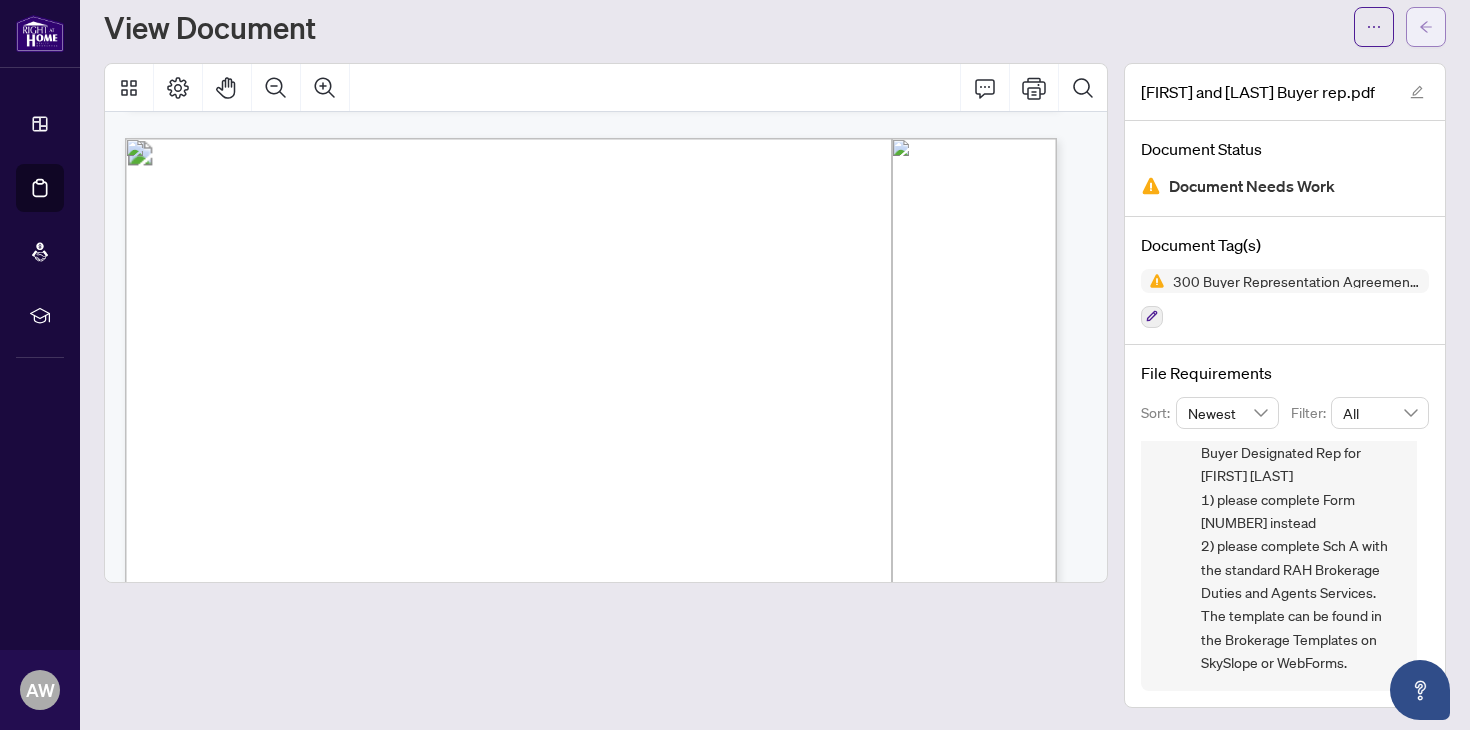 click 